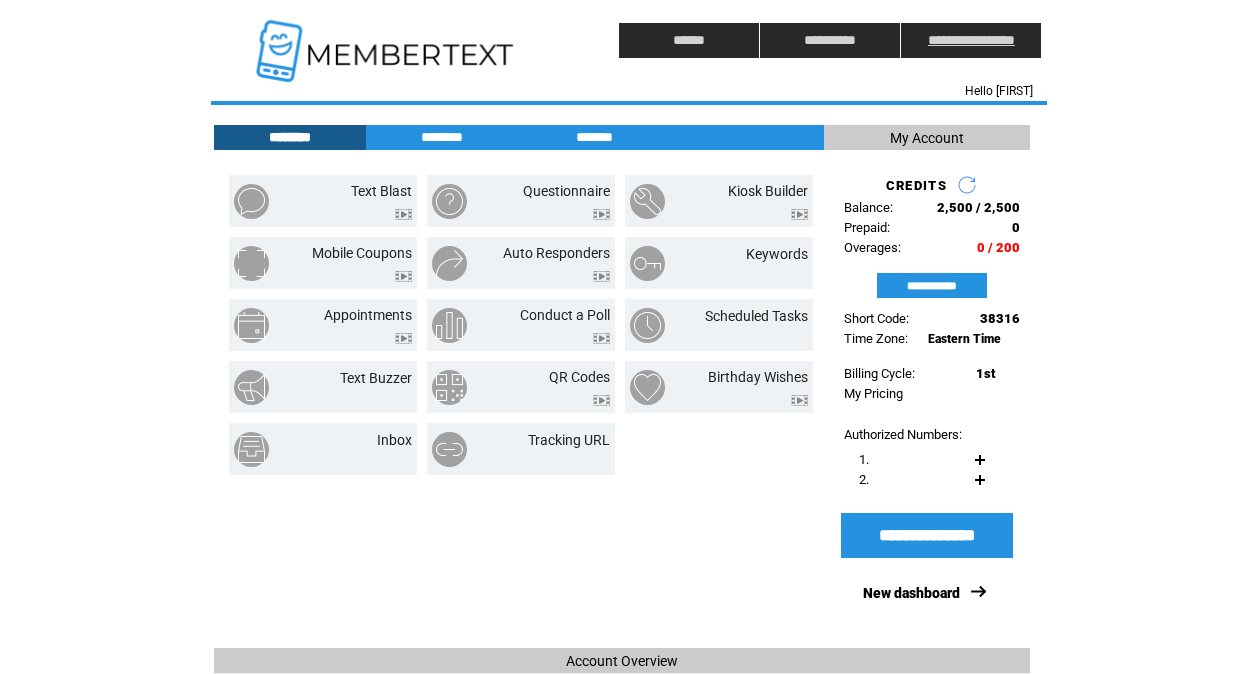 scroll, scrollTop: 0, scrollLeft: 0, axis: both 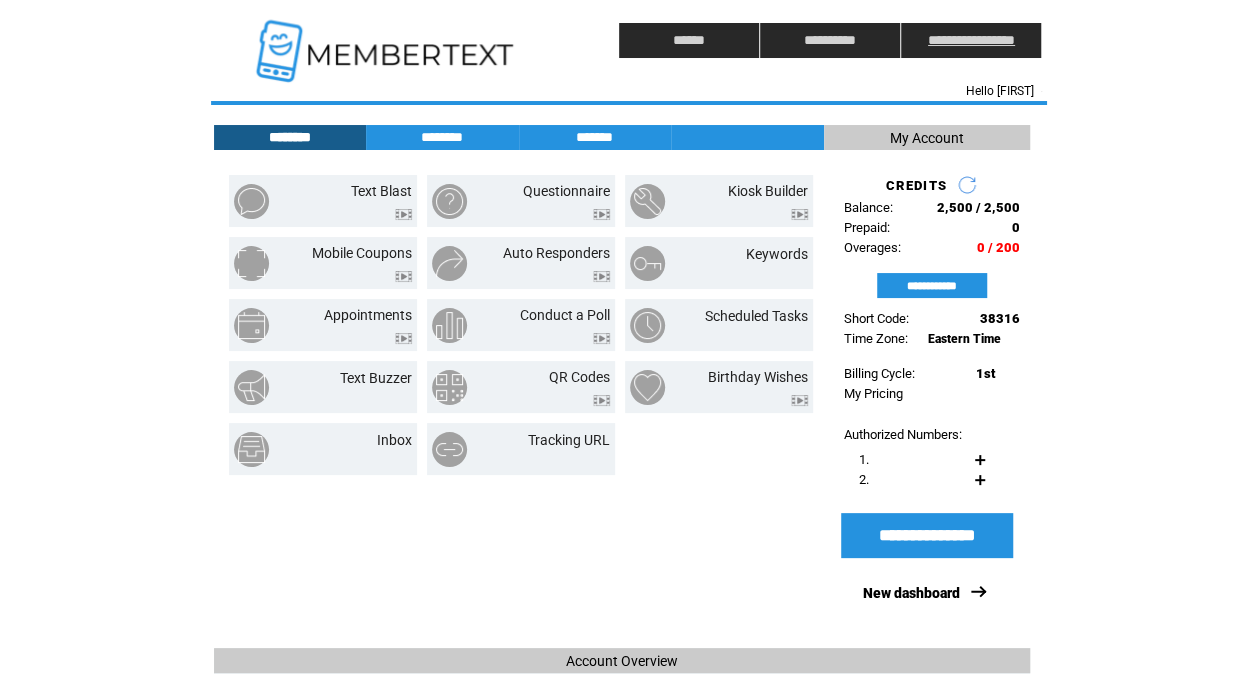 click on "**********" at bounding box center [971, 40] 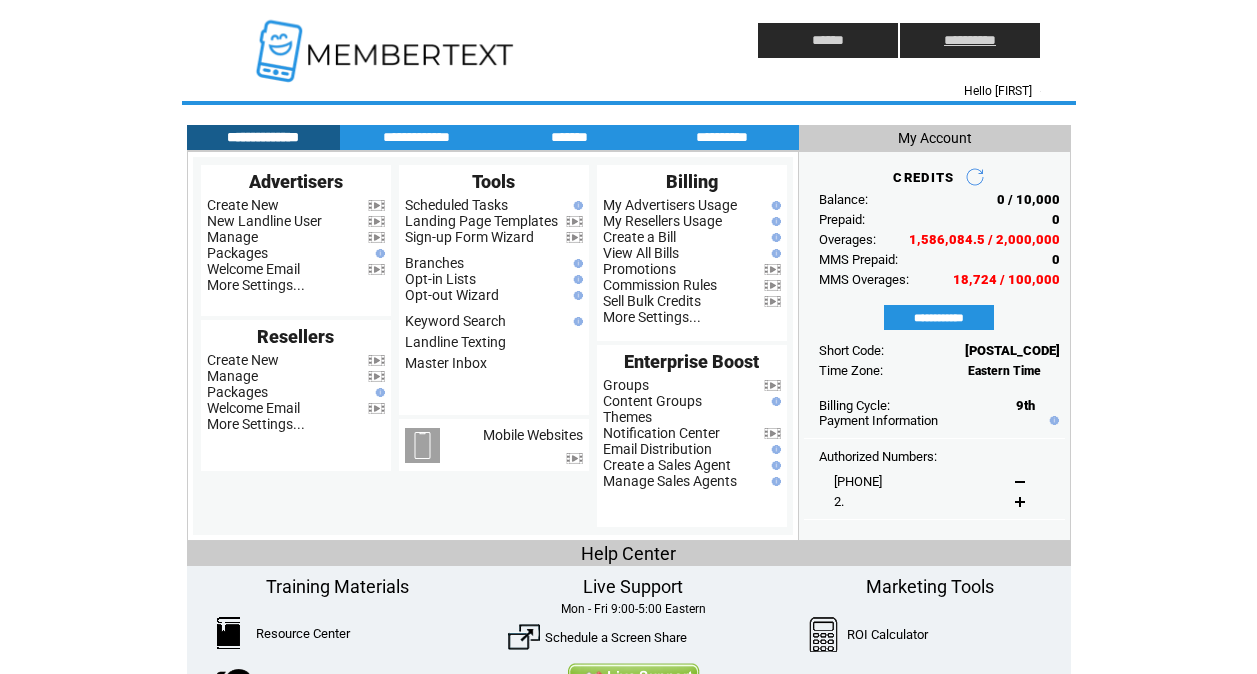scroll, scrollTop: 0, scrollLeft: 0, axis: both 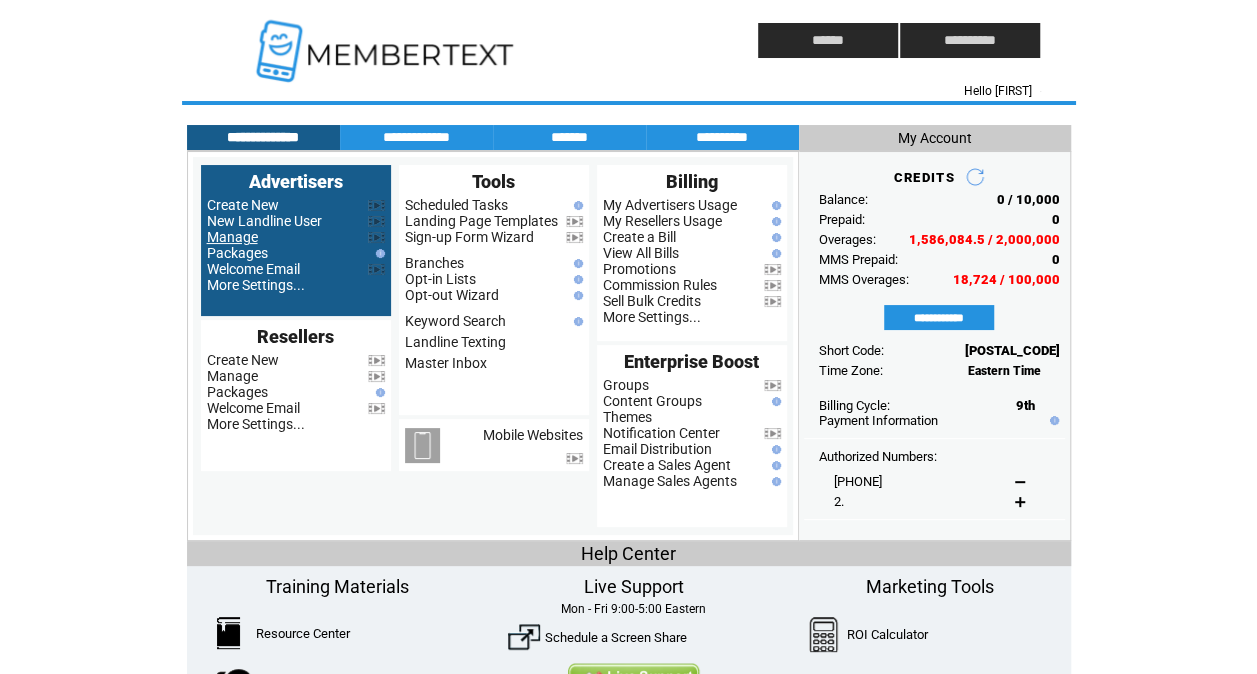 click on "Manage" at bounding box center (232, 237) 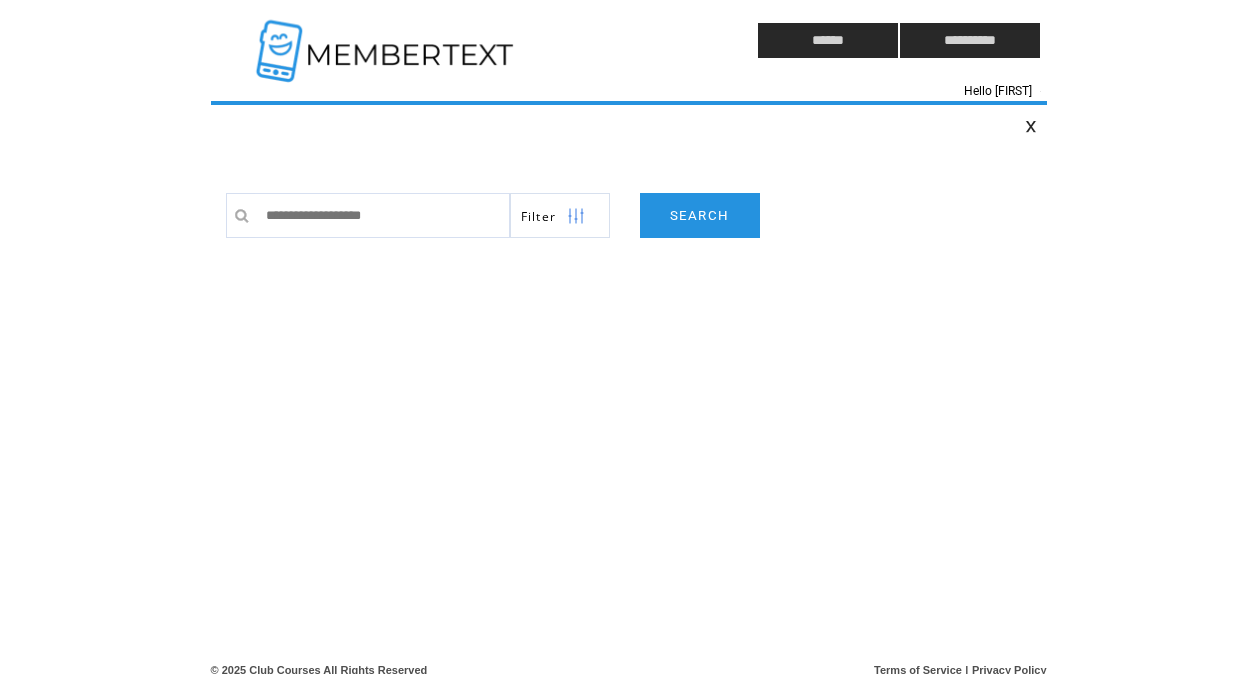 scroll, scrollTop: 0, scrollLeft: 0, axis: both 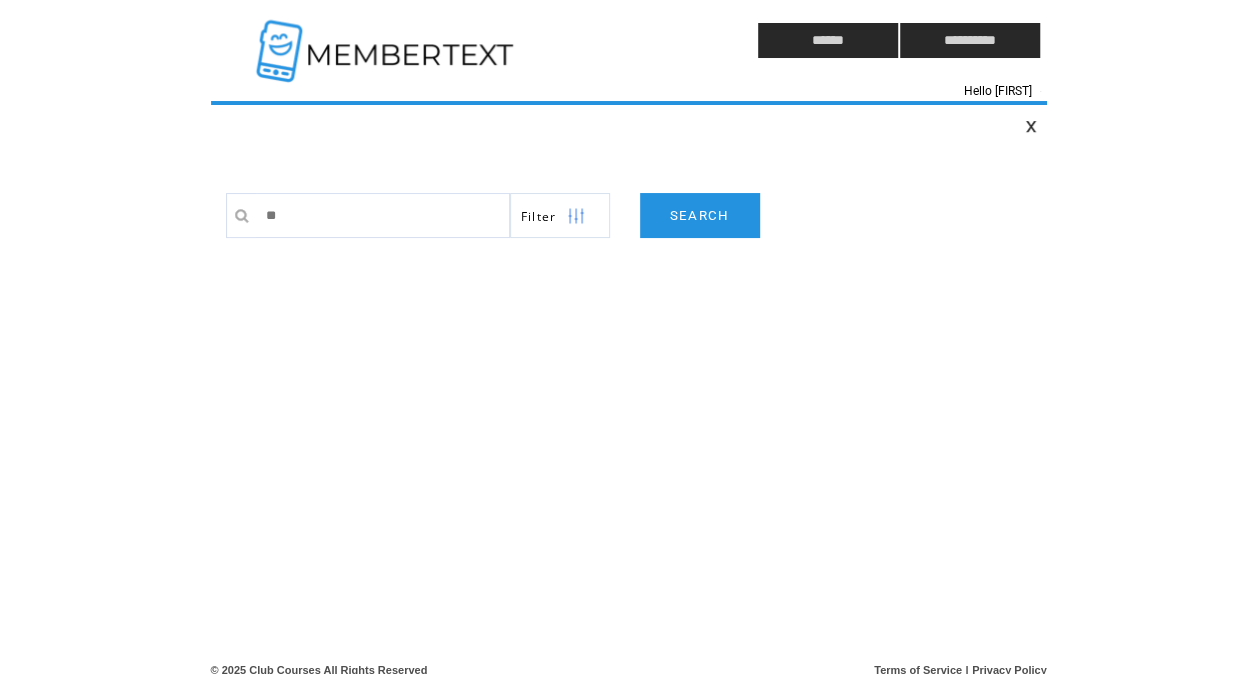 type on "*" 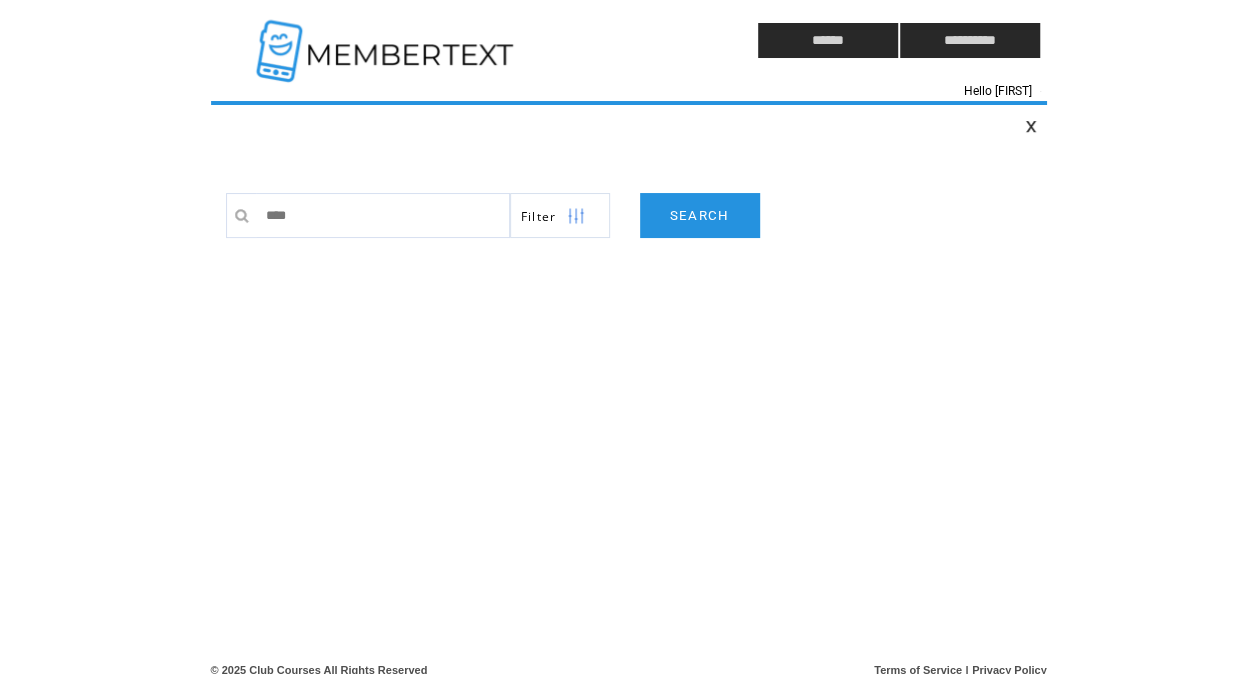 type on "*****" 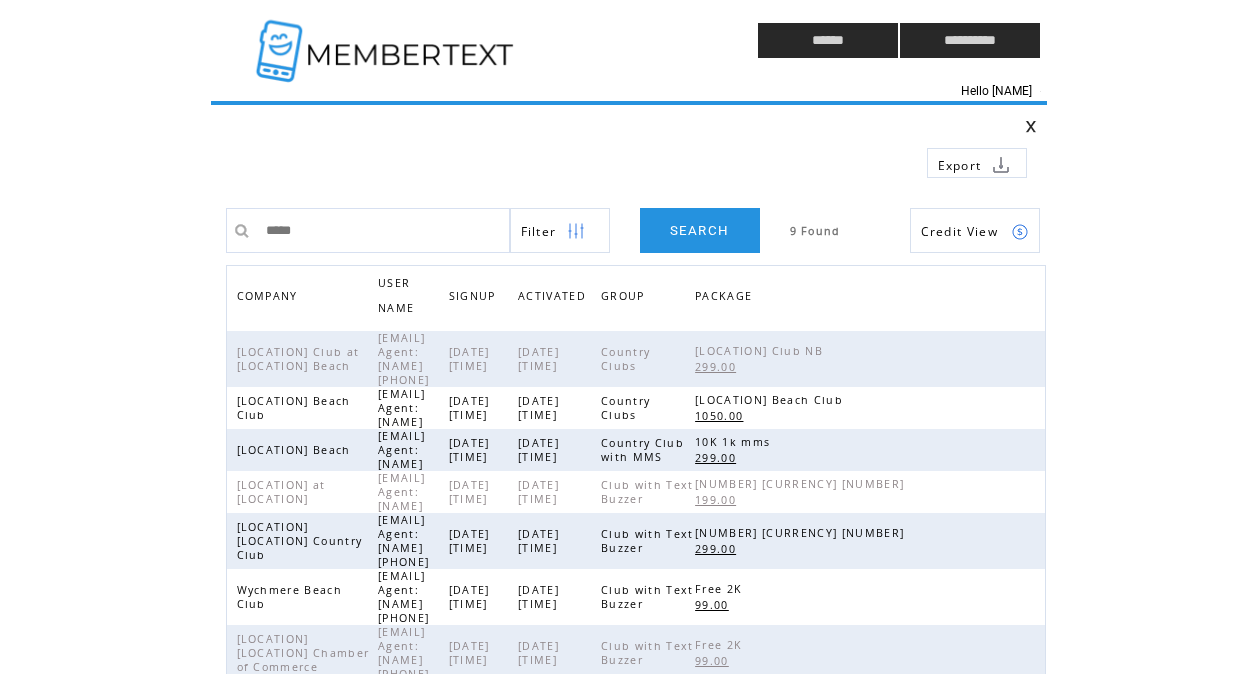 scroll, scrollTop: 0, scrollLeft: 0, axis: both 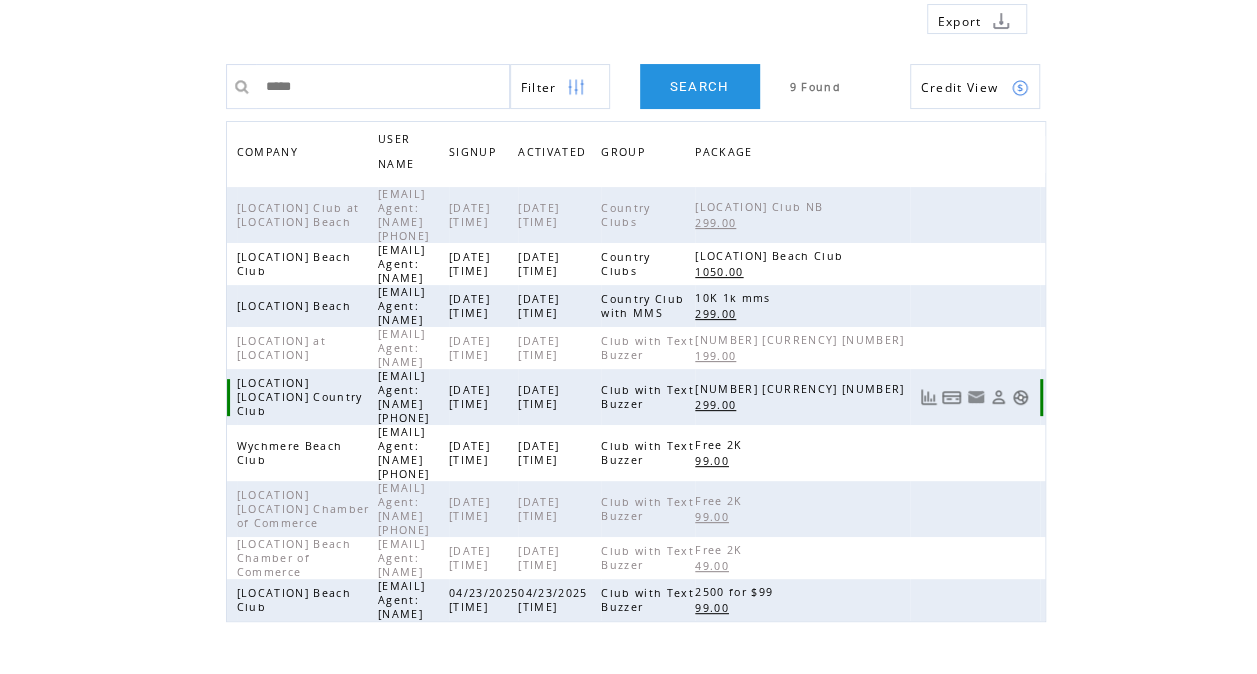 click at bounding box center [1020, 397] 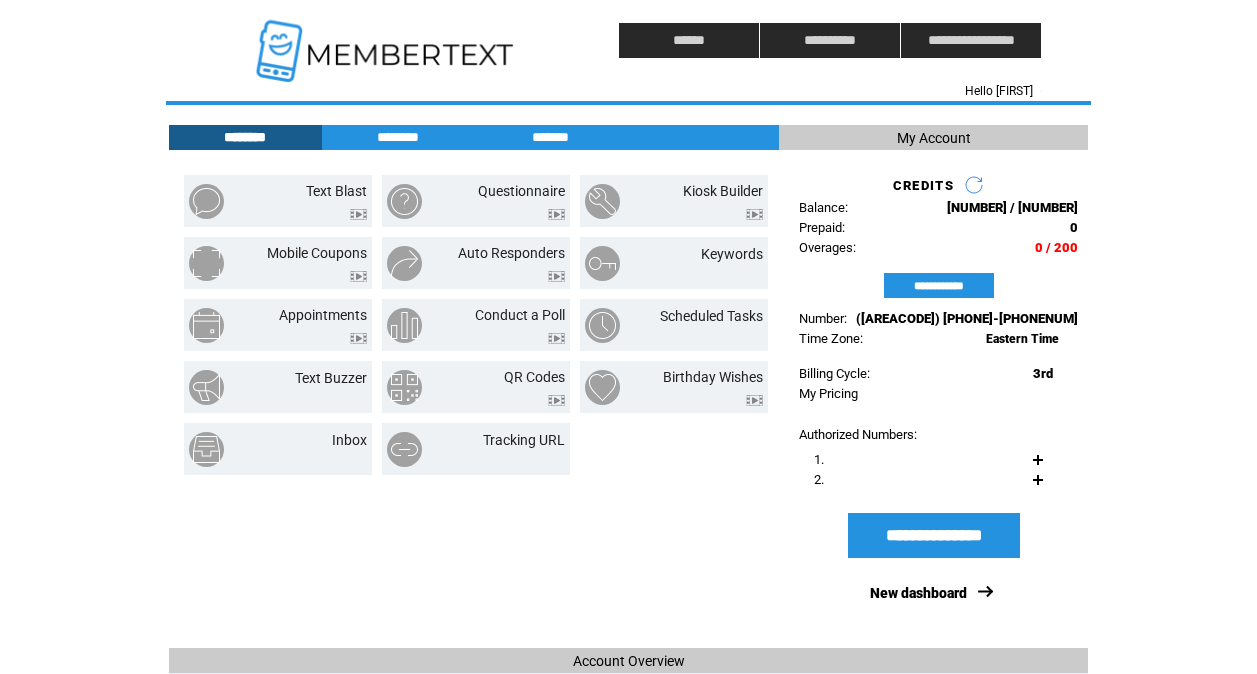 scroll, scrollTop: 0, scrollLeft: 0, axis: both 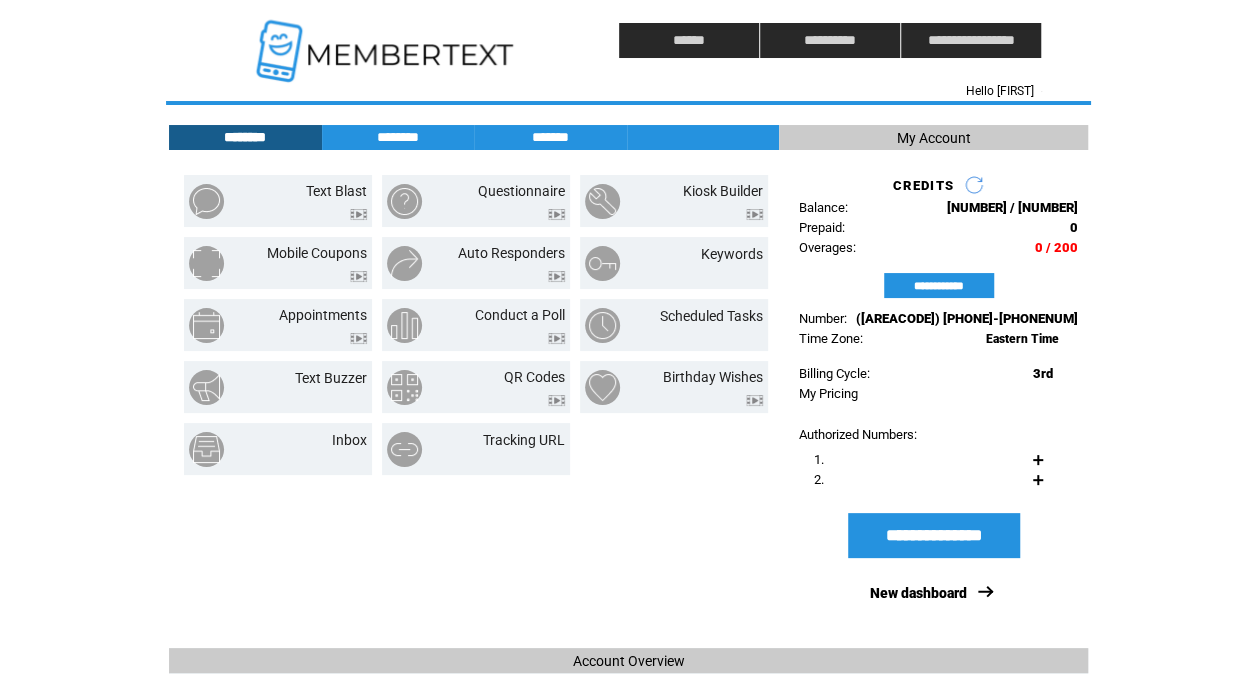 click on "**********" 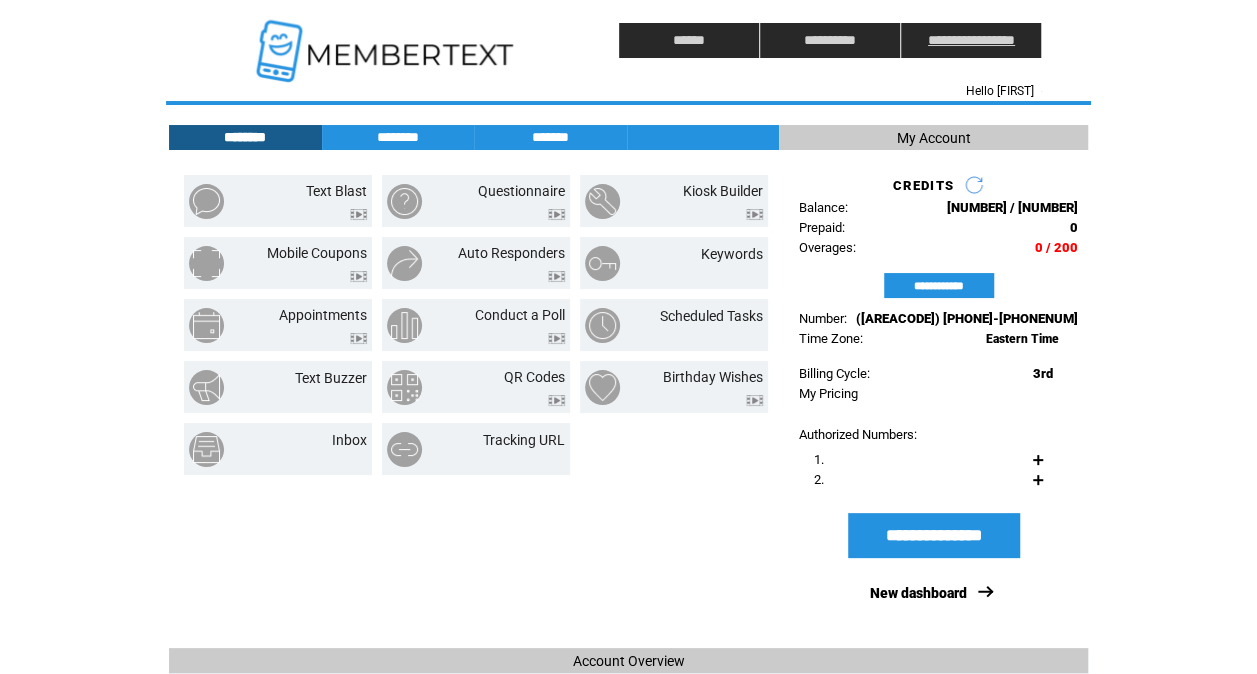 click on "**********" at bounding box center [971, 40] 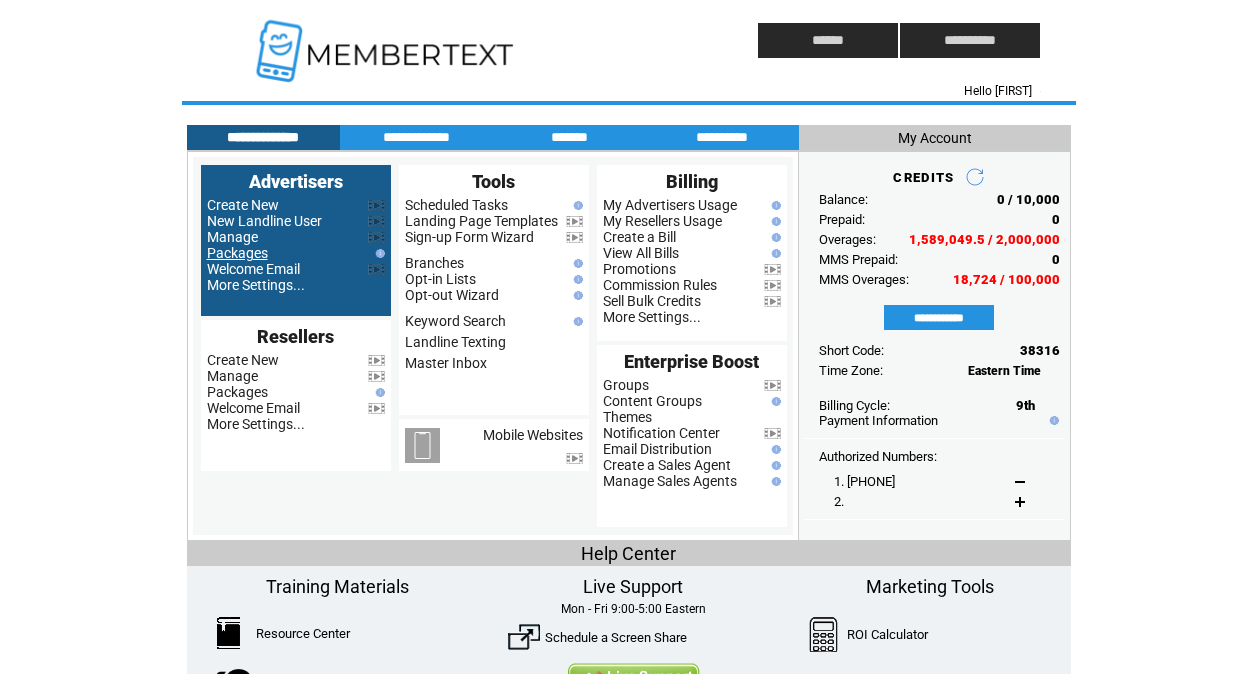 scroll, scrollTop: 0, scrollLeft: 0, axis: both 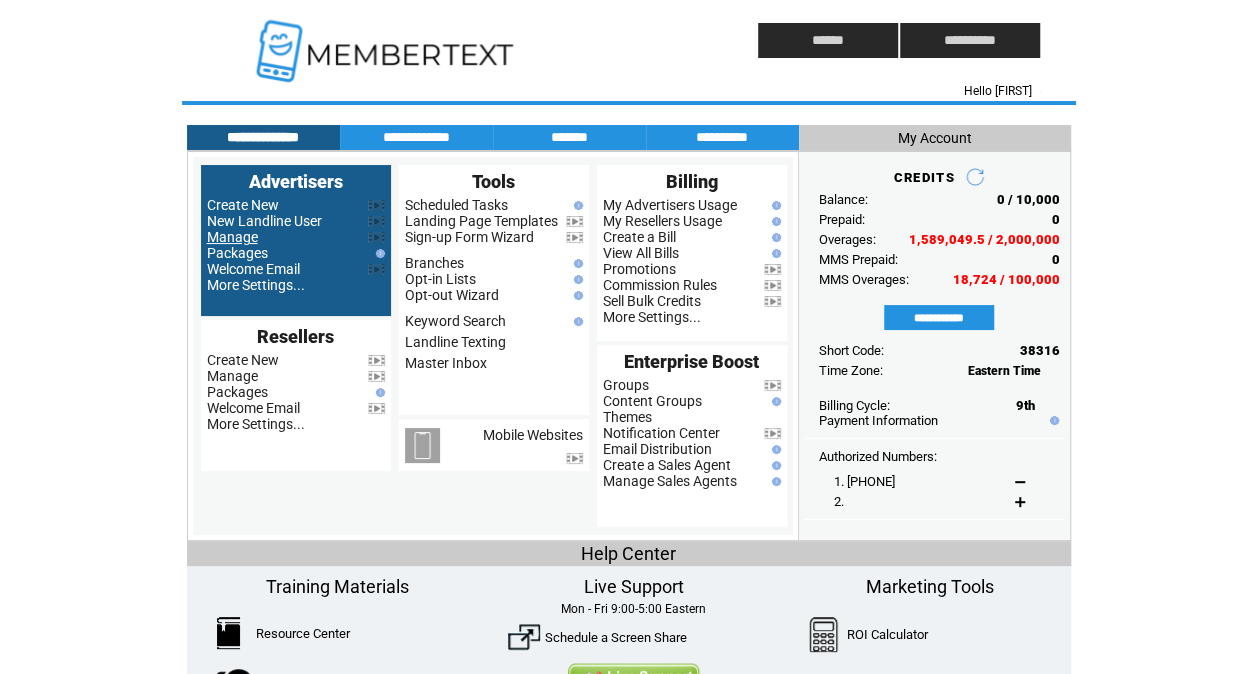 click on "Manage" at bounding box center [232, 237] 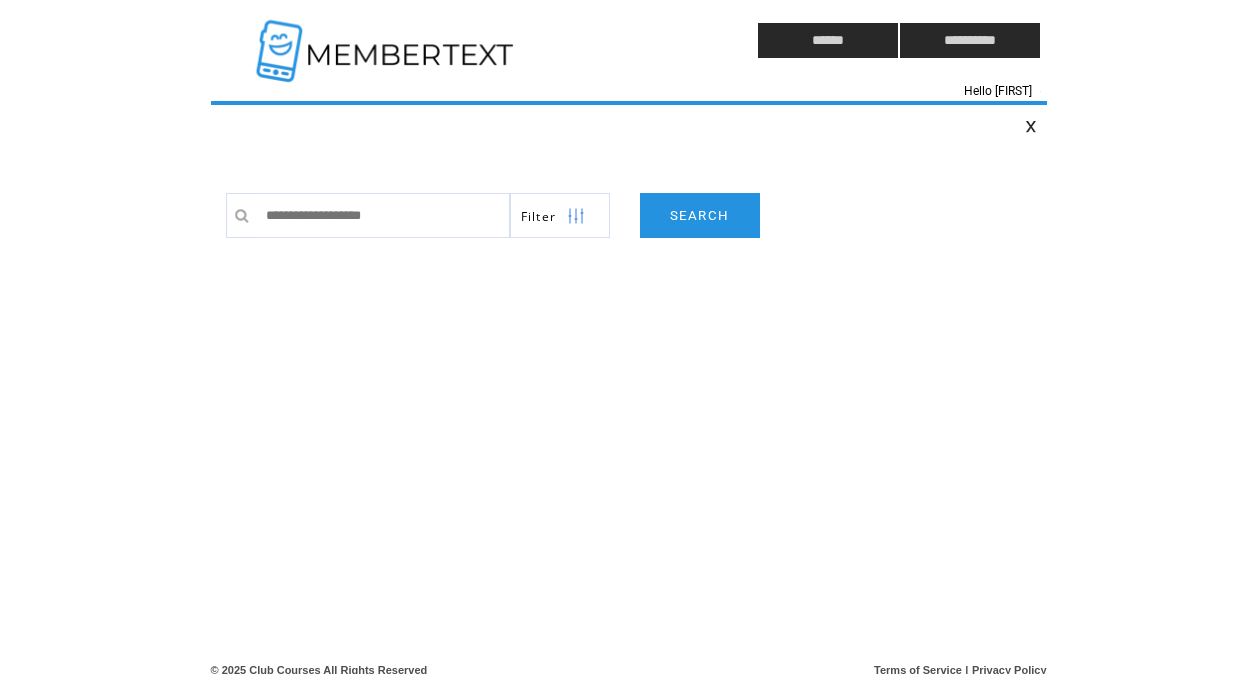 scroll, scrollTop: 0, scrollLeft: 0, axis: both 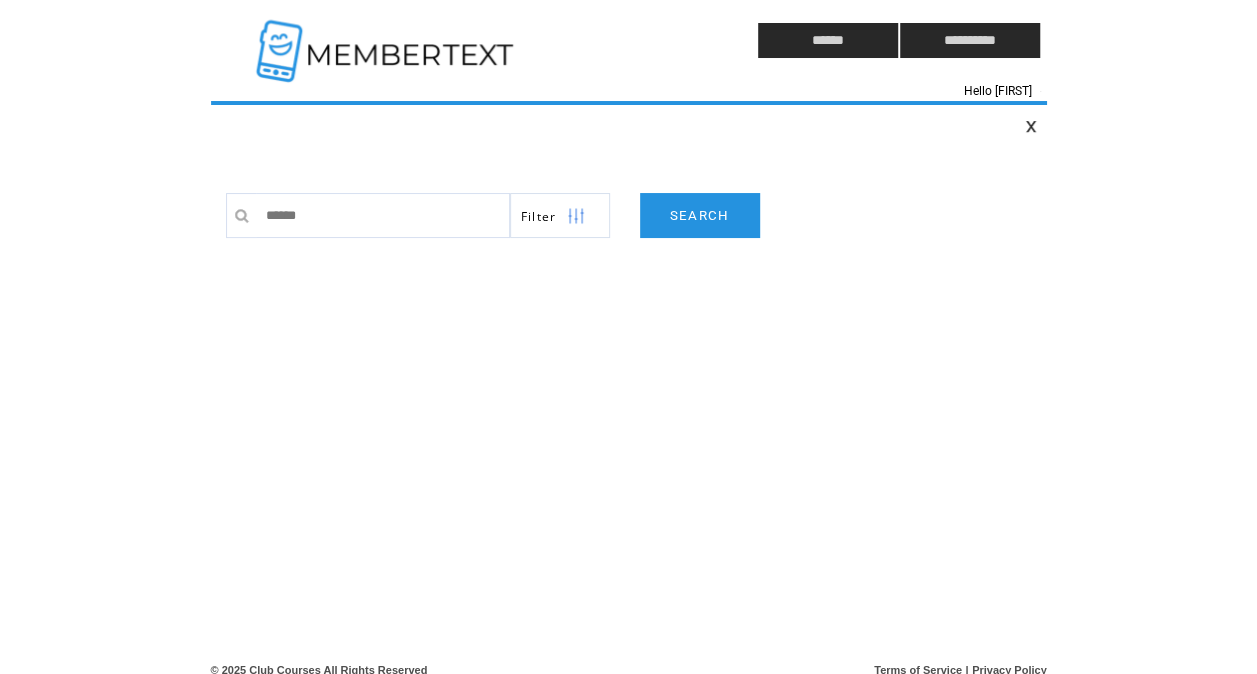 type on "*******" 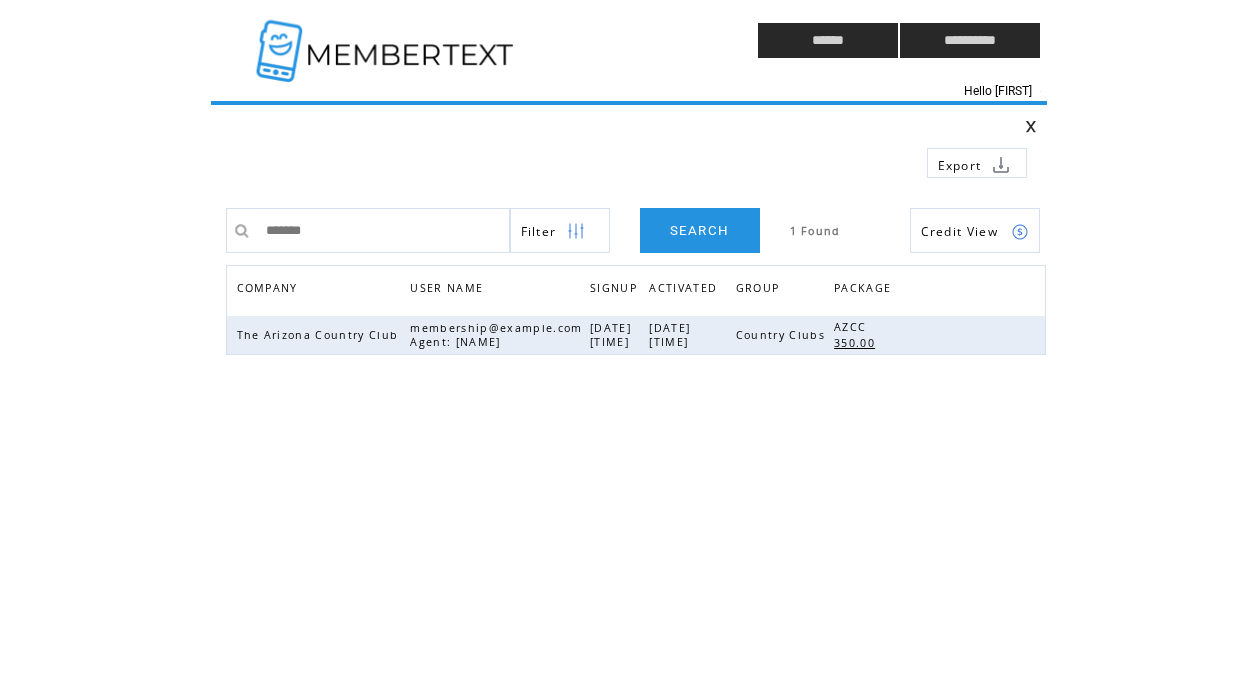 scroll, scrollTop: 0, scrollLeft: 0, axis: both 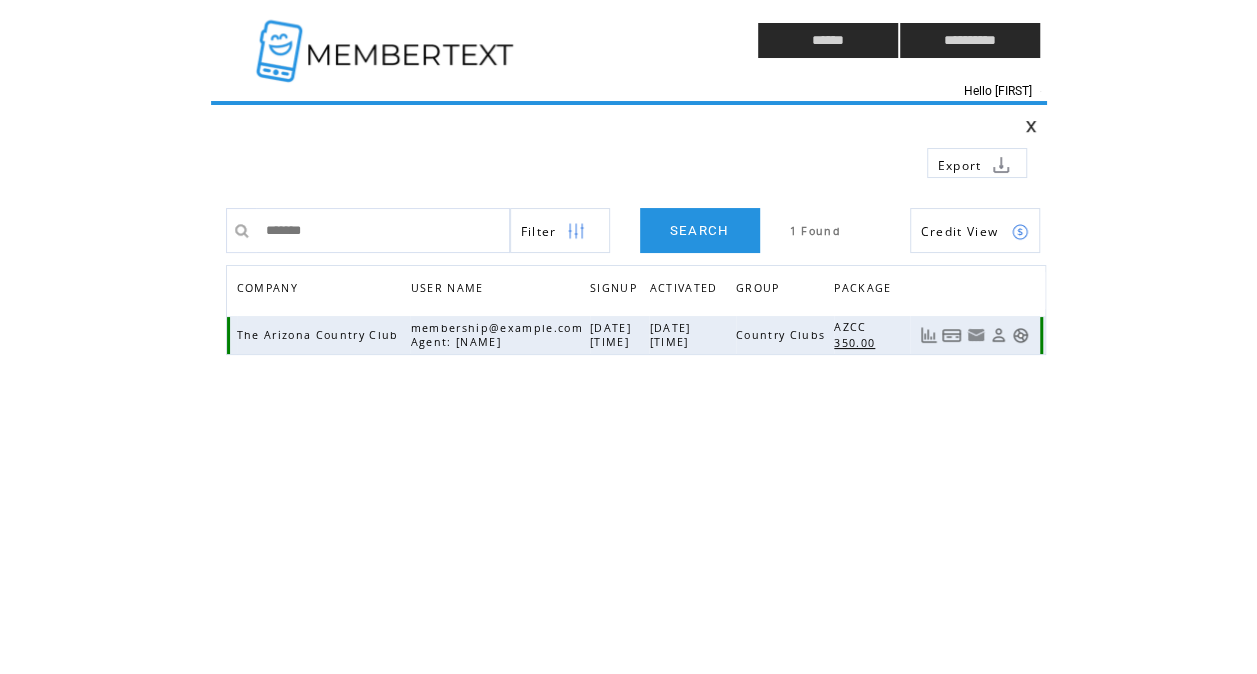 click at bounding box center [1020, 335] 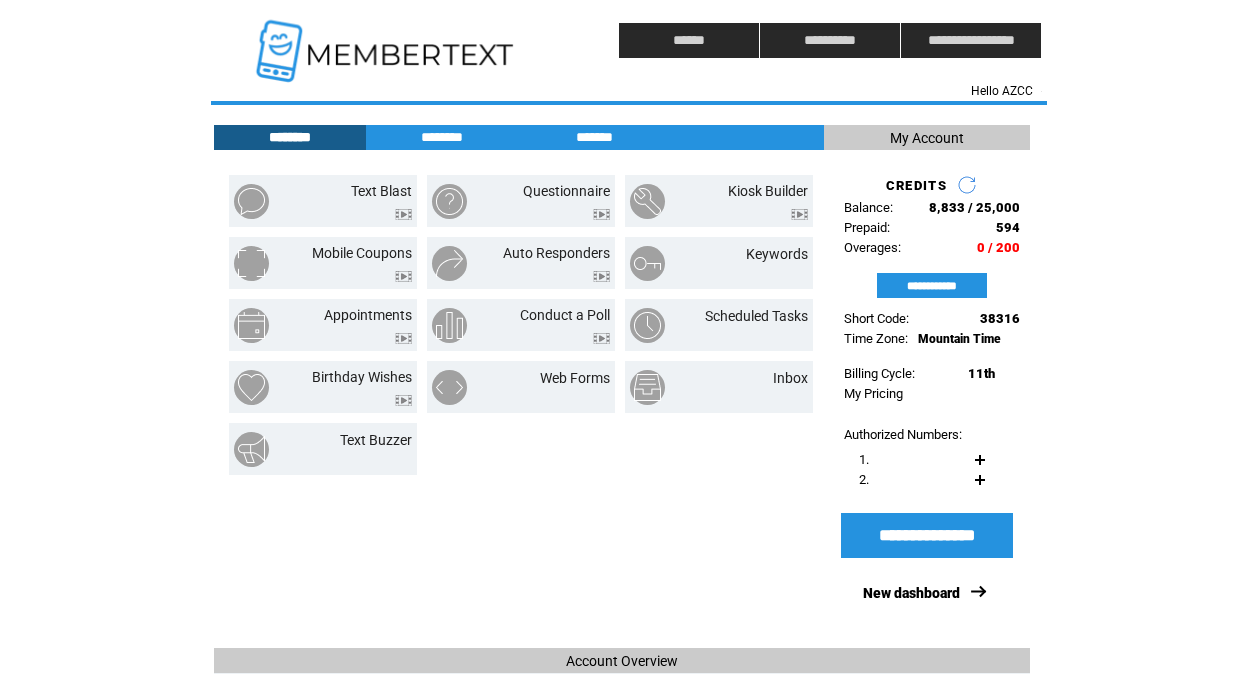 scroll, scrollTop: 0, scrollLeft: 0, axis: both 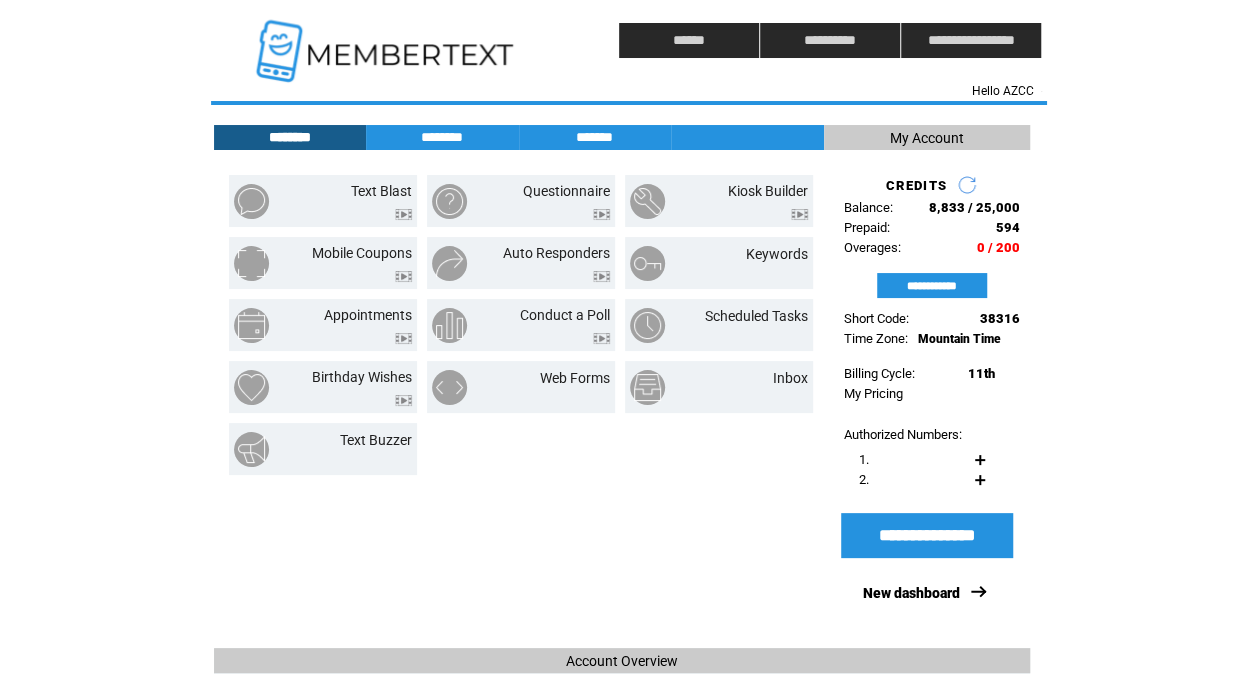 drag, startPoint x: 1168, startPoint y: 164, endPoint x: 1106, endPoint y: 114, distance: 79.64923 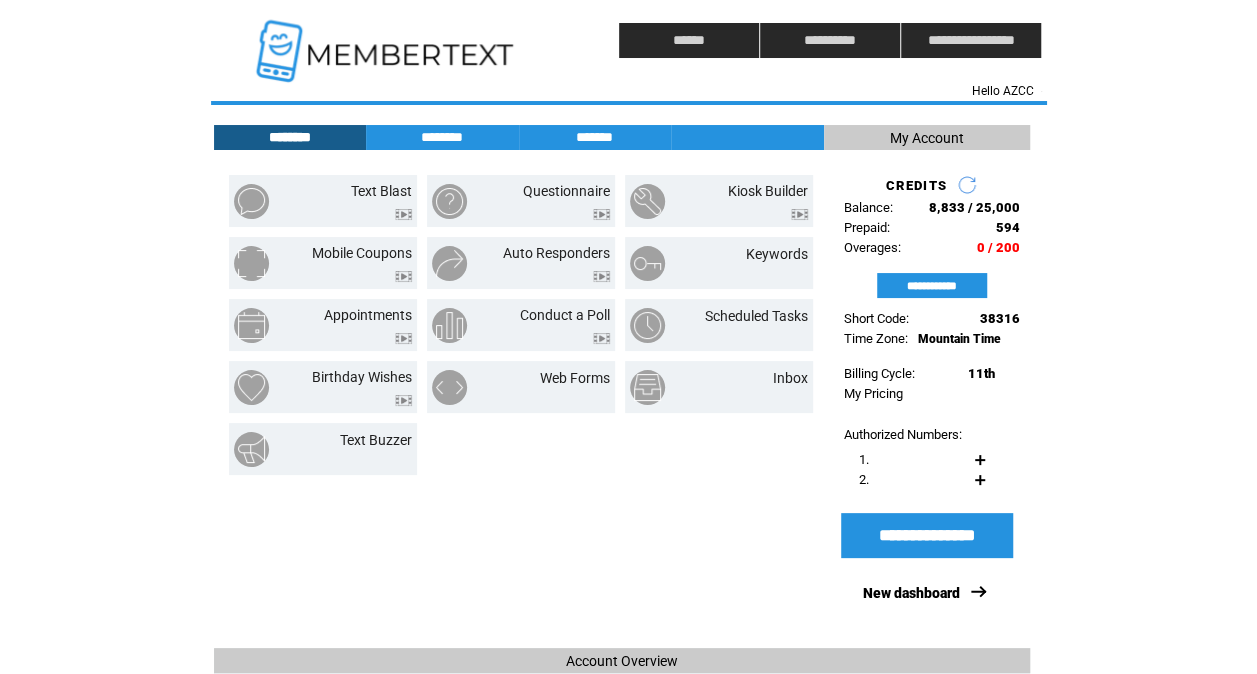 click on "**********" 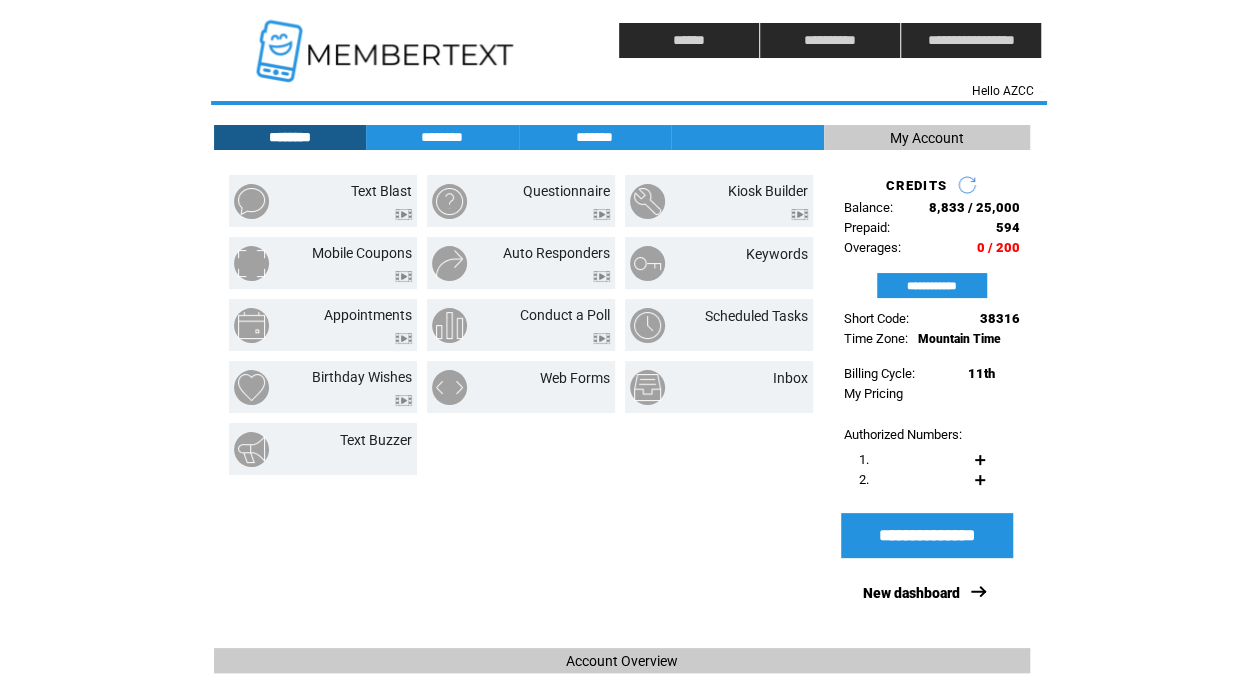 click on "**********" 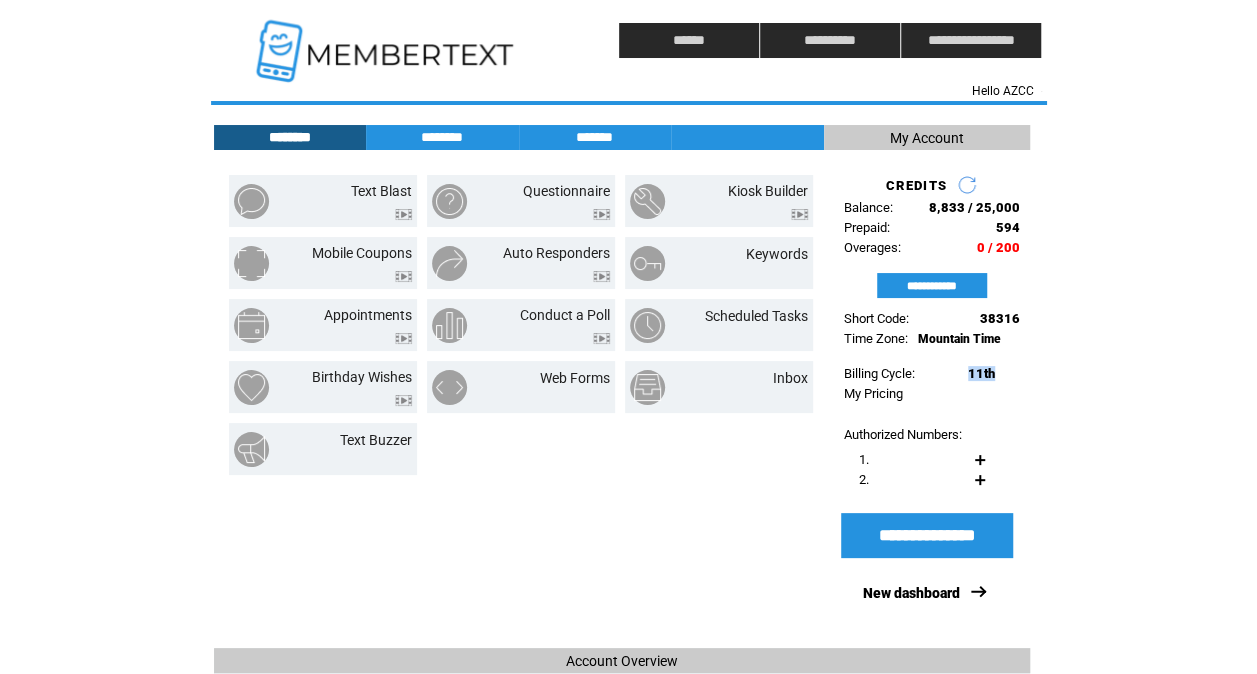 click on "11th" at bounding box center [981, 373] 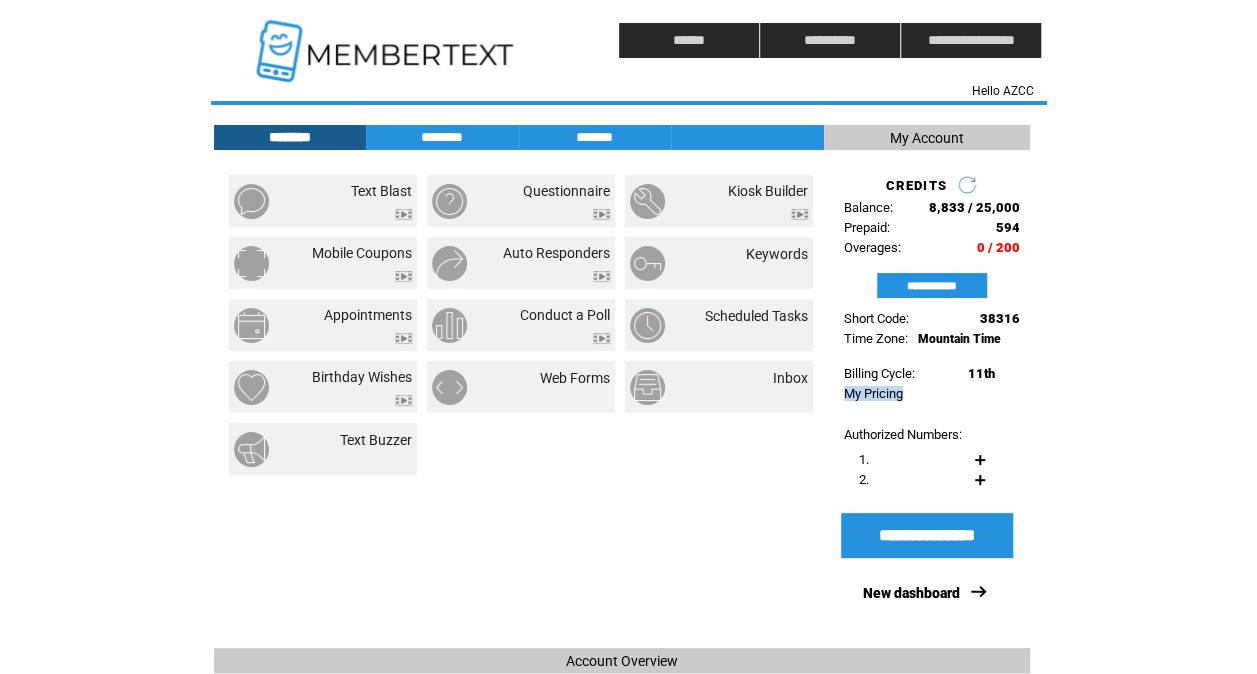 drag, startPoint x: 987, startPoint y: 376, endPoint x: 1010, endPoint y: 392, distance: 28.01785 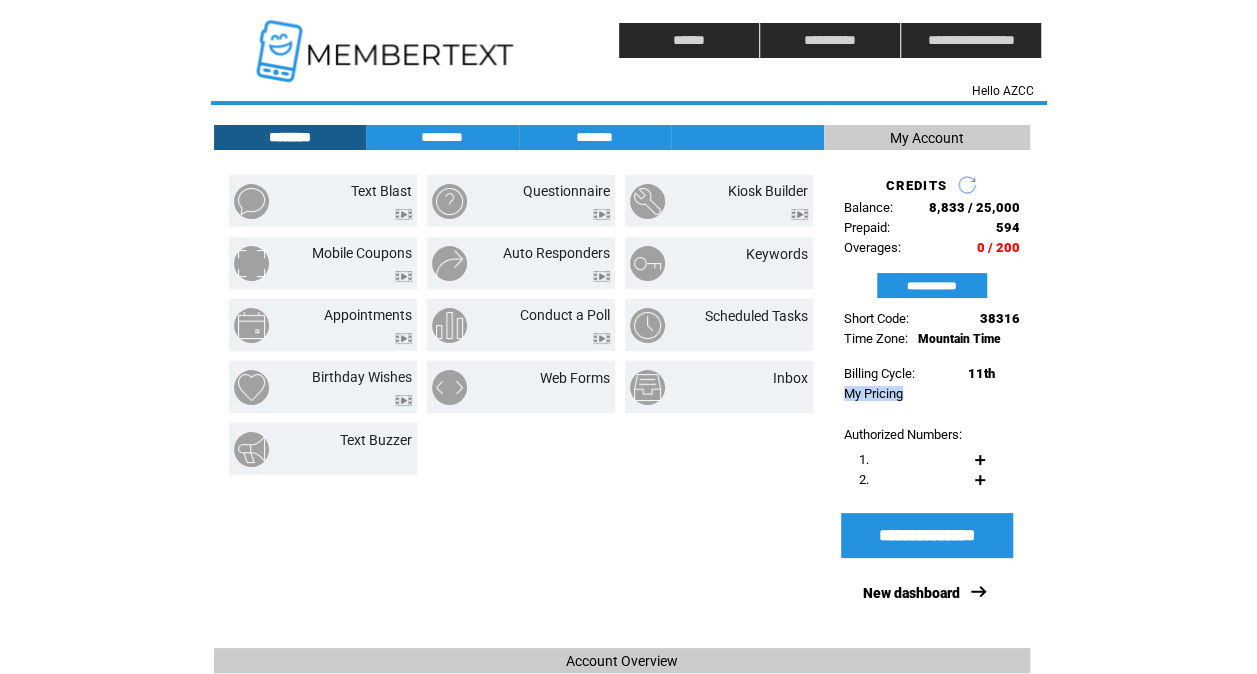 click on "**********" at bounding box center (927, 389) 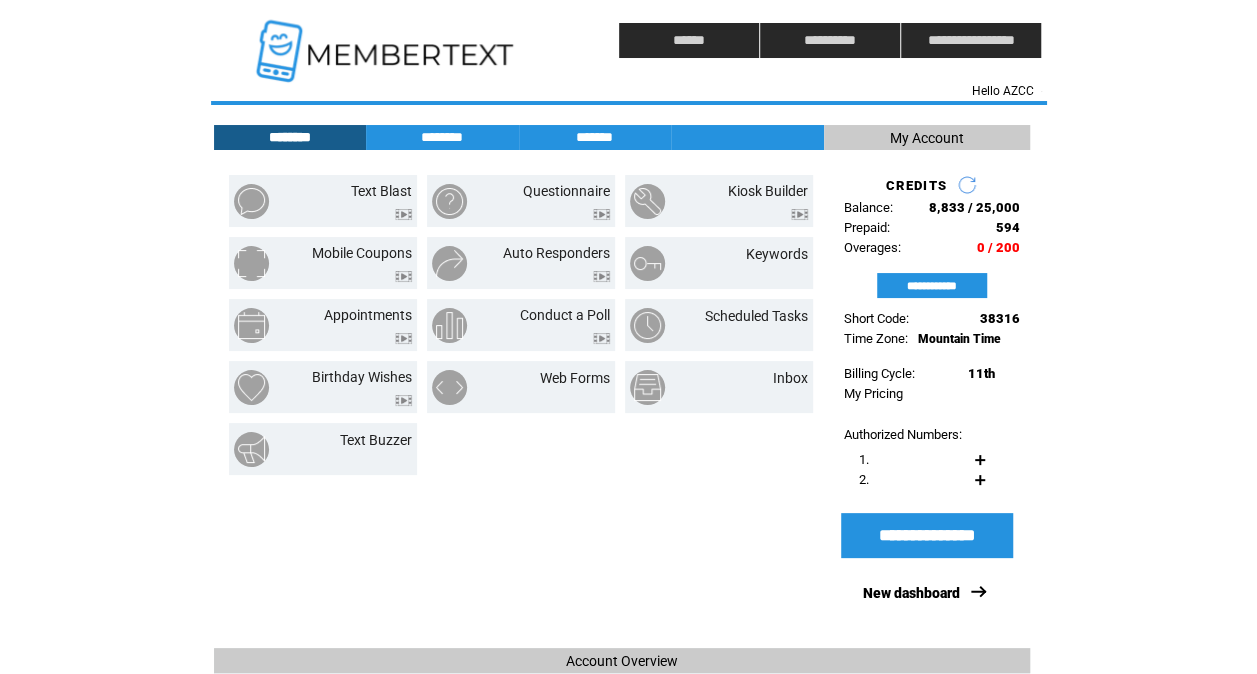 drag, startPoint x: 1010, startPoint y: 392, endPoint x: 1000, endPoint y: 324, distance: 68.73136 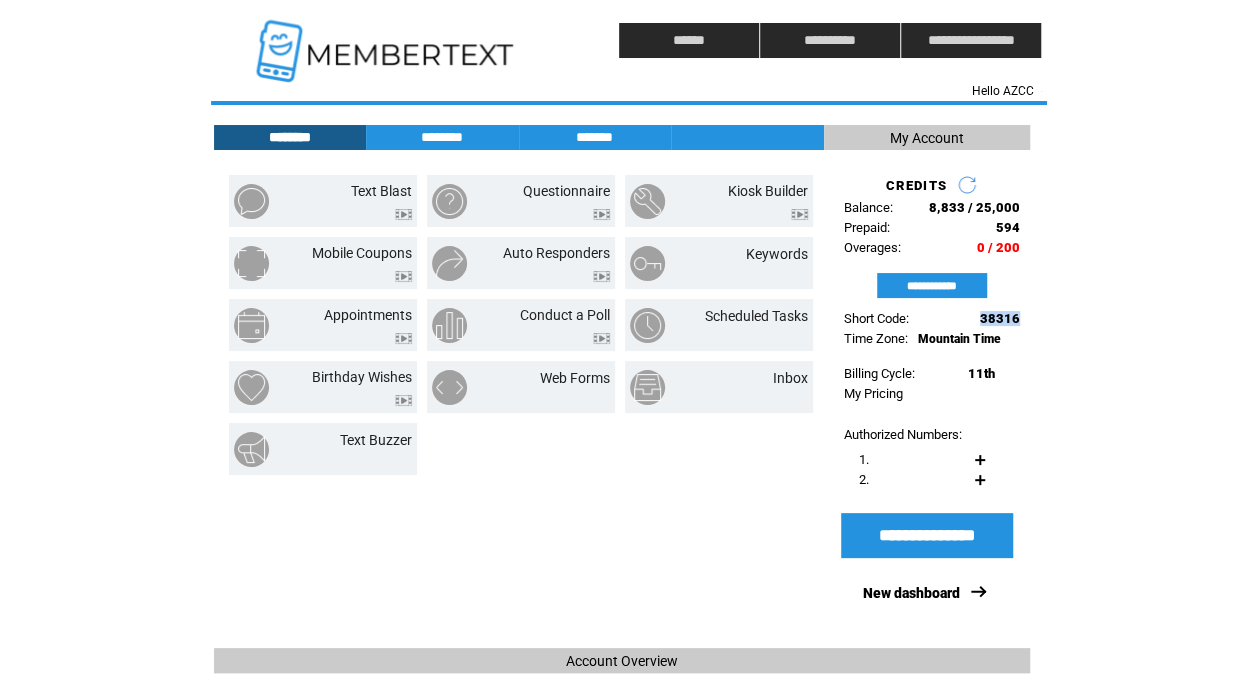 click on "38316" at bounding box center [1000, 318] 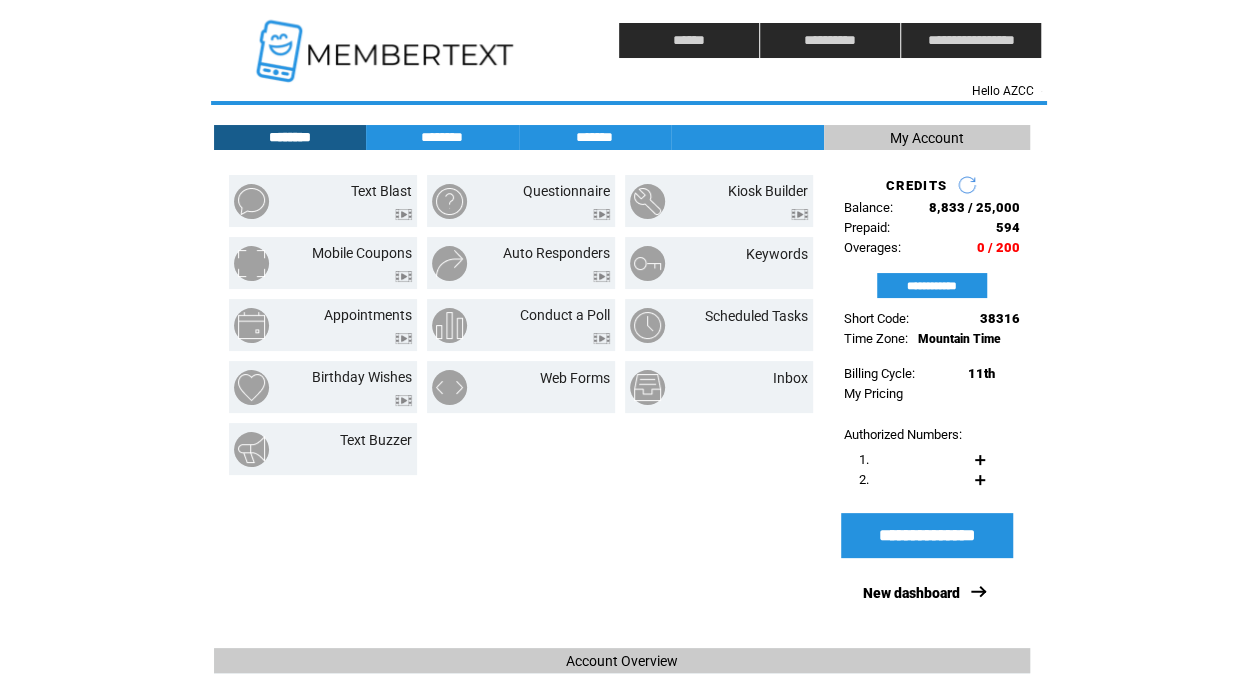 drag, startPoint x: 1000, startPoint y: 324, endPoint x: 1022, endPoint y: 350, distance: 34.058773 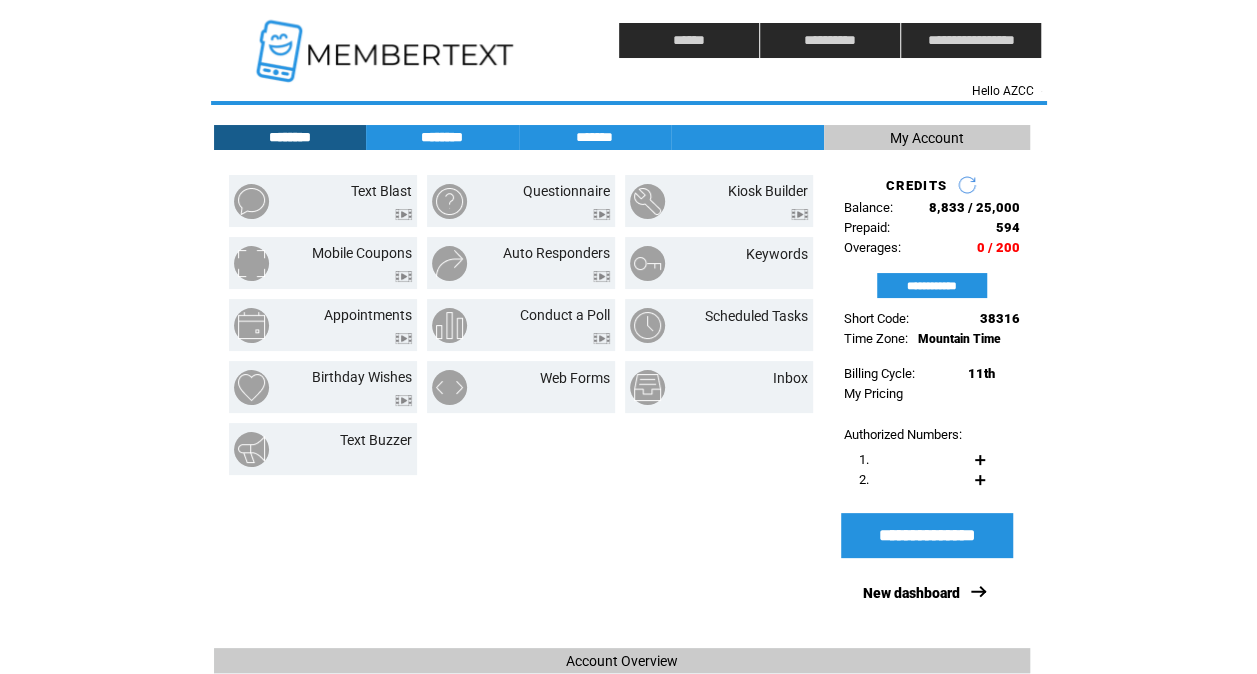 click on "********" at bounding box center [442, 137] 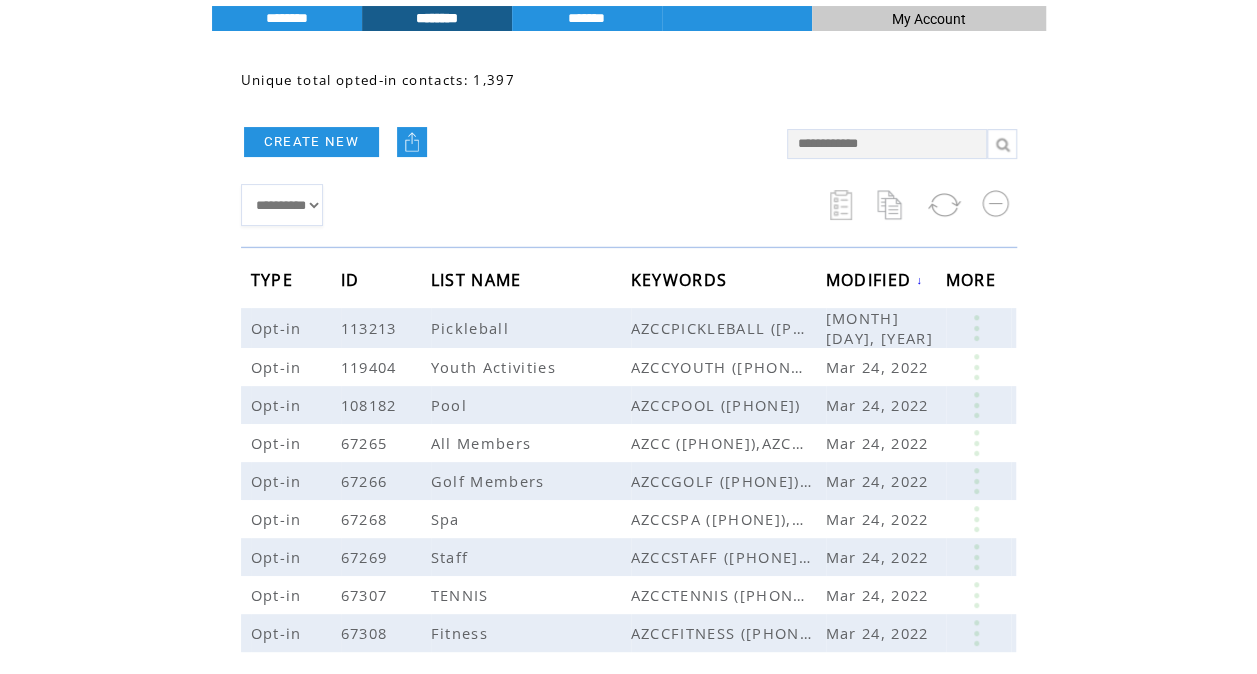 scroll, scrollTop: 154, scrollLeft: 0, axis: vertical 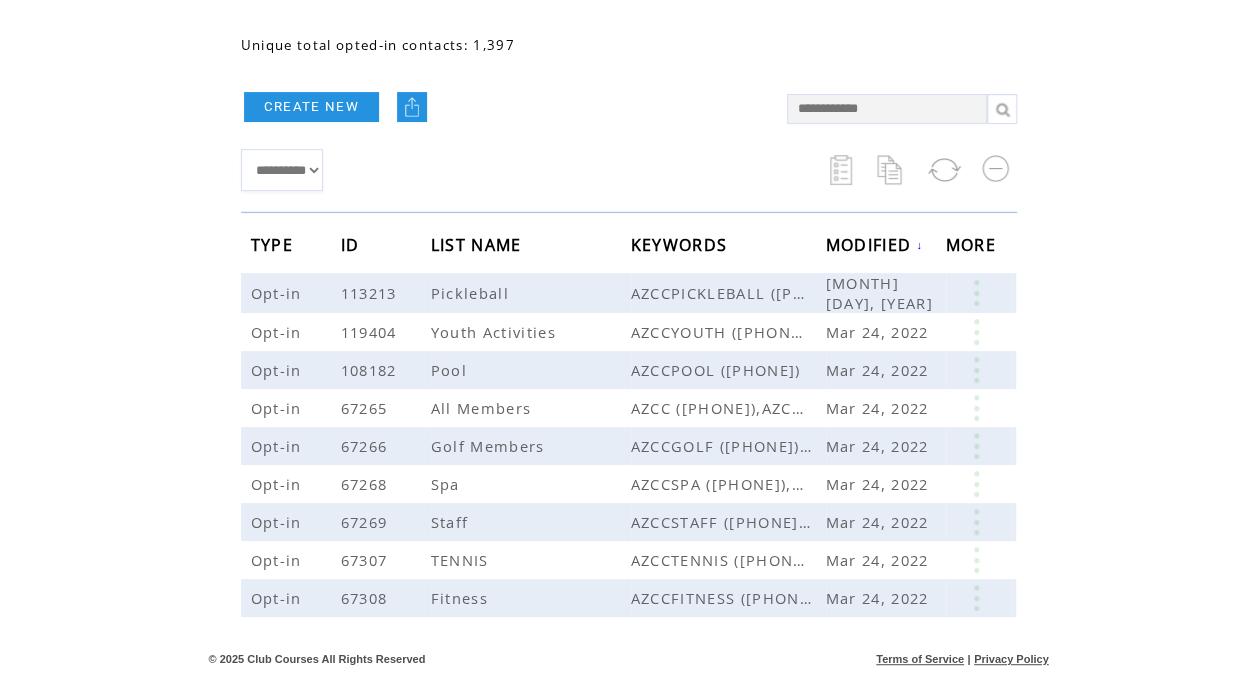click on "**********" at bounding box center (504, 170) 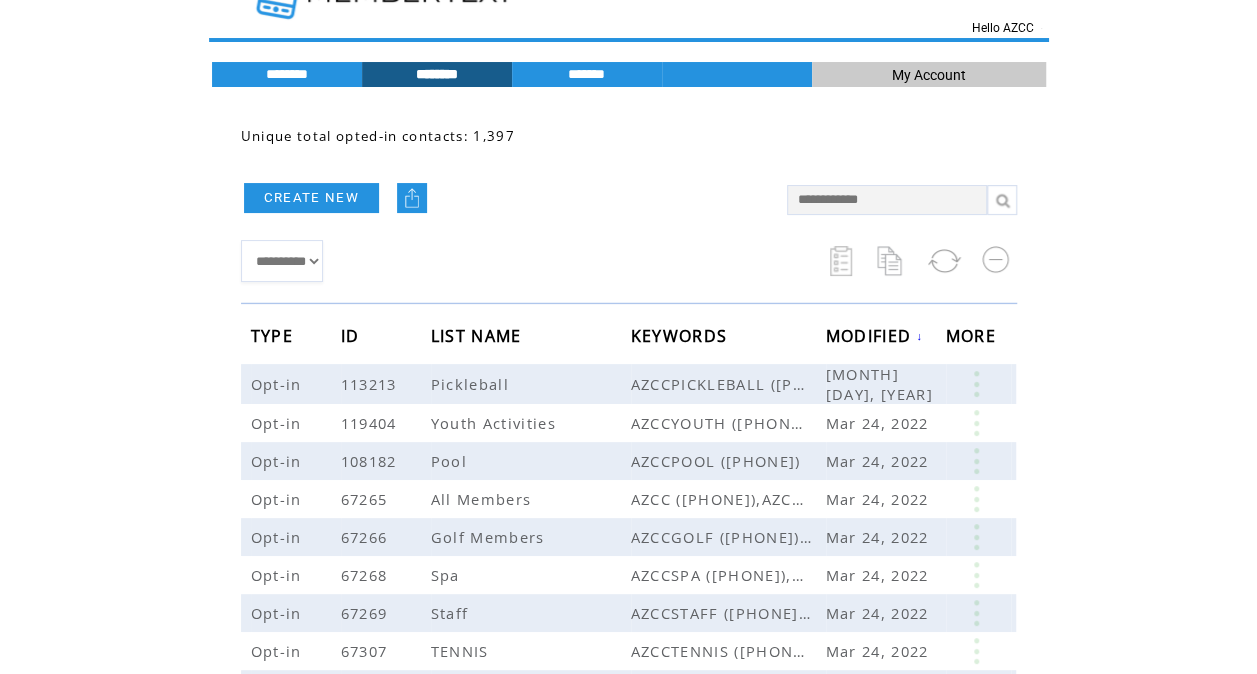 scroll, scrollTop: 62, scrollLeft: 0, axis: vertical 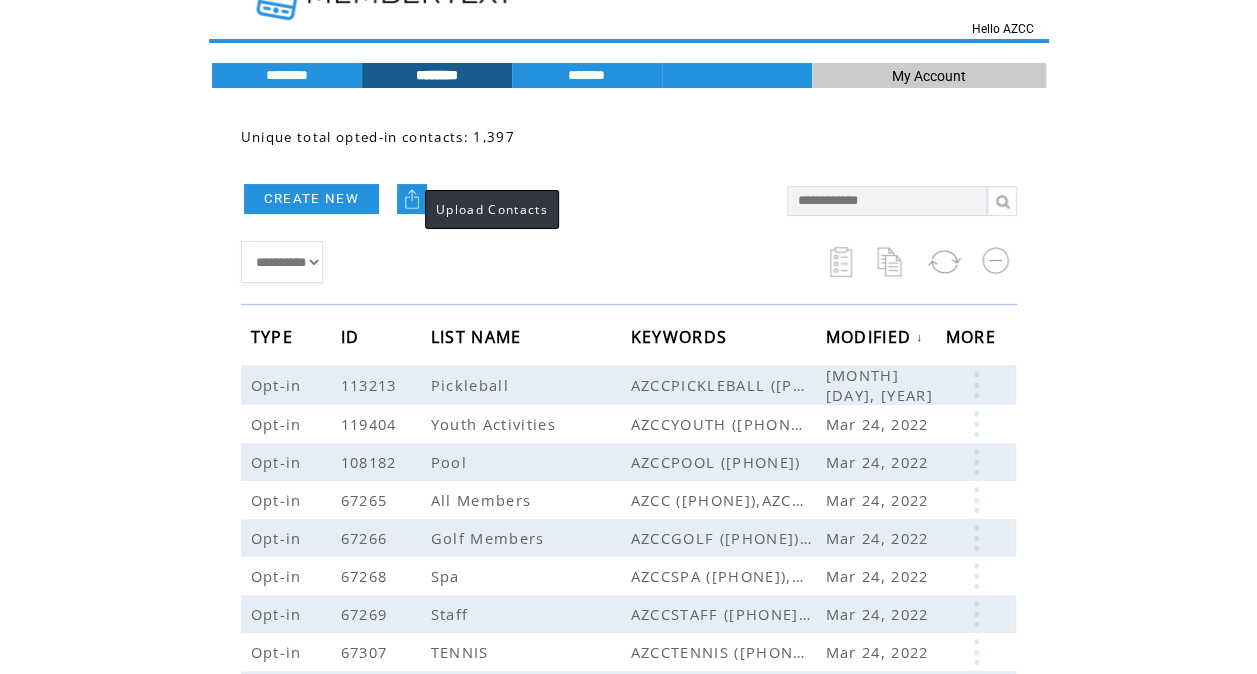 click at bounding box center (412, 199) 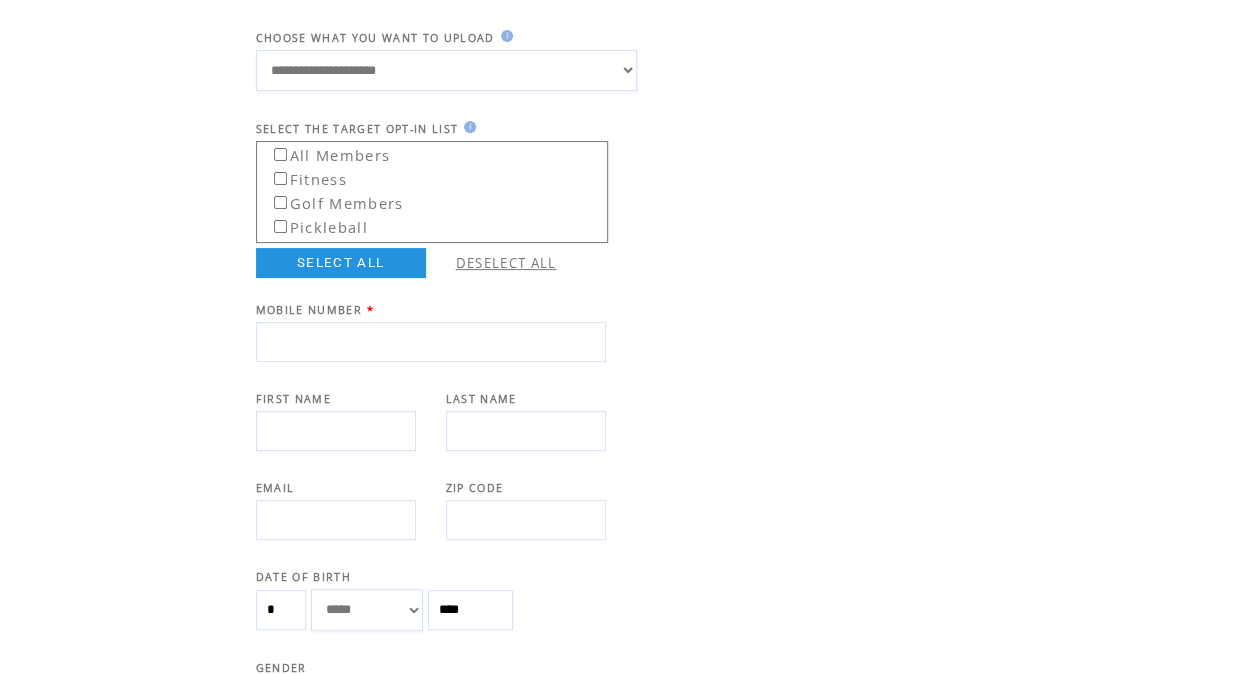 scroll, scrollTop: 182, scrollLeft: 0, axis: vertical 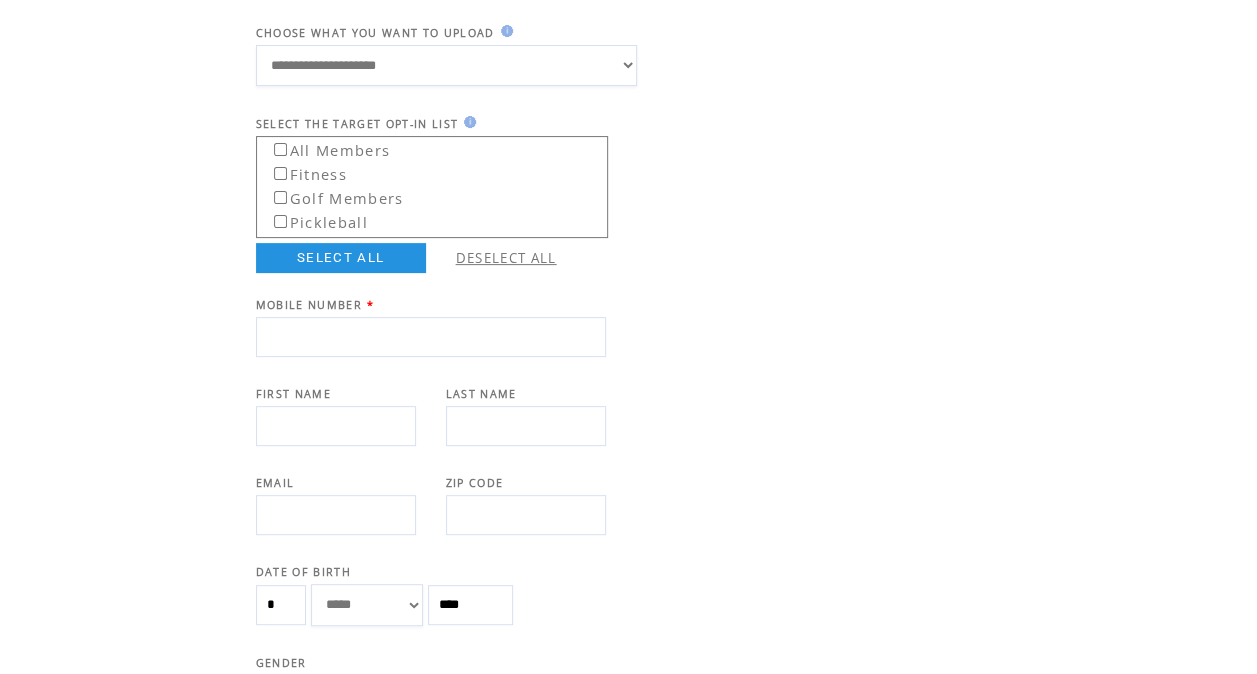 click on "Fitness" at bounding box center (303, 171) 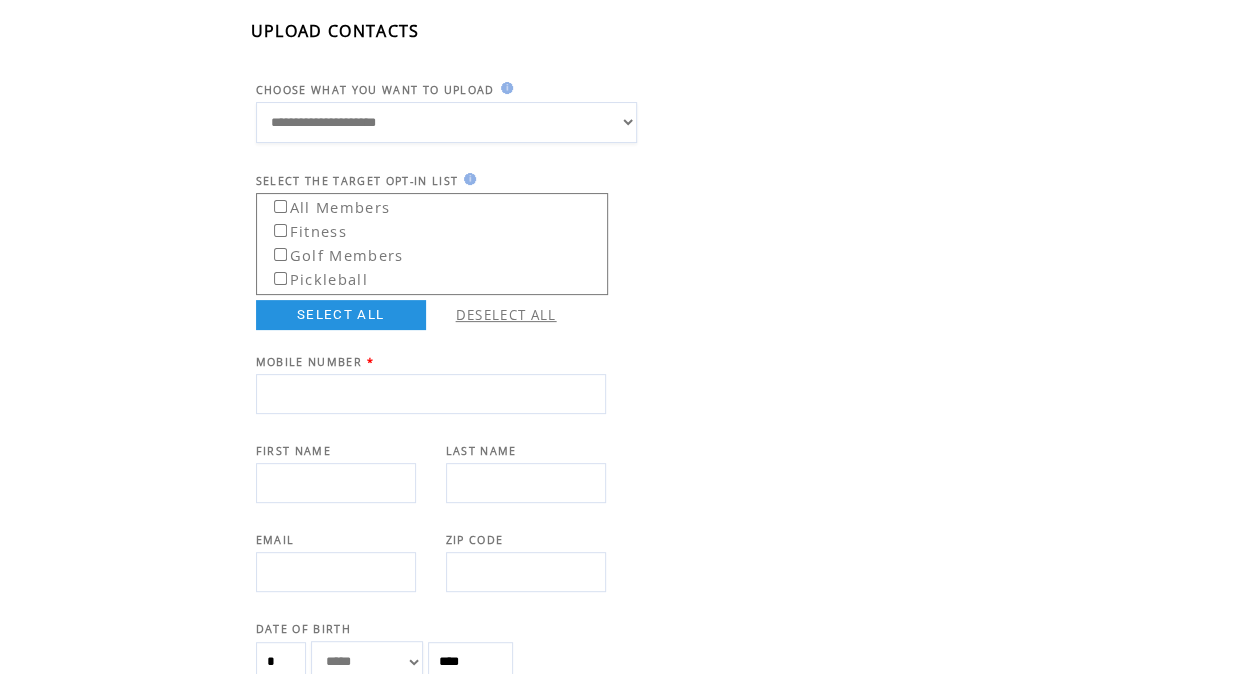 scroll, scrollTop: 124, scrollLeft: 0, axis: vertical 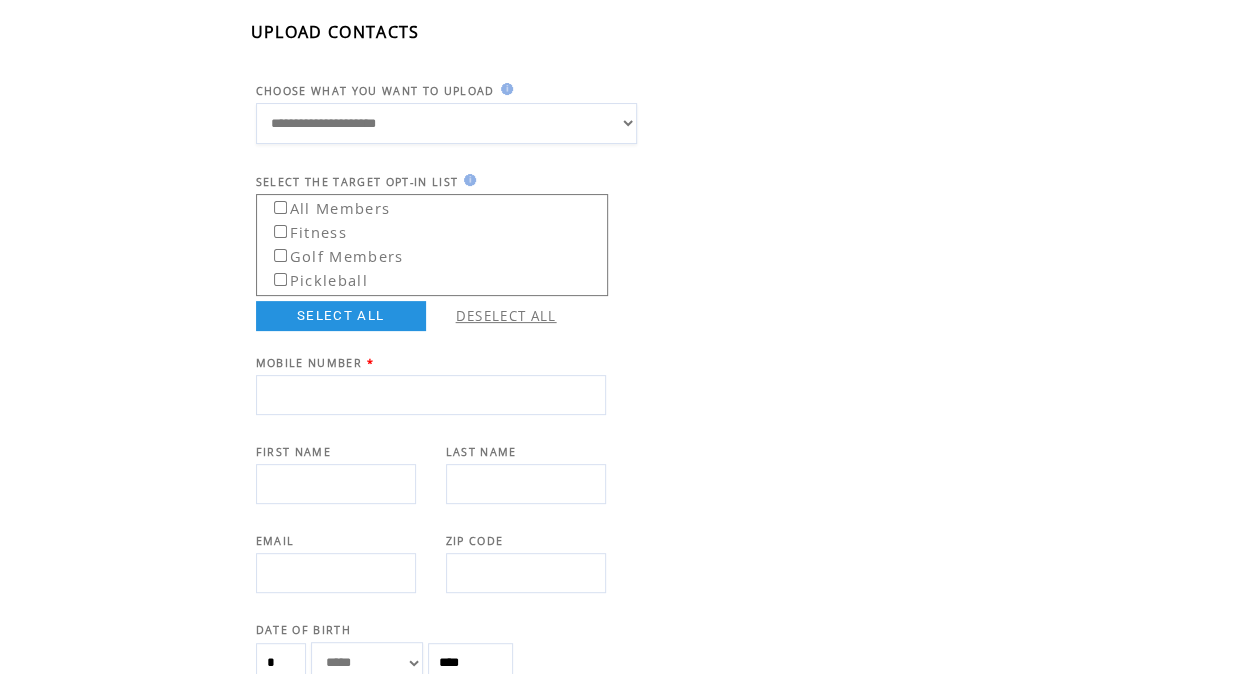 click on "**********" at bounding box center [649, 669] 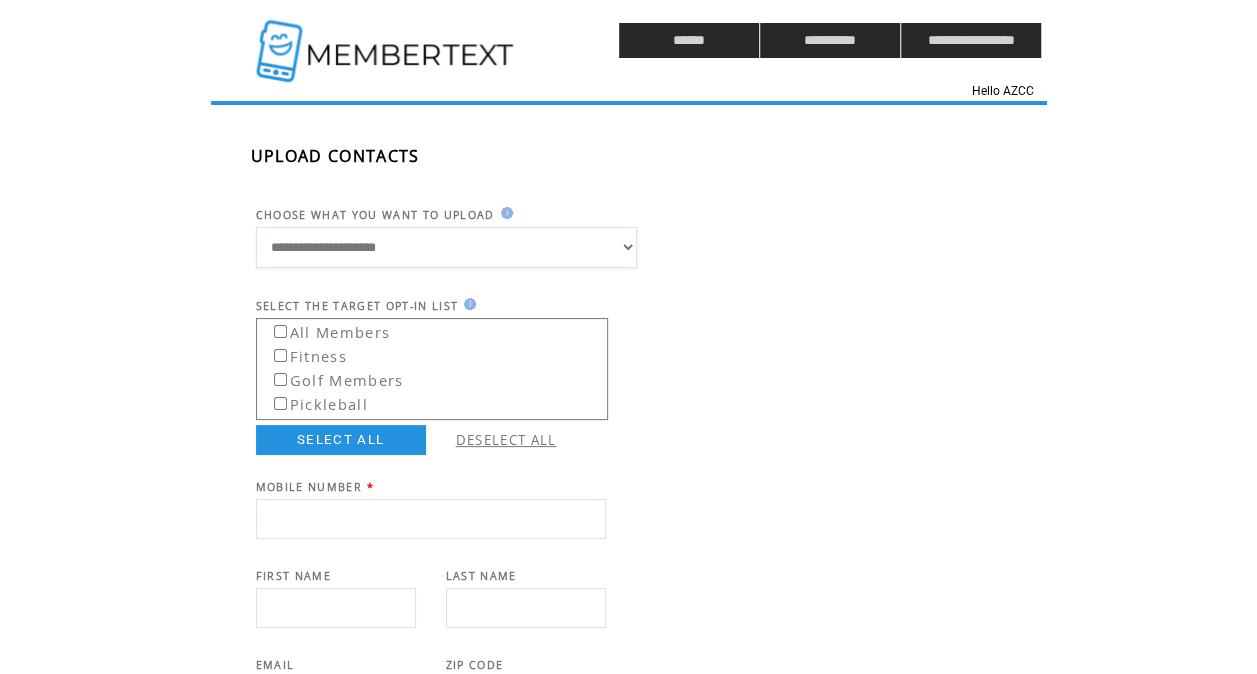click at bounding box center (387, 40) 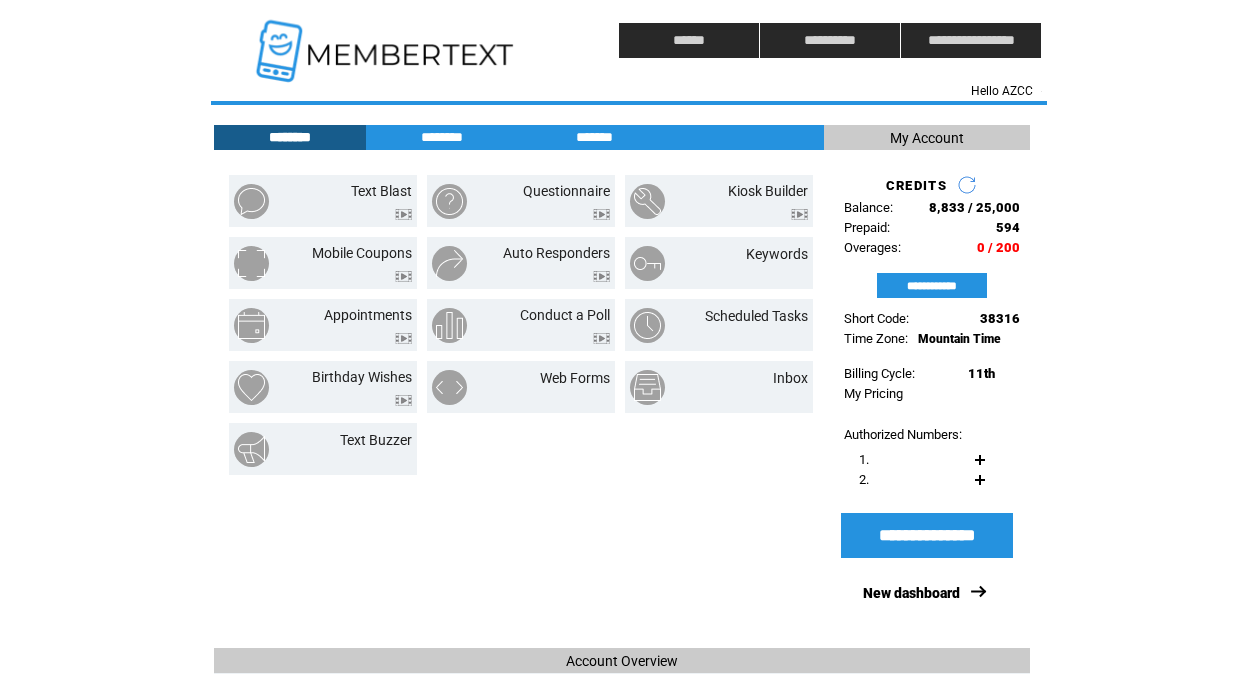 scroll, scrollTop: 0, scrollLeft: 0, axis: both 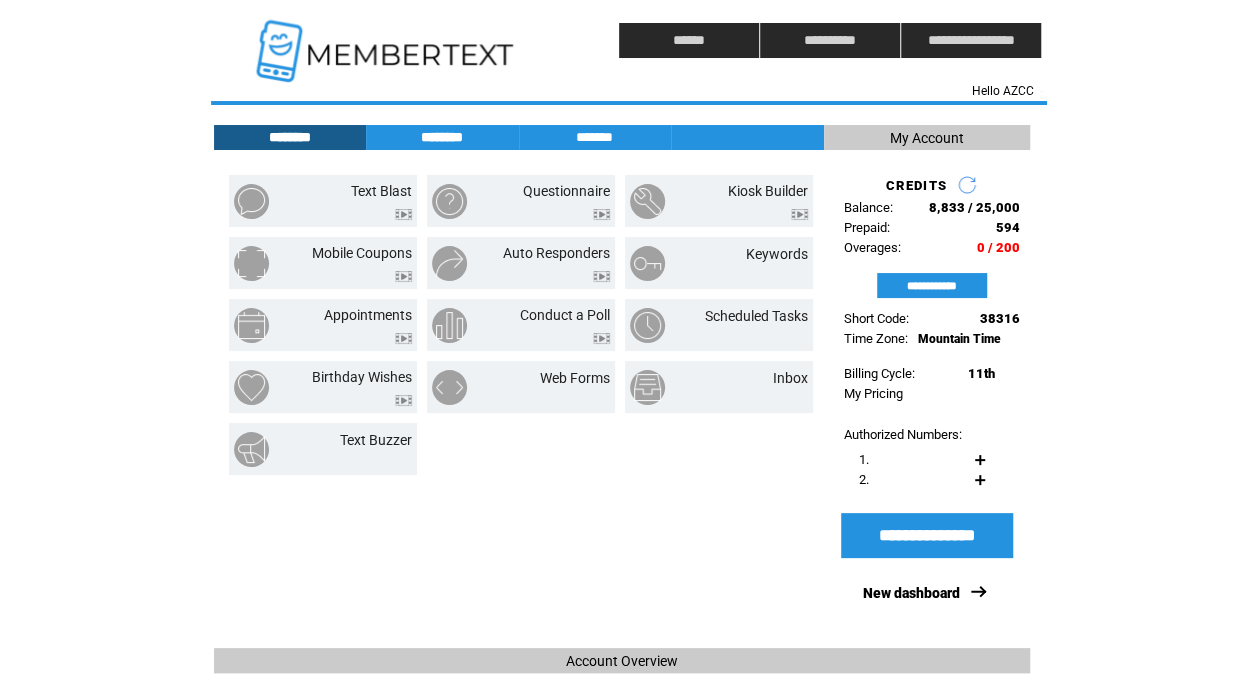click on "********" at bounding box center [442, 137] 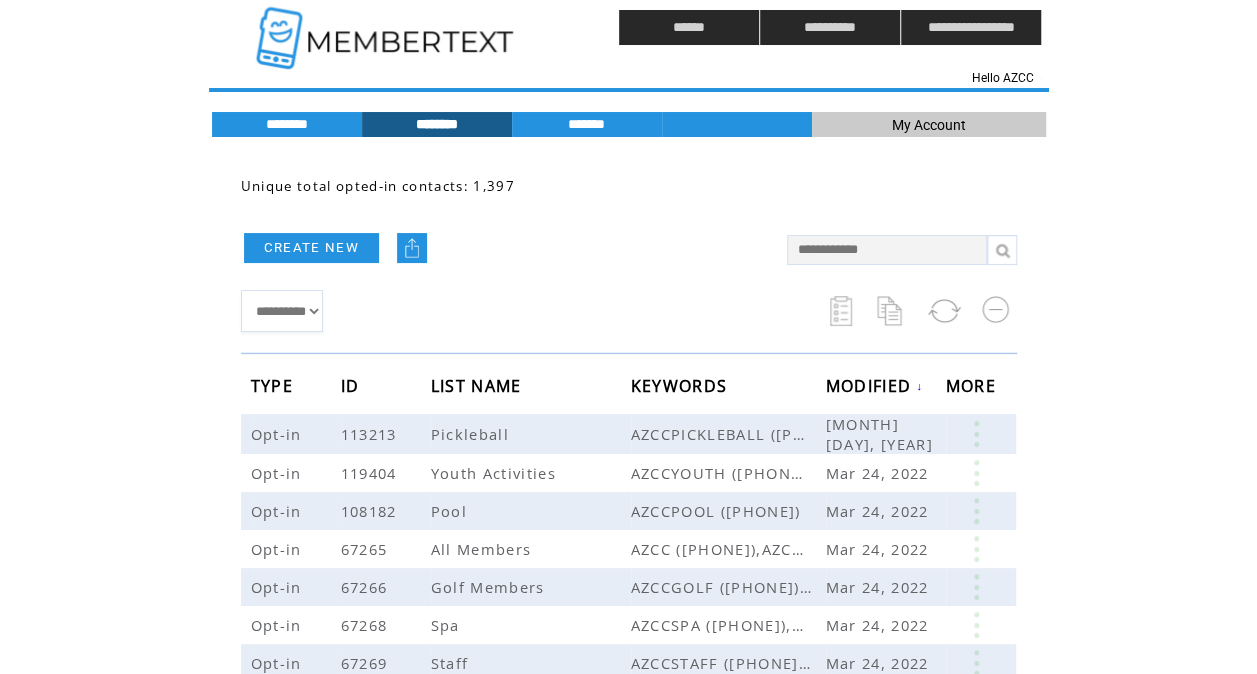 scroll, scrollTop: 0, scrollLeft: 0, axis: both 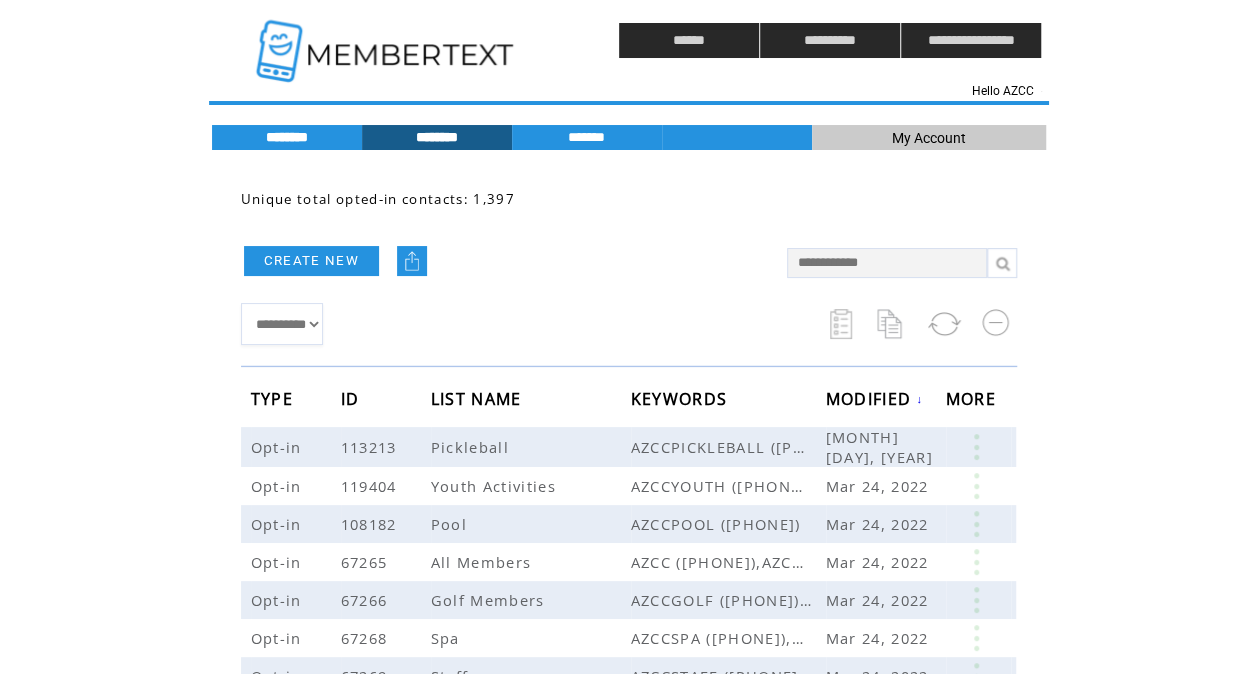 click on "********" at bounding box center (287, 137) 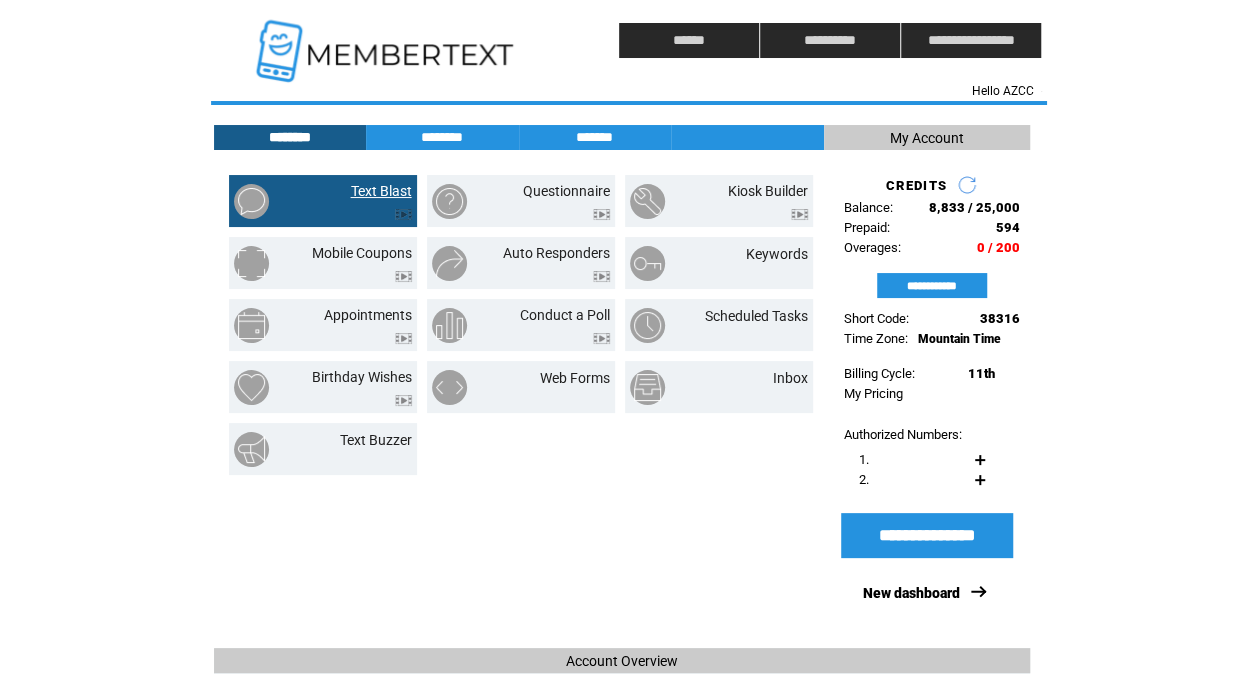 click on "Text Blast" at bounding box center (381, 191) 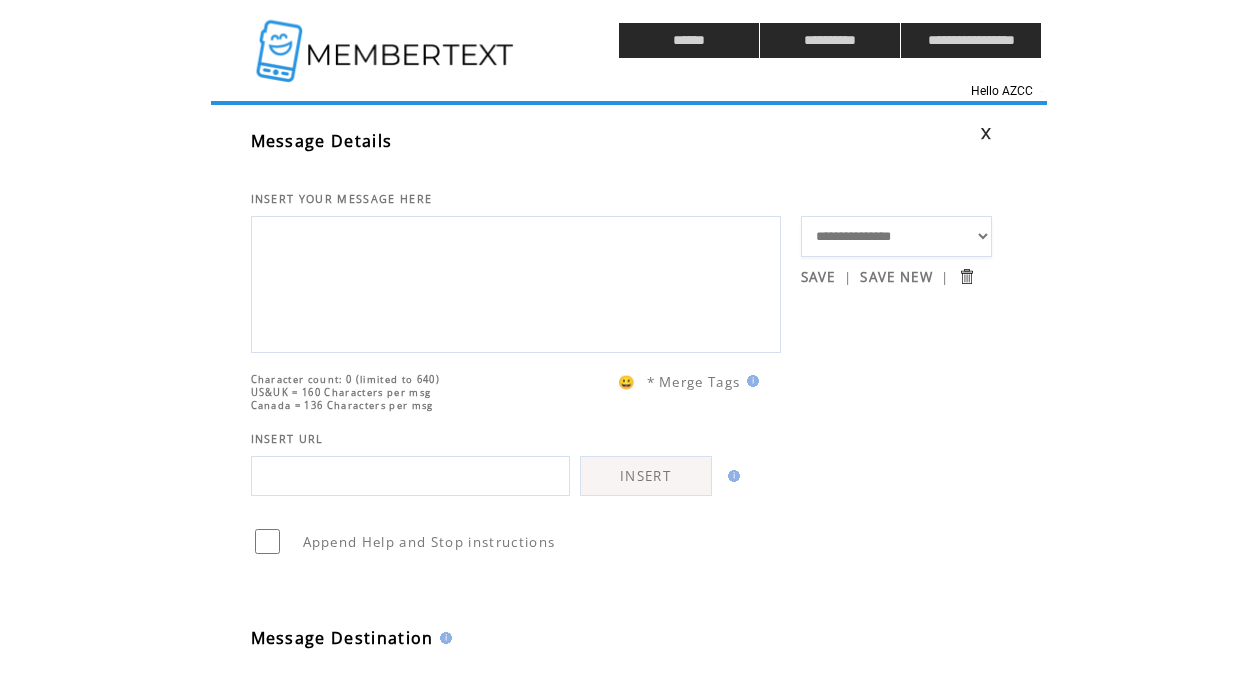 scroll, scrollTop: 0, scrollLeft: 0, axis: both 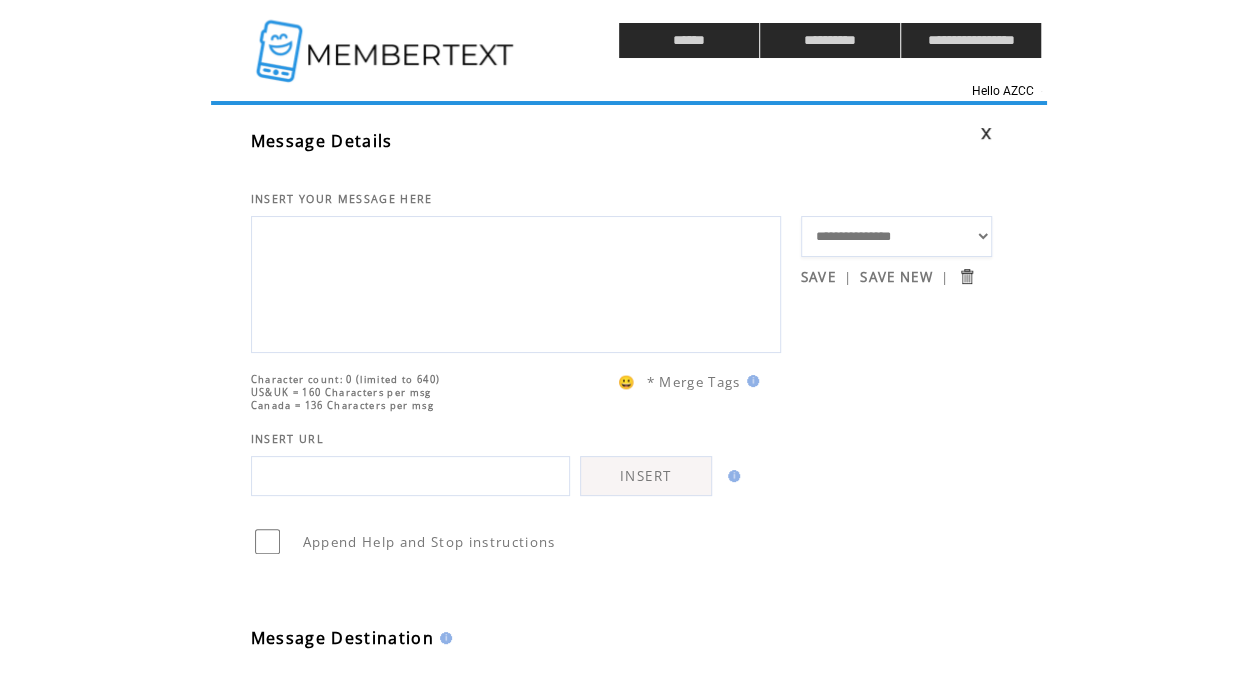 click at bounding box center [516, 282] 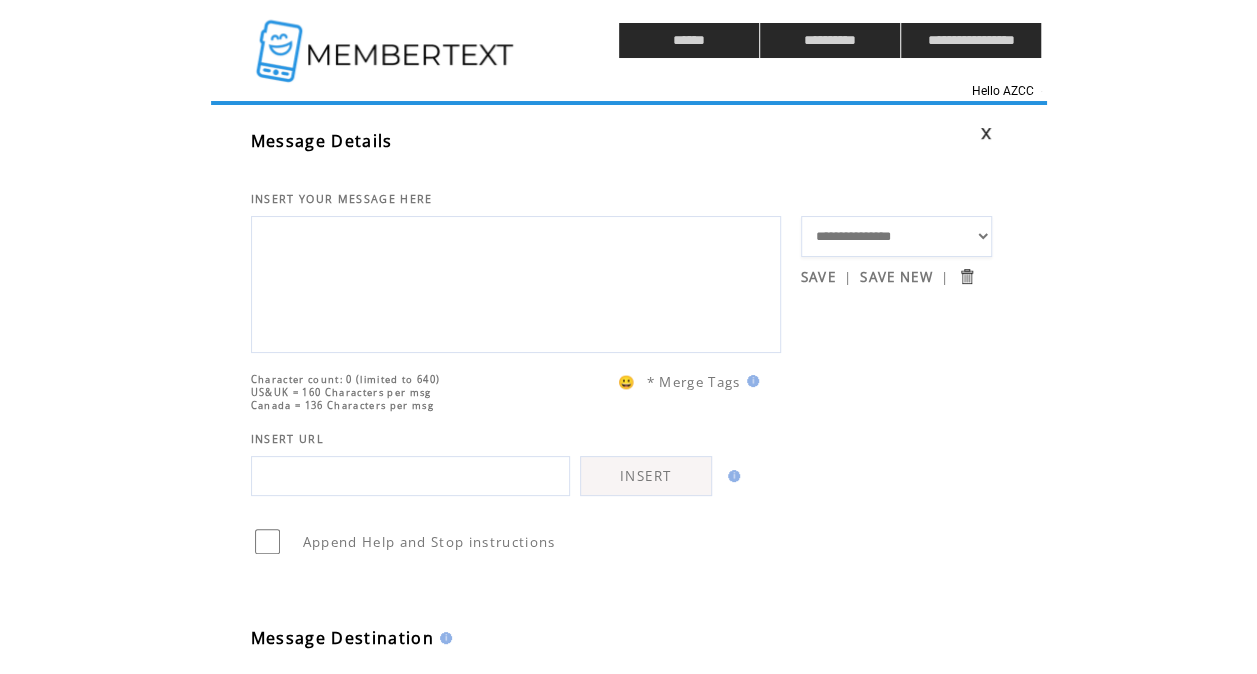 click on "INSERT YOUR MESSAGE HERE" at bounding box center (526, 179) 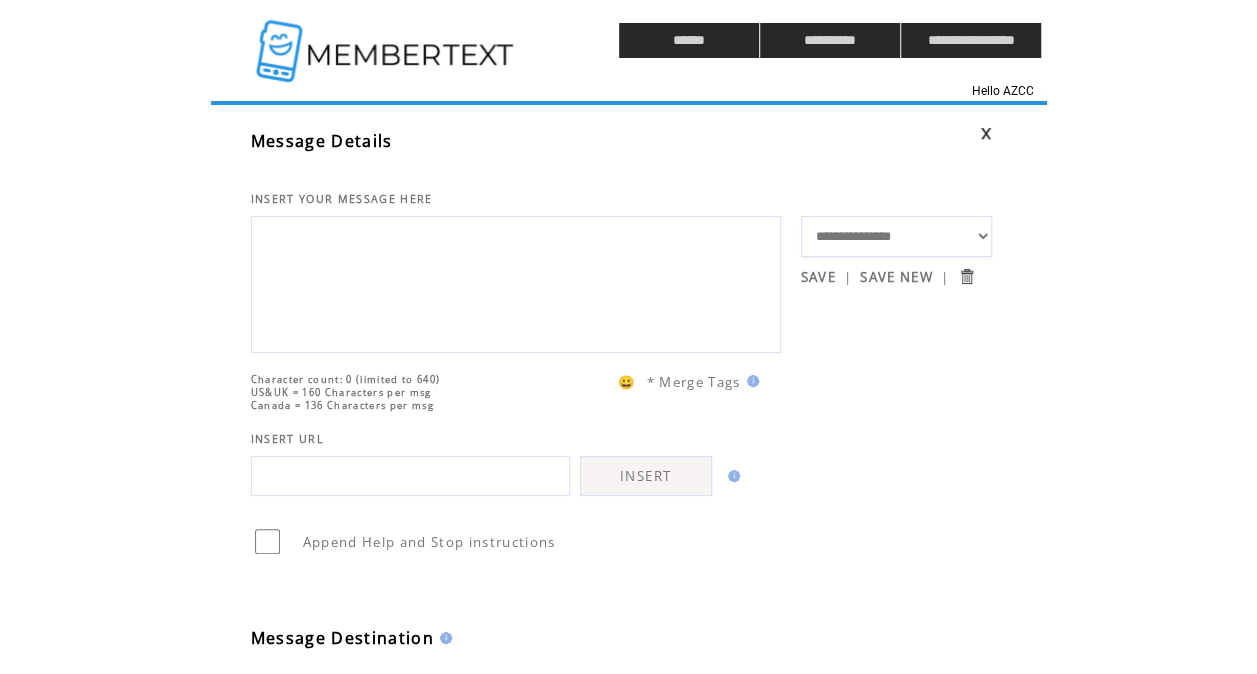 click on "US&UK = 160 Characters per msg" at bounding box center [341, 392] 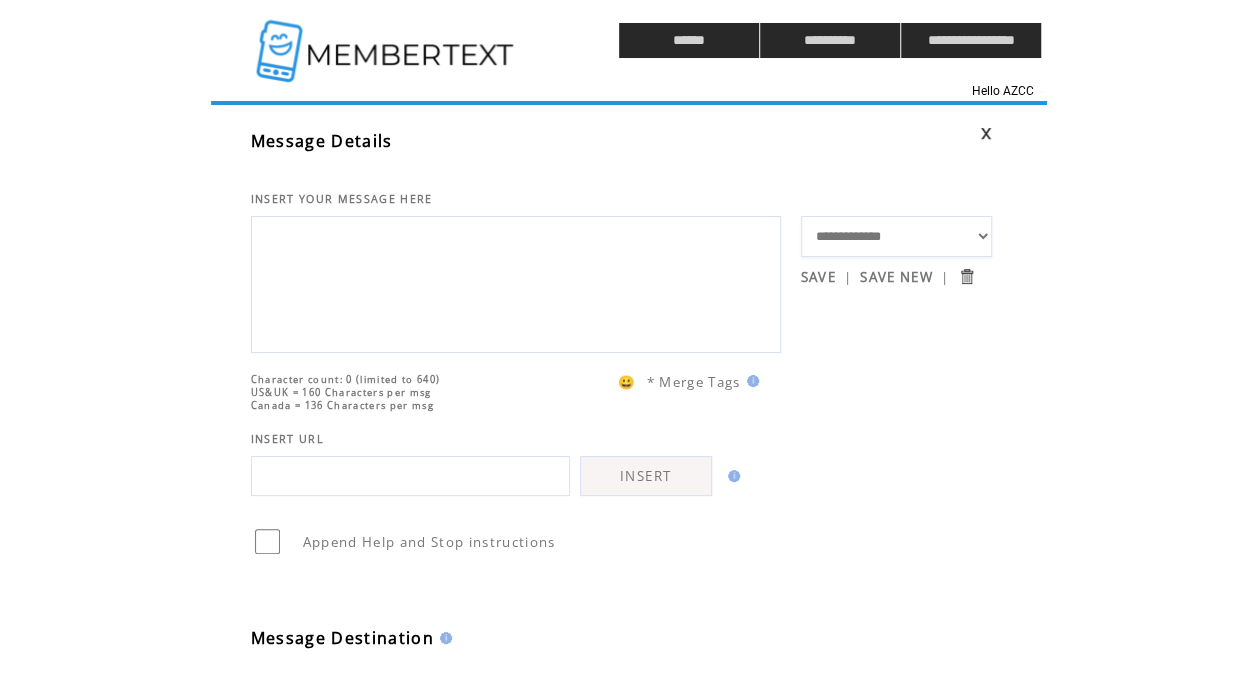 click on "**********" at bounding box center (896, 236) 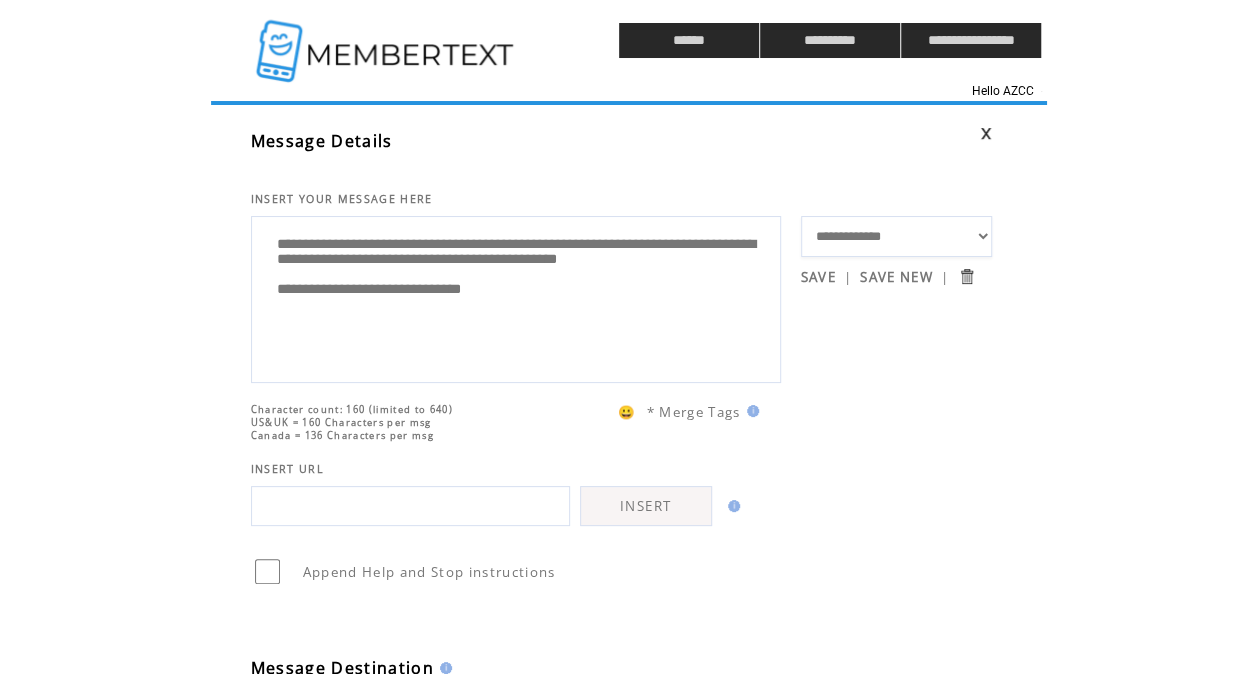 click on "**********" at bounding box center [516, 297] 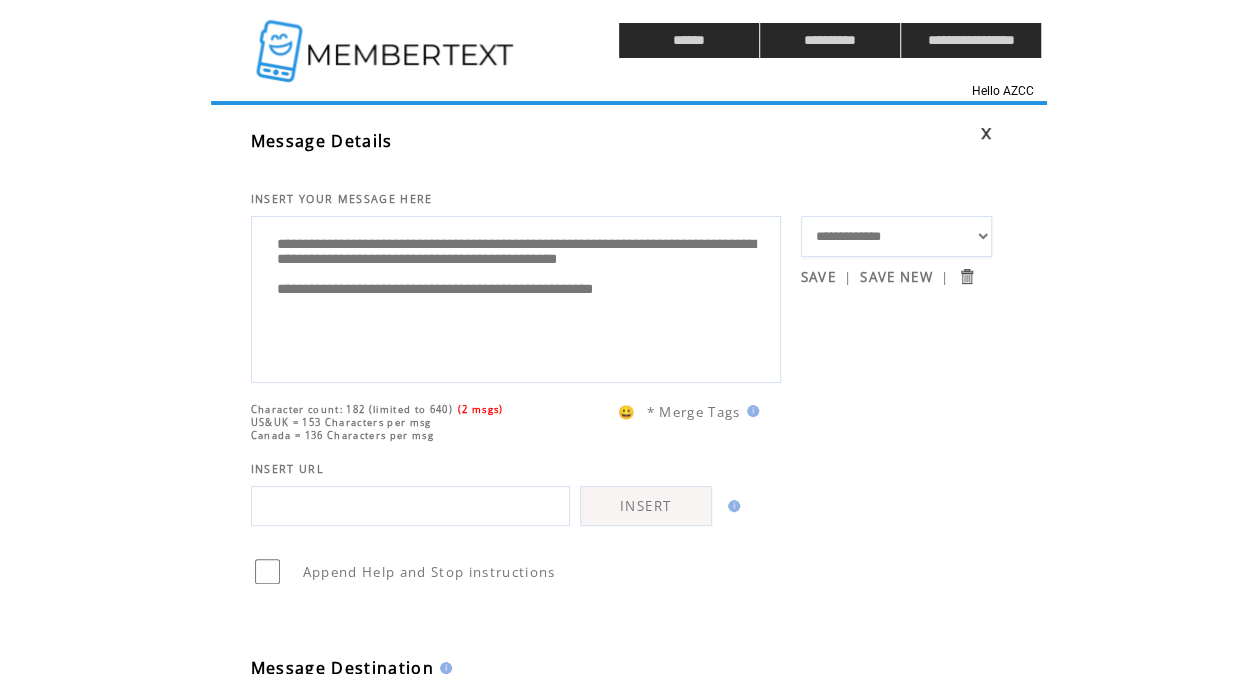 type on "**********" 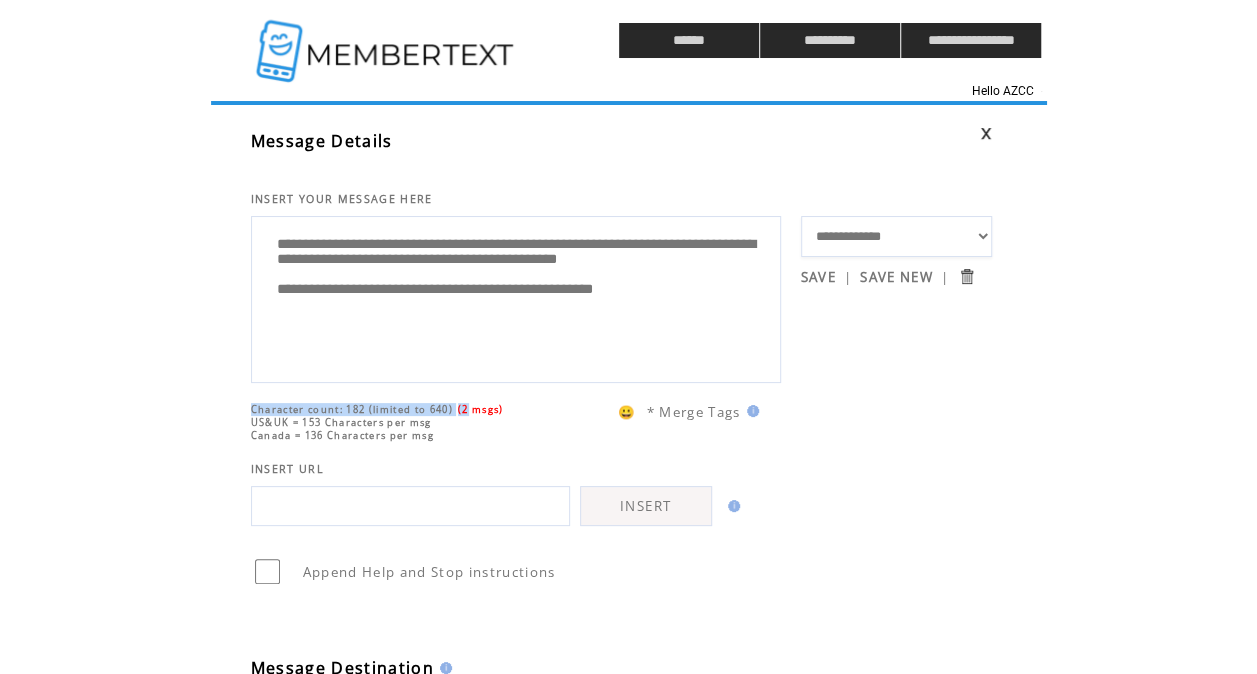 drag, startPoint x: 511, startPoint y: 412, endPoint x: 474, endPoint y: 405, distance: 37.65634 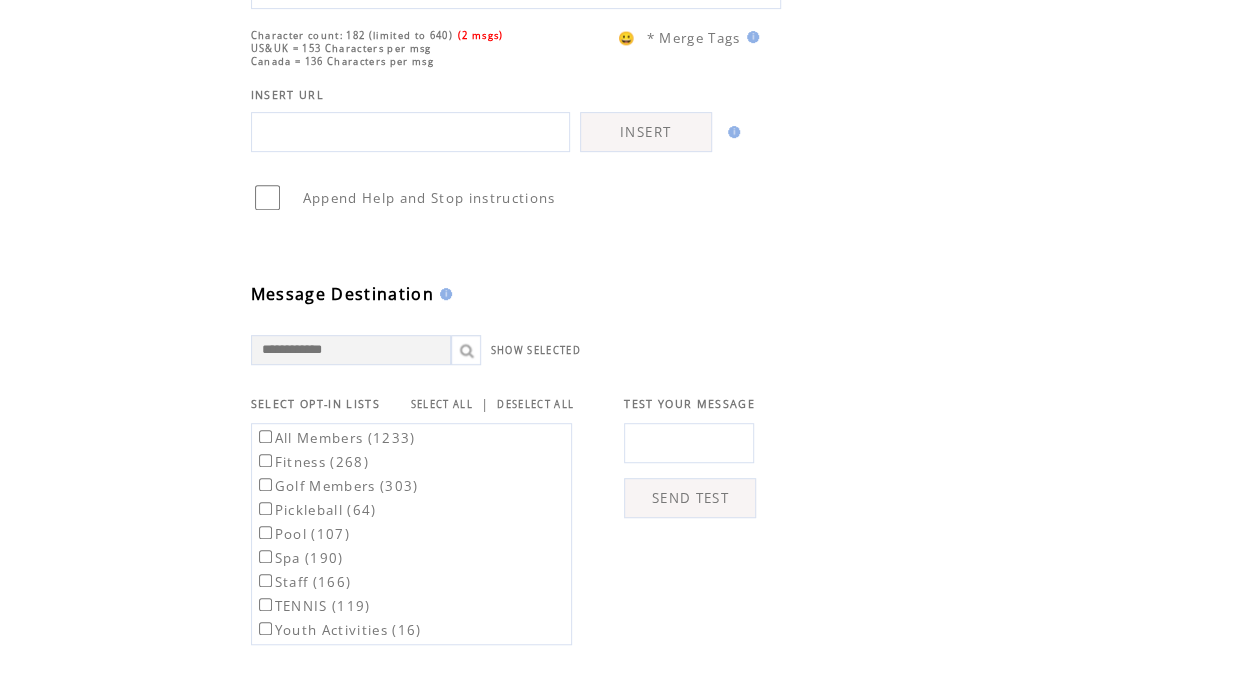 scroll, scrollTop: 375, scrollLeft: 0, axis: vertical 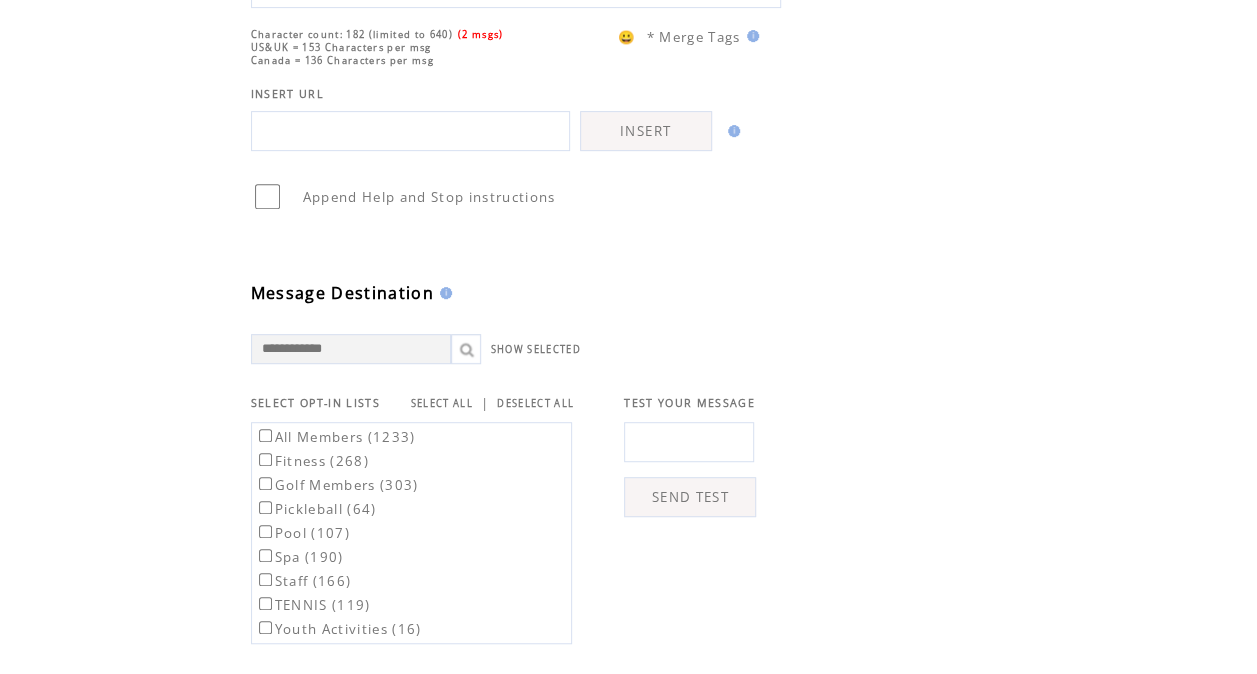 click on "Message Destination" at bounding box center (526, 258) 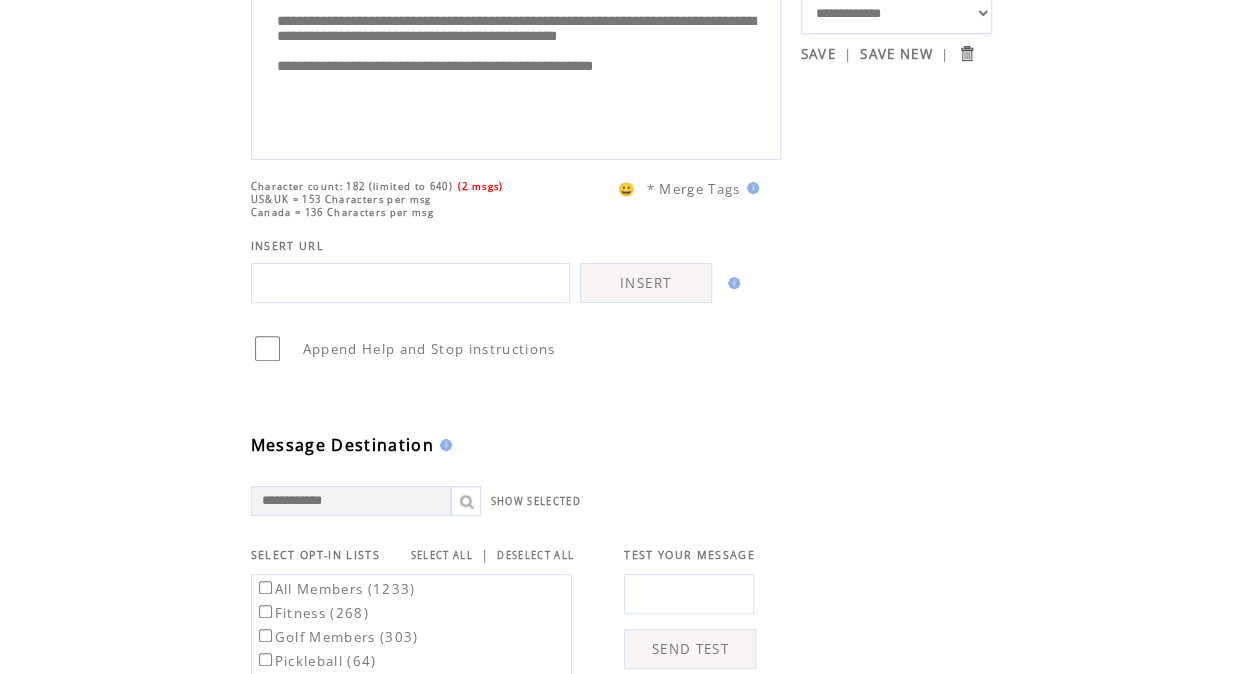 scroll, scrollTop: 224, scrollLeft: 0, axis: vertical 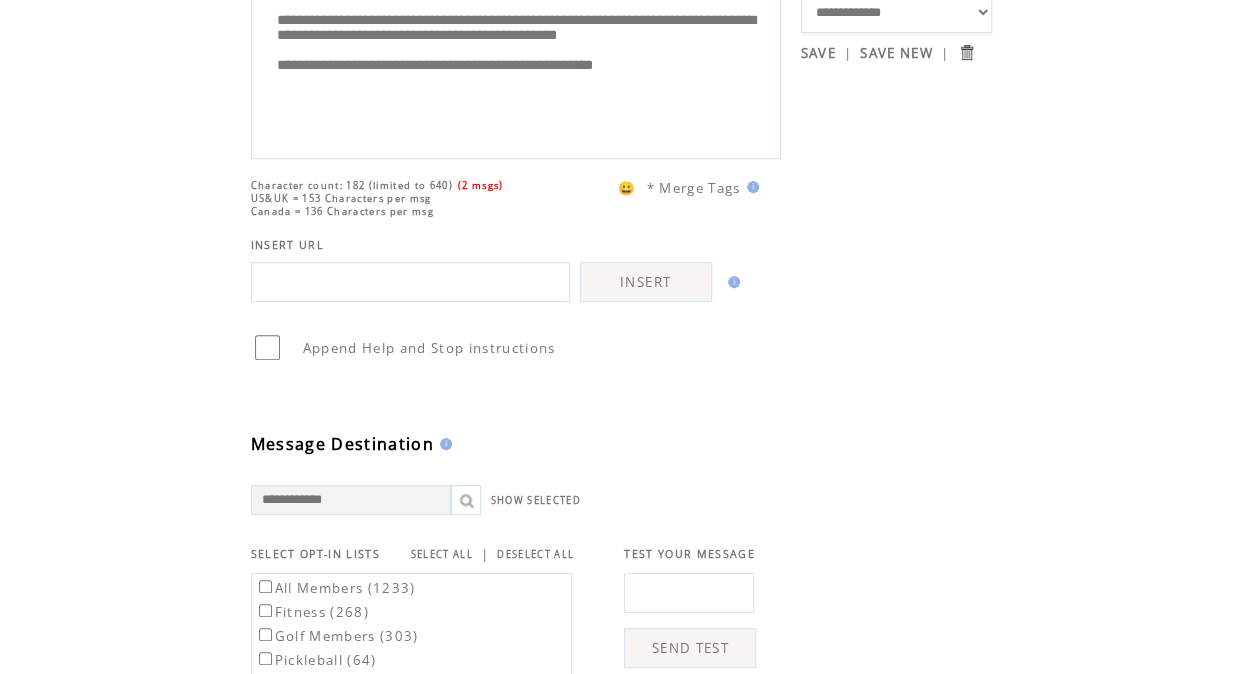 click on "Character count: 182 (limited to 640) (2 msgs) US&UK = 153 Characters per msg Canada = 136 Characters per msg" at bounding box center (429, 198) 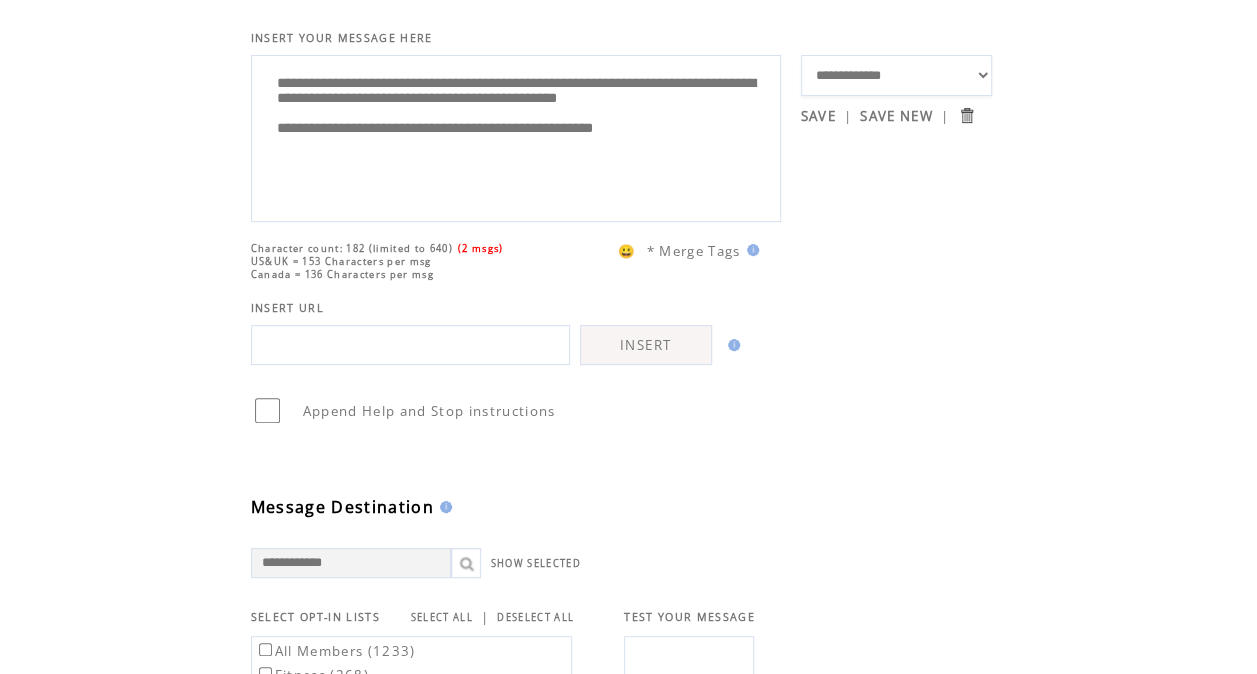scroll, scrollTop: 157, scrollLeft: 0, axis: vertical 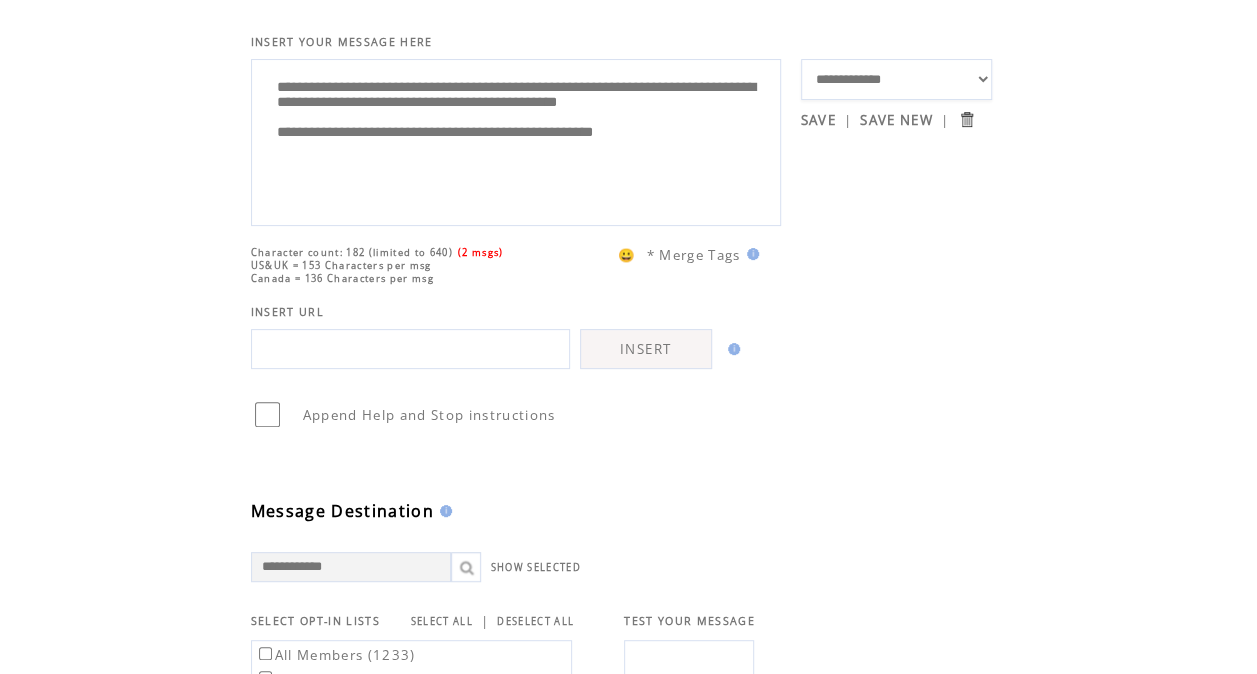 click at bounding box center (410, 349) 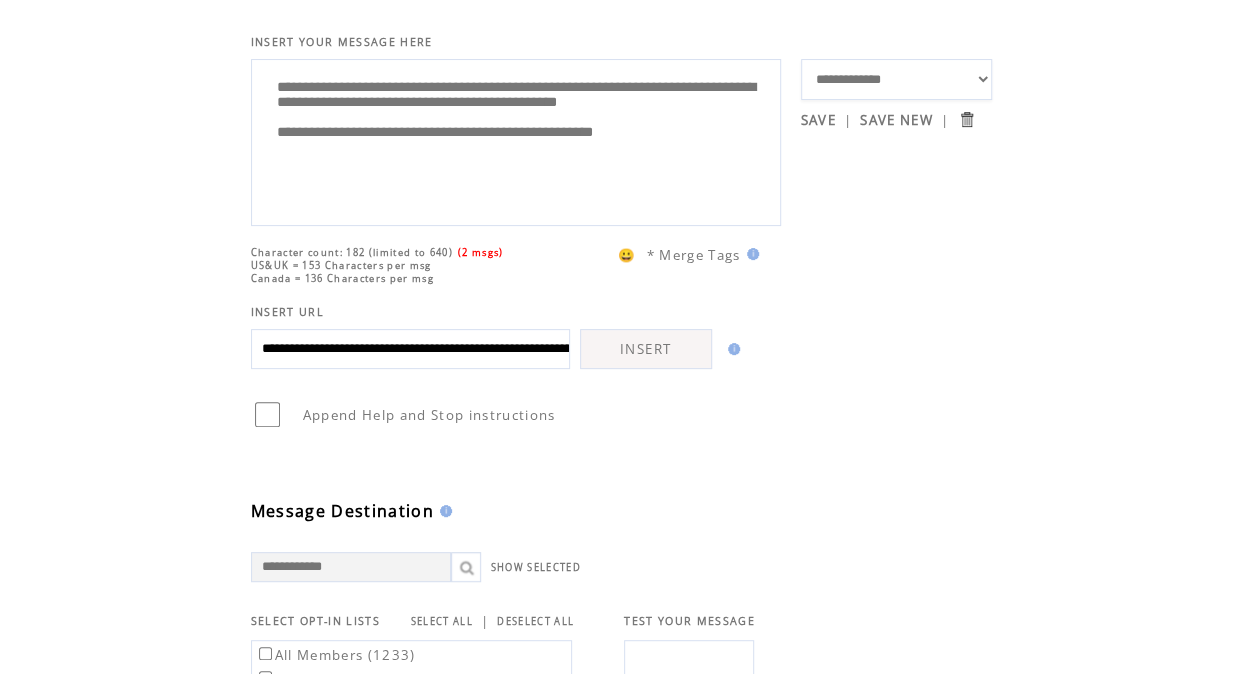 scroll, scrollTop: 0, scrollLeft: 418, axis: horizontal 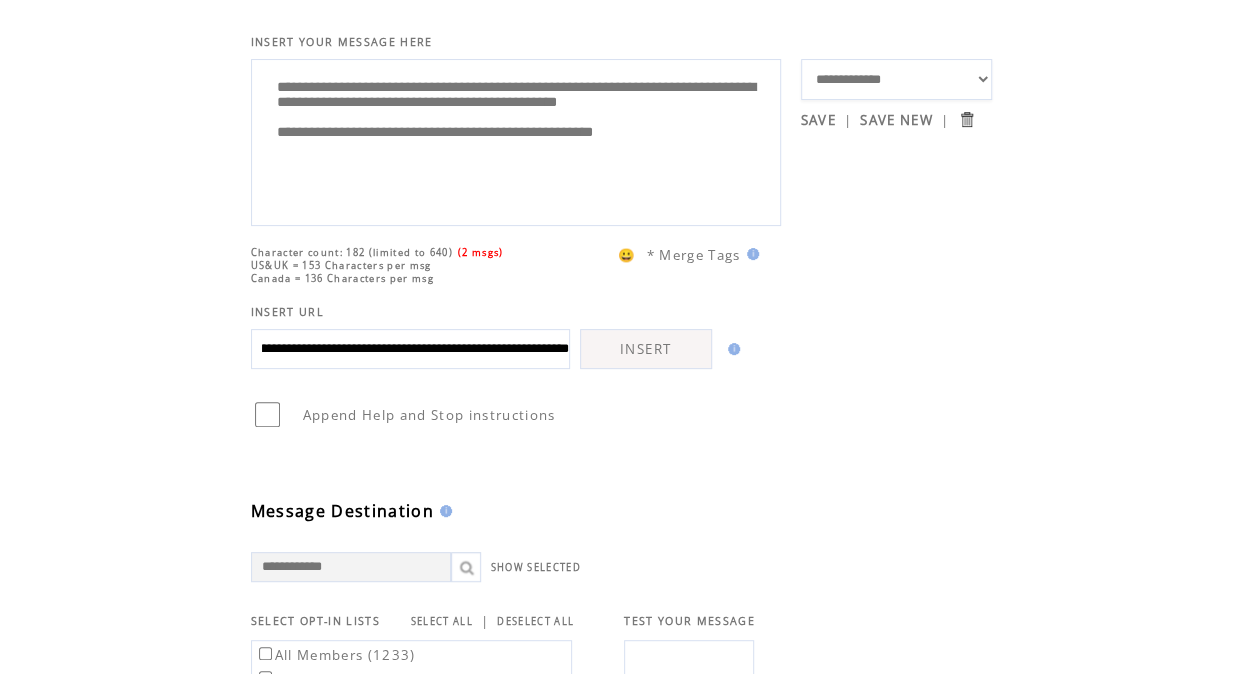 type on "**********" 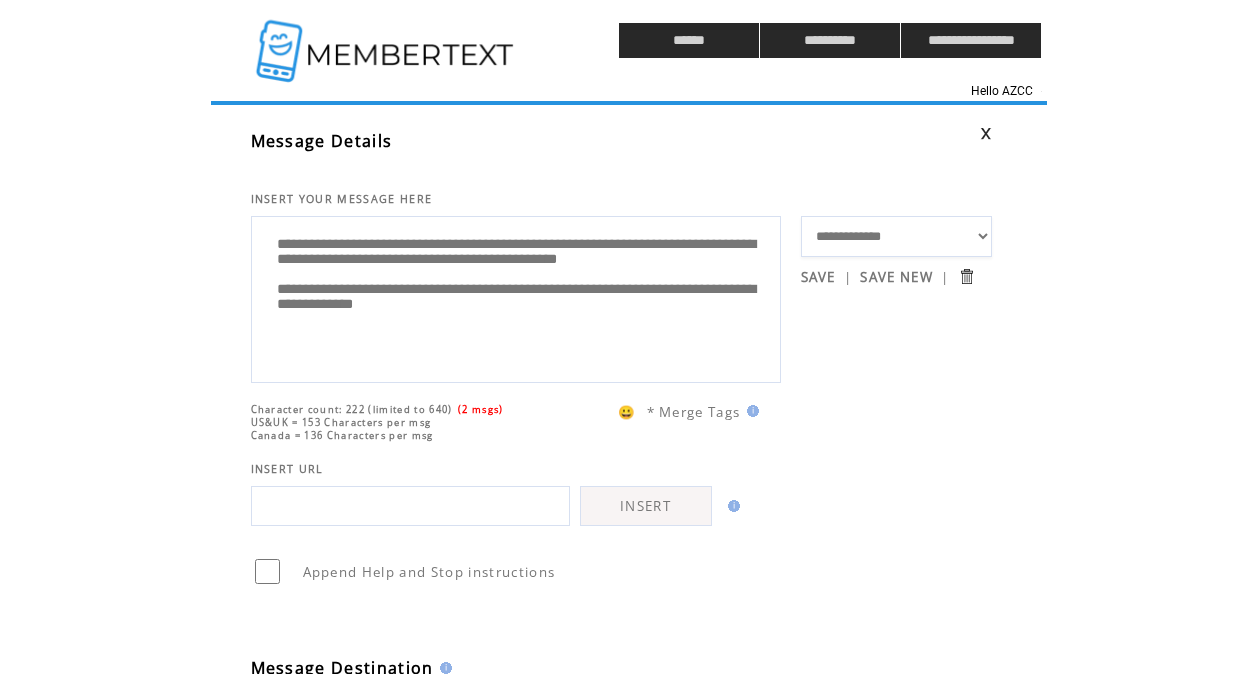 scroll, scrollTop: 0, scrollLeft: 0, axis: both 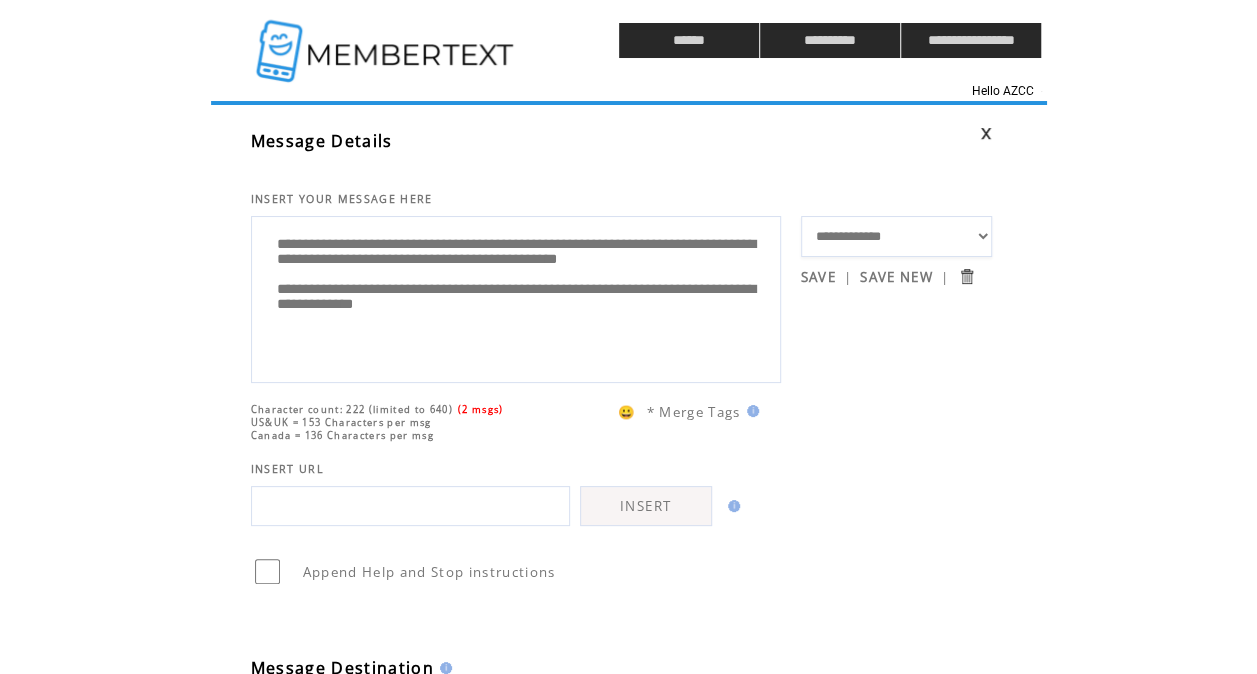 click on "Character count: 222 (limited to 640)" at bounding box center [352, 409] 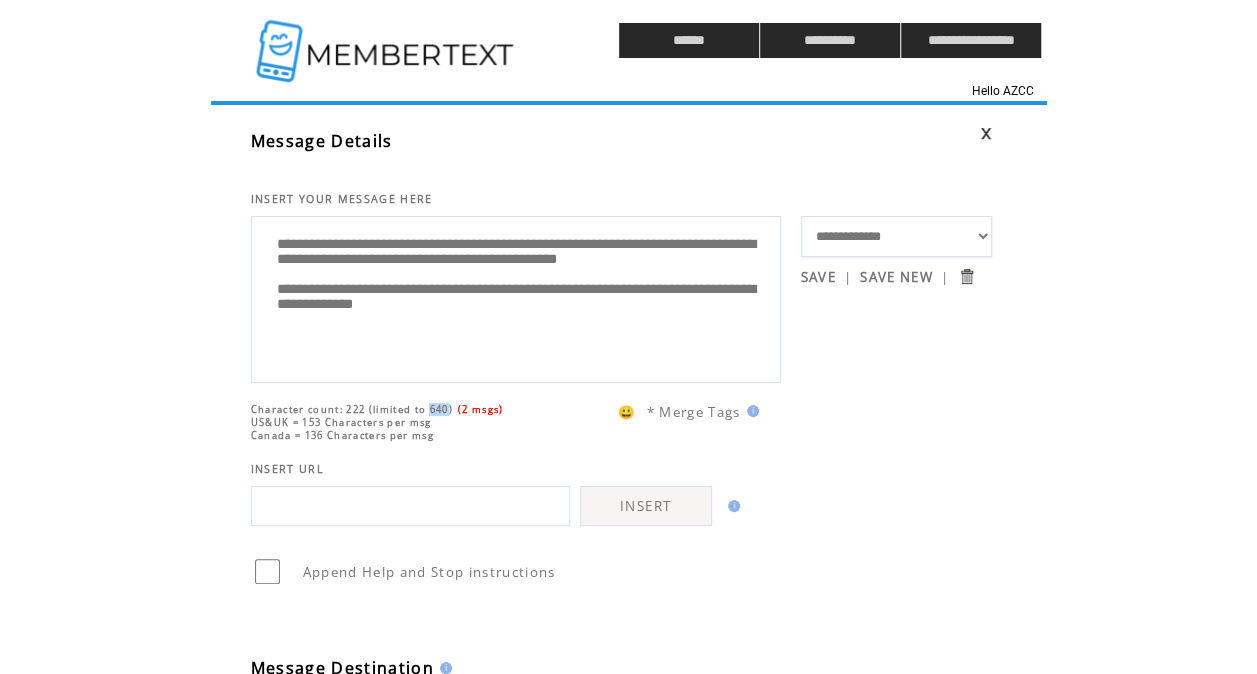 click on "Character count: 222 (limited to 640)" at bounding box center [352, 409] 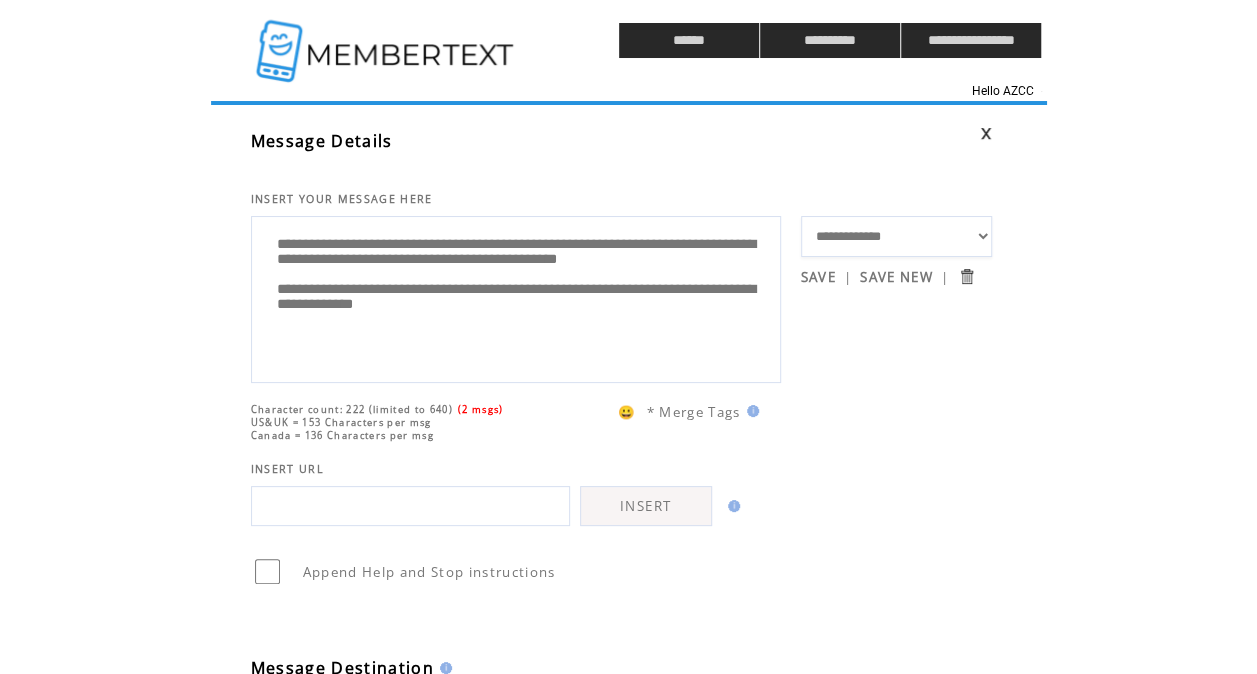 drag, startPoint x: 444, startPoint y: 406, endPoint x: 483, endPoint y: 430, distance: 45.79301 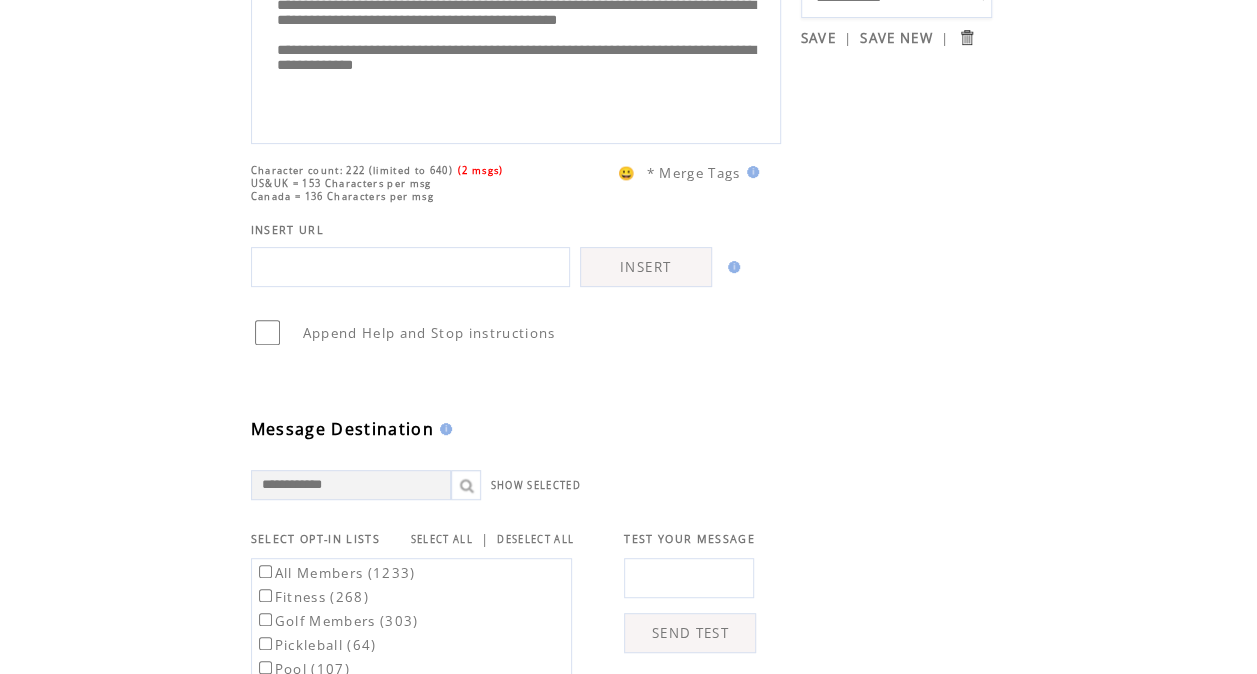 scroll, scrollTop: 238, scrollLeft: 0, axis: vertical 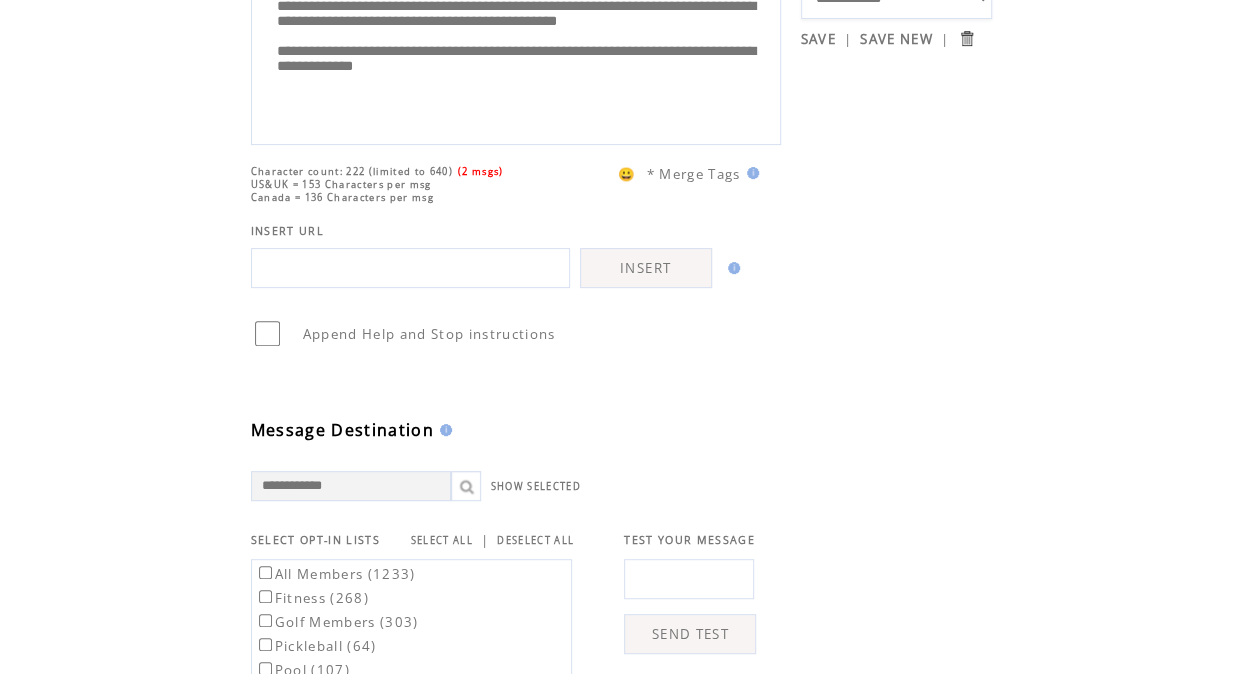 click at bounding box center (750, 173) 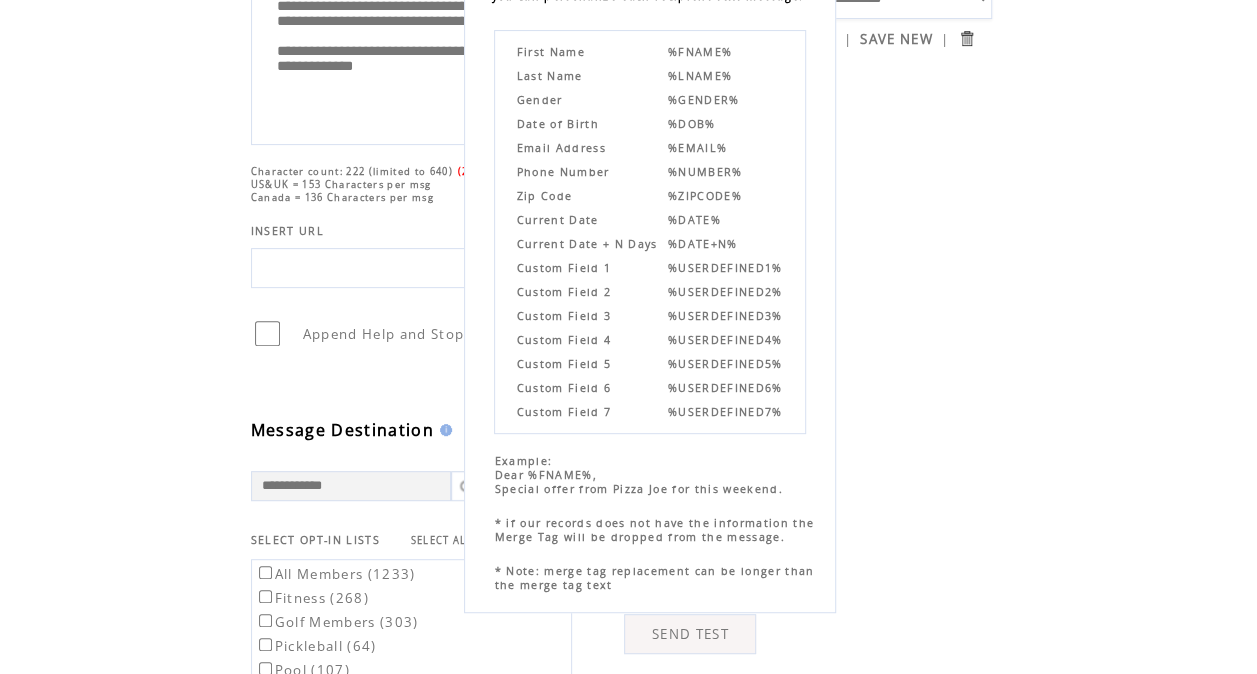 click on "First Name %FNAME%
Last Name %LNAME%
Gender %GENDER%
Date of Birth %DOB%
Email Address %EMAIL%
Phone Number %NUMBER%
Zip Code %ZIPCODE%
Current Date %DATE%
Current Date + N Days %DATE+N%
Custom Field 1 %USERDEFINED1%
Custom Field 2 %USERDEFINED2%
Custom Field 3 %USERDEFINED3%
Custom Field 4 %USERDEFINED4%
Custom Field 5 %USERDEFINED5%
Custom Field 6 %USERDEFINED6%
Custom Field 7 %USERDEFINED7%" at bounding box center (650, 222) 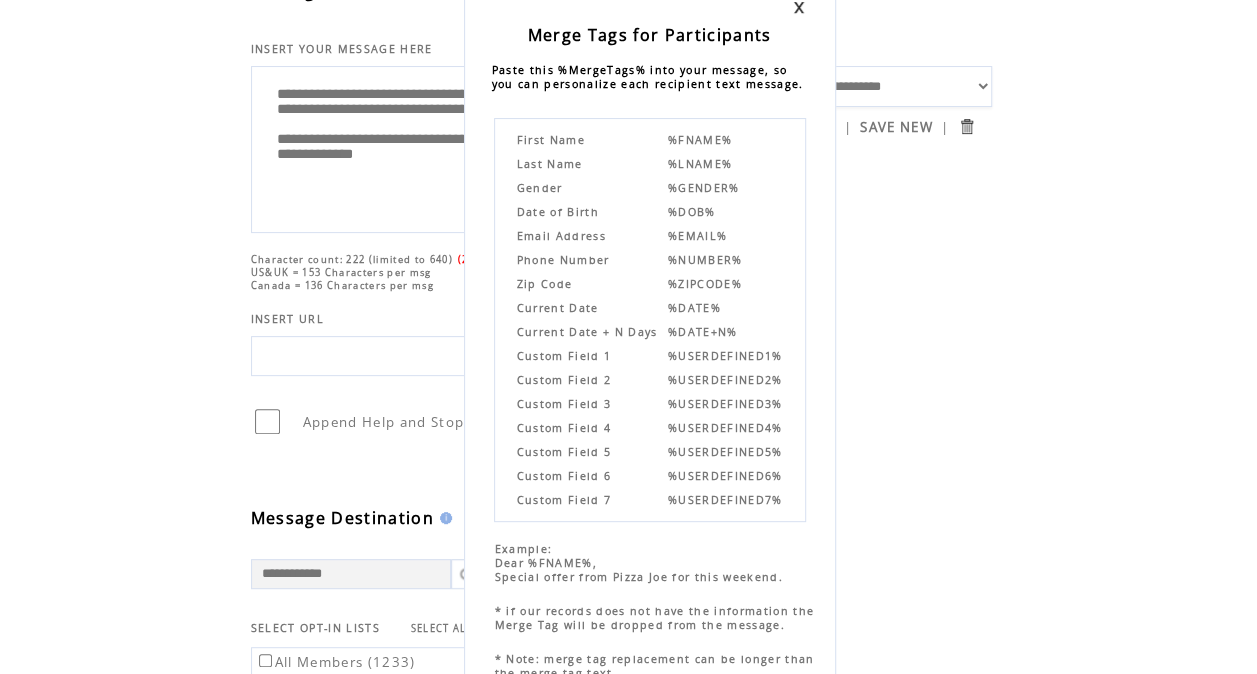scroll, scrollTop: 136, scrollLeft: 0, axis: vertical 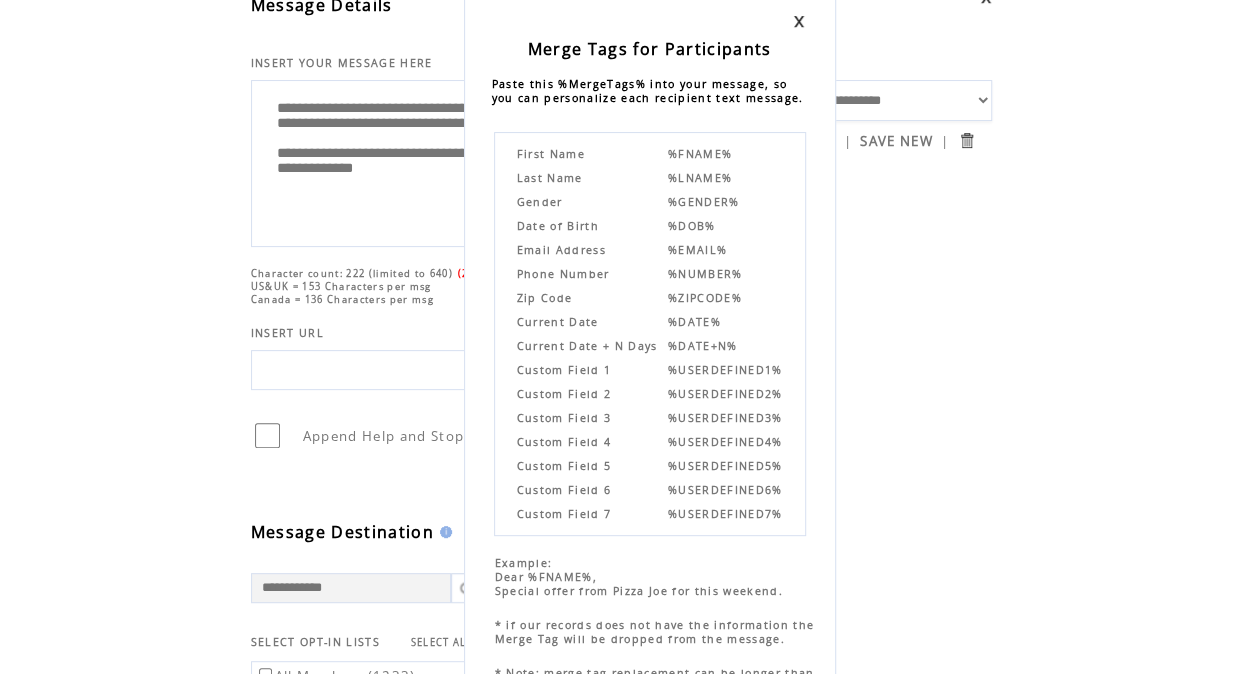 click at bounding box center [799, 21] 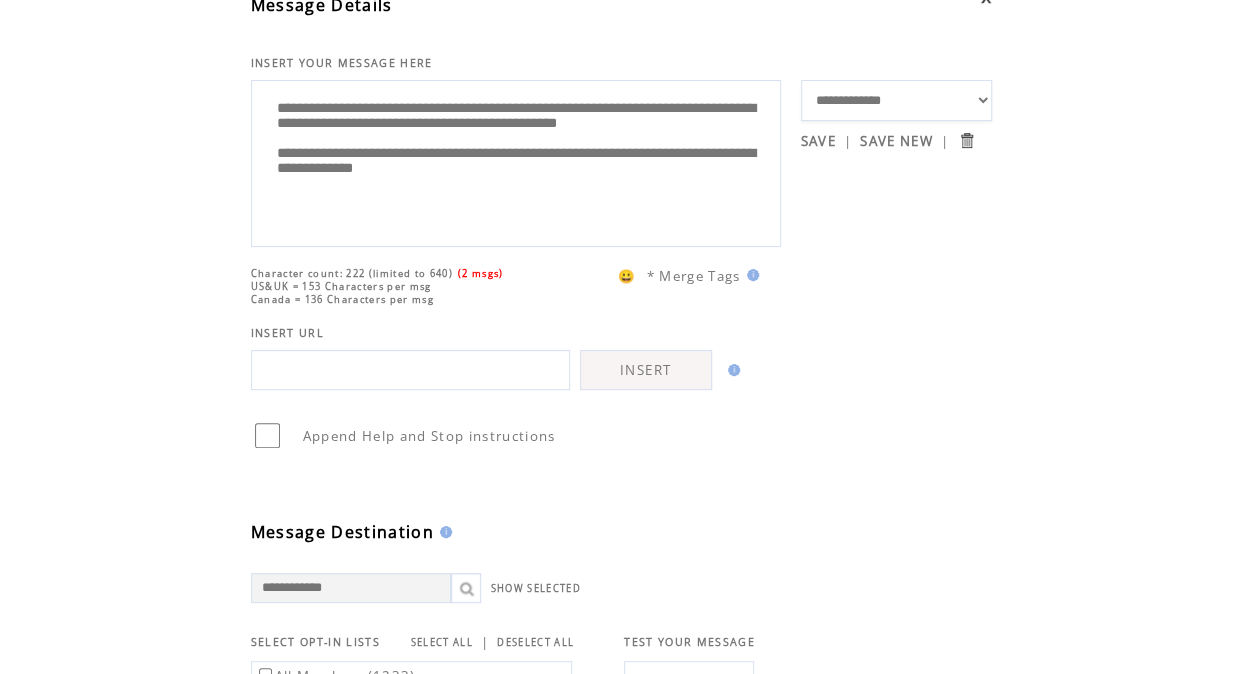 click on "INSERT URL" at bounding box center [526, 323] 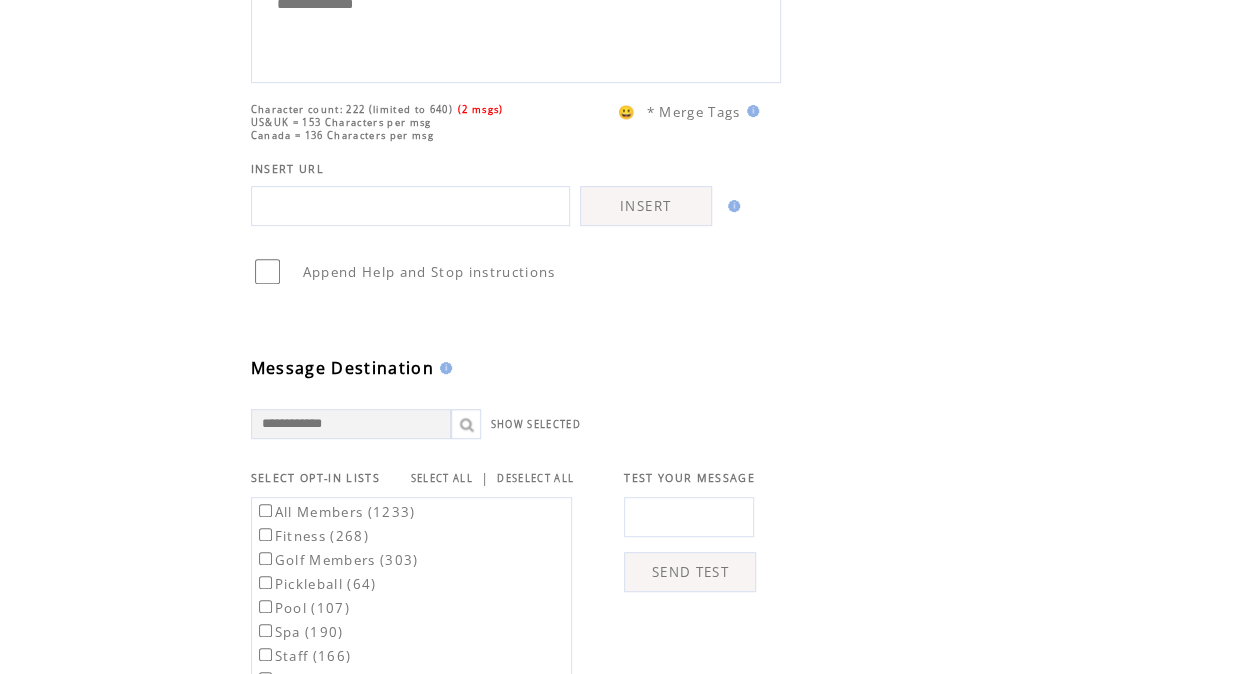 scroll, scrollTop: 344, scrollLeft: 0, axis: vertical 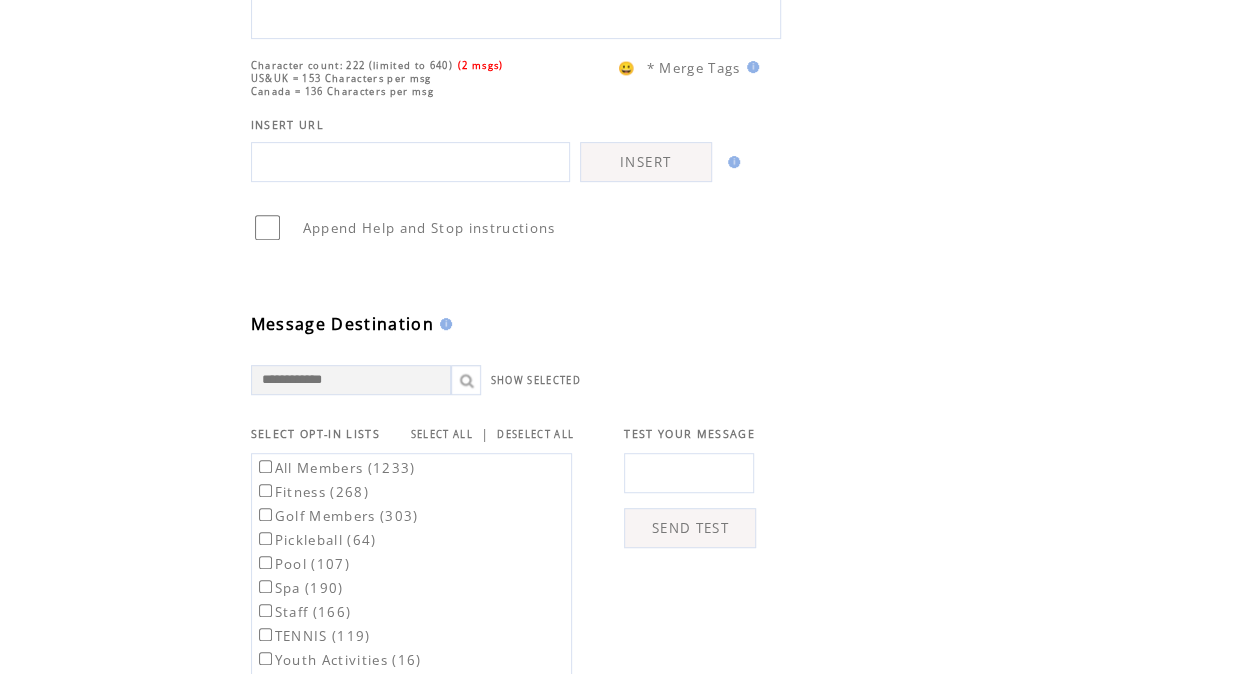 click on "Message Destination" at bounding box center [526, 289] 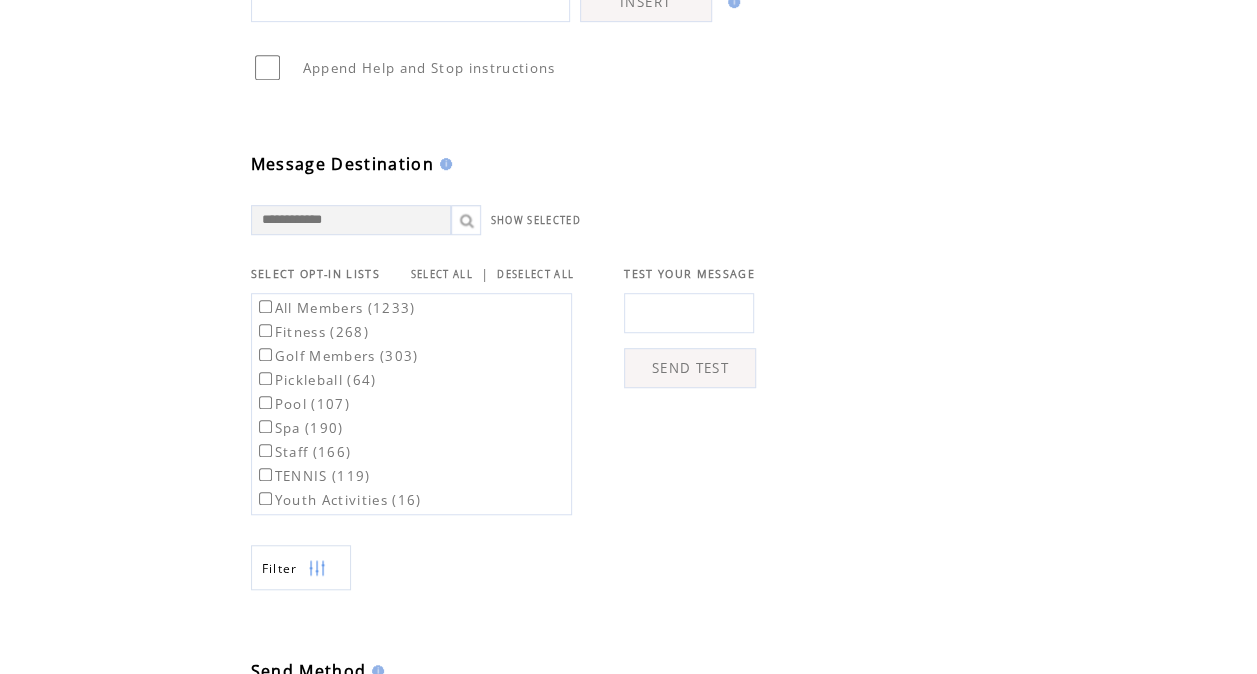 scroll, scrollTop: 505, scrollLeft: 0, axis: vertical 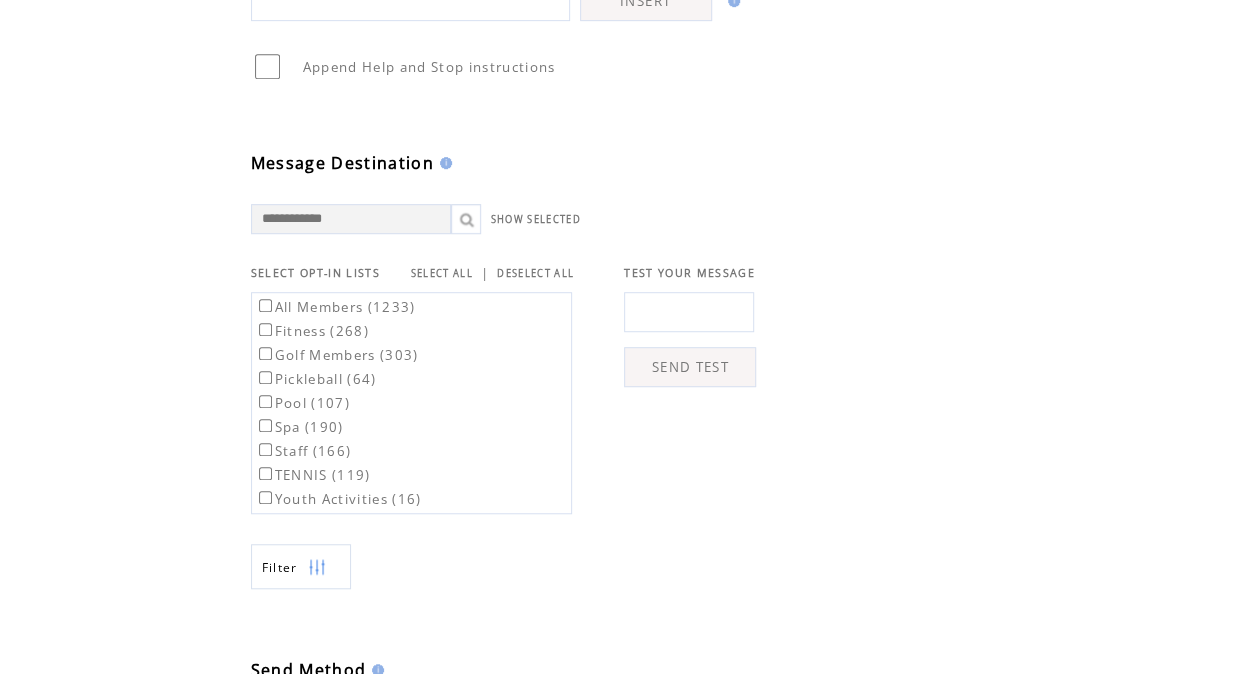 click at bounding box center [689, 312] 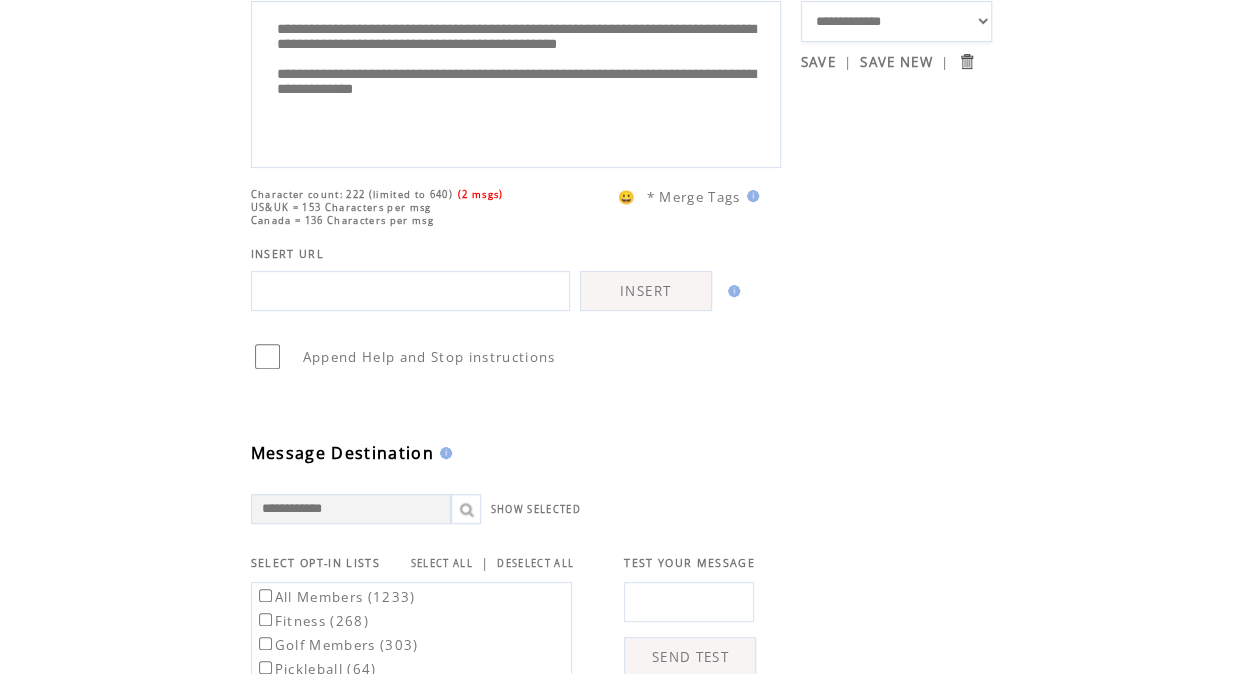 scroll, scrollTop: 203, scrollLeft: 0, axis: vertical 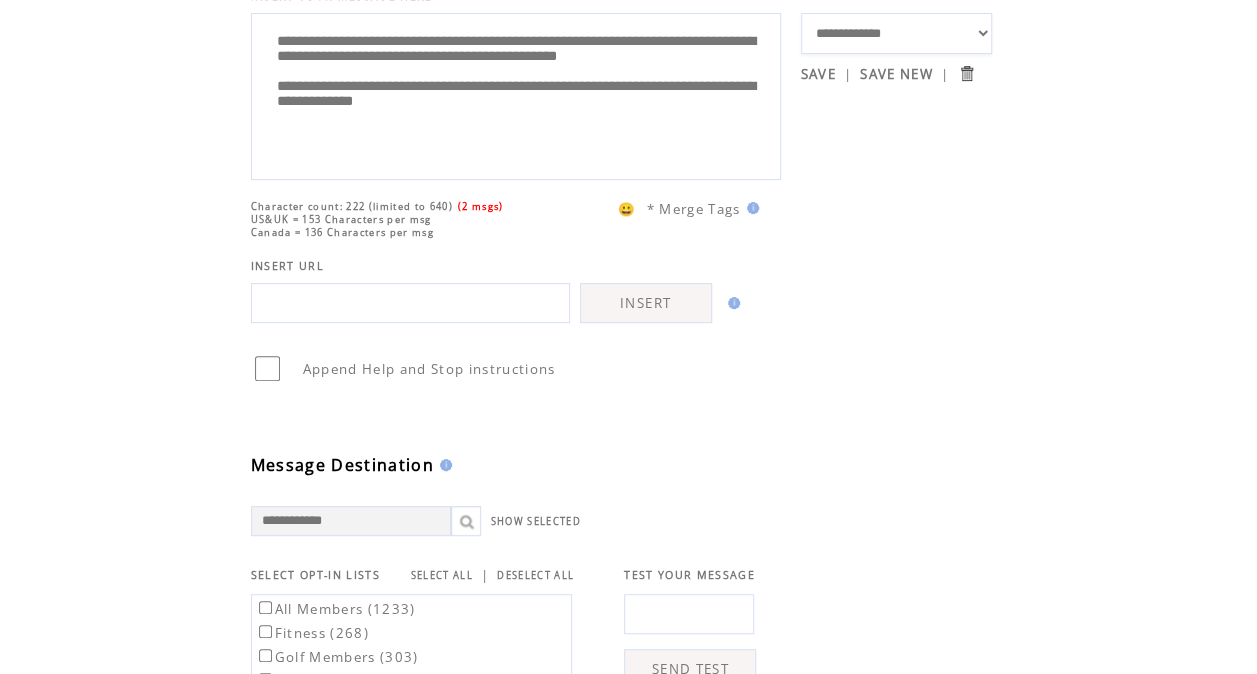 click on "Message Destination" at bounding box center (526, 430) 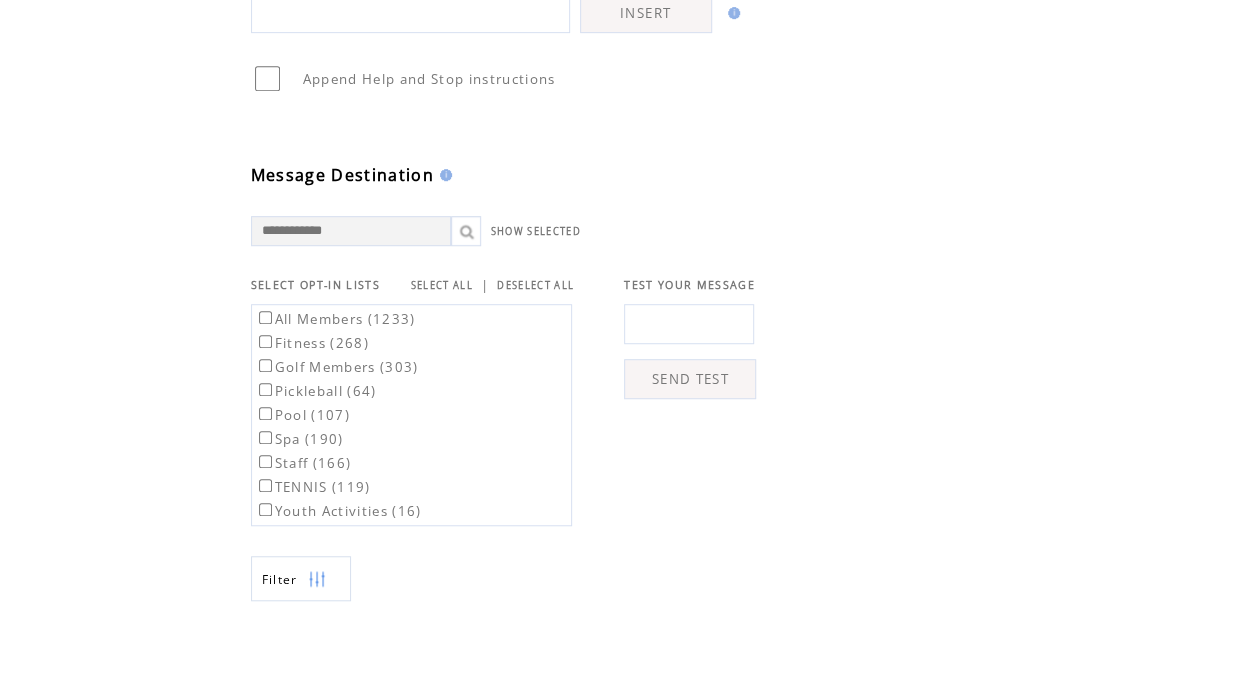 scroll, scrollTop: 495, scrollLeft: 0, axis: vertical 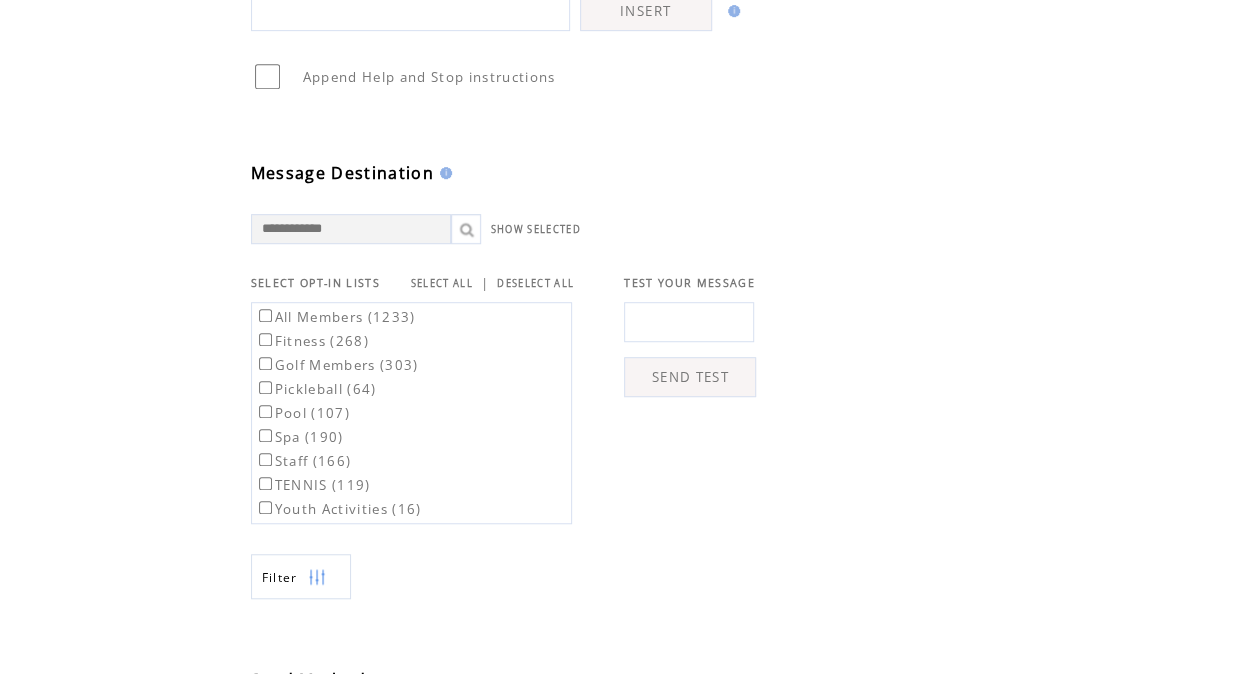 click on "SELECT OPT-IN LISTS
SELECT ALL | DESELECT ALL
TEST YOUR MESSAGE
All Members (1233)  Fitness (268)  Golf Members (303)  Pickleball (64)  Pool (107)  Spa (190)  Staff (166)  TENNIS (119)  Youth Activities (16)
SEND TEST" at bounding box center (621, 384) 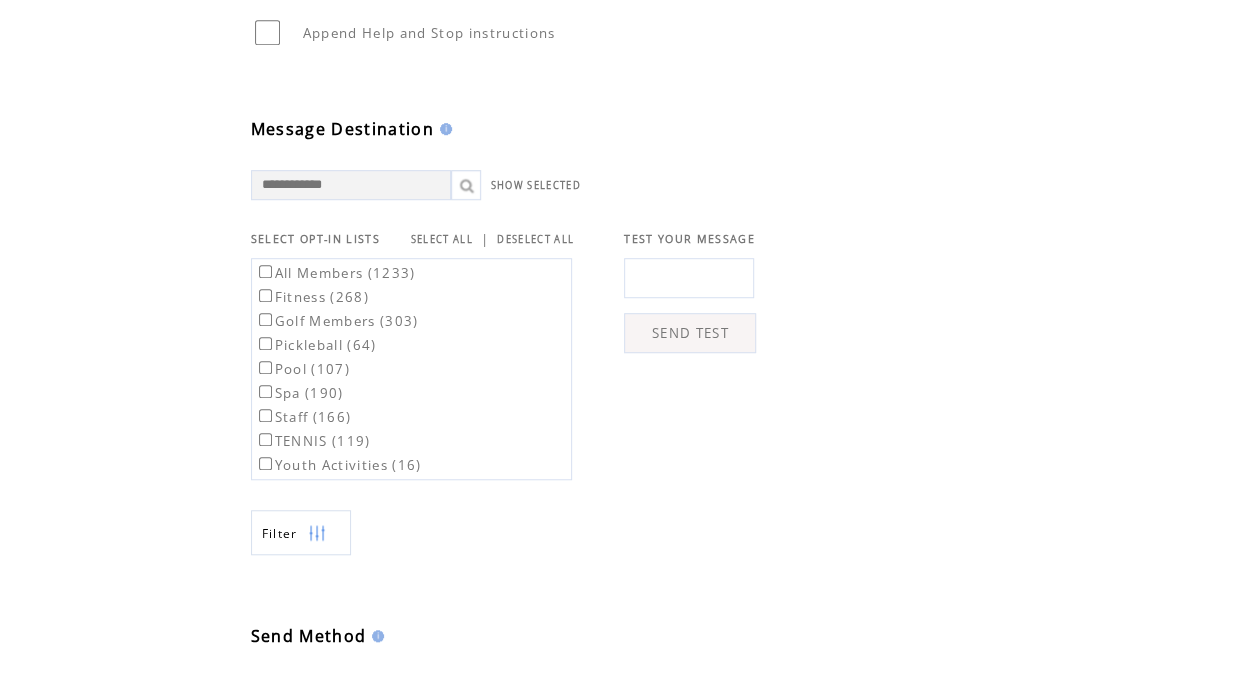 scroll, scrollTop: 542, scrollLeft: 0, axis: vertical 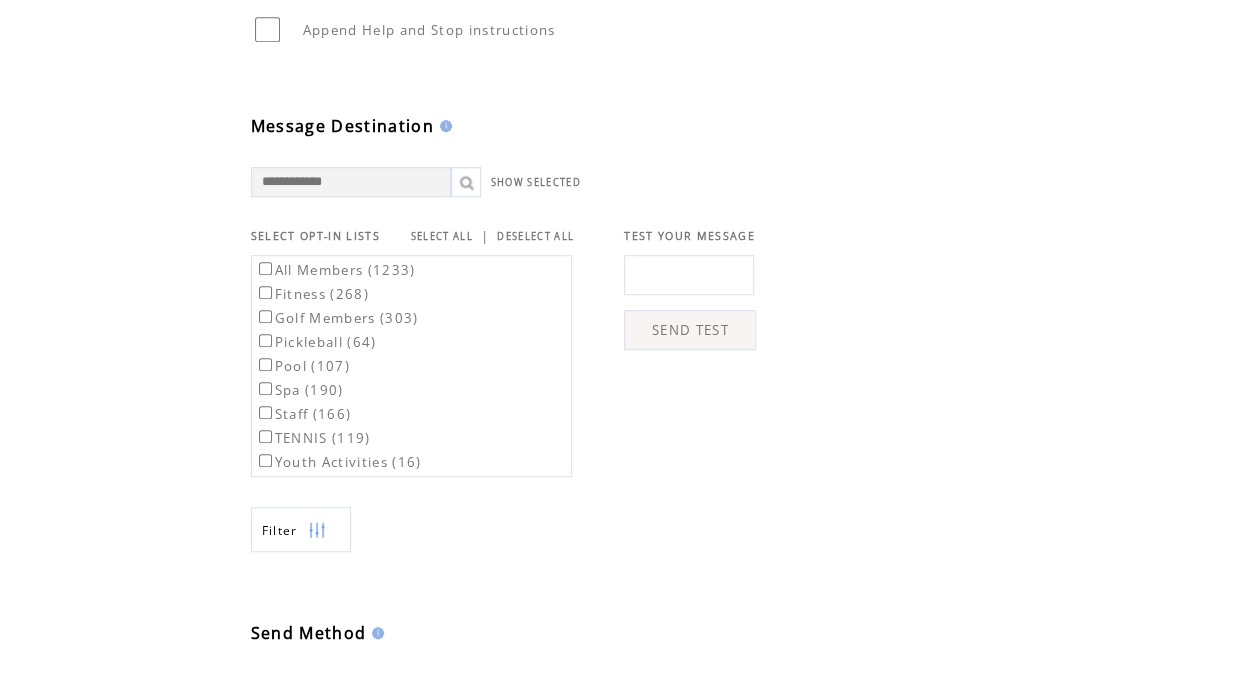 click on "SELECT OPT-IN LISTS
SELECT ALL | DESELECT ALL
TEST YOUR MESSAGE
All Members (1233)  Fitness (268)  Golf Members (303)  Pickleball (64)  Pool (107)  Spa (190)  Staff (166)  TENNIS (119)  Youth Activities (16)
SEND TEST" at bounding box center (621, 337) 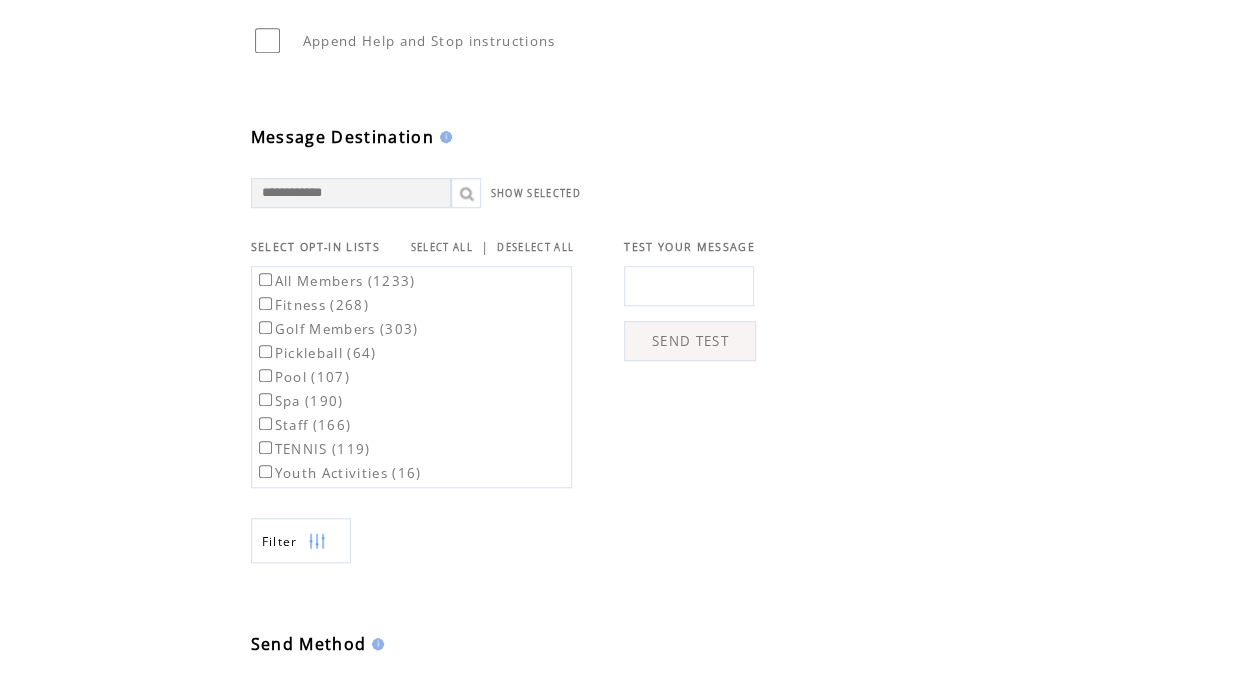 scroll, scrollTop: 532, scrollLeft: 0, axis: vertical 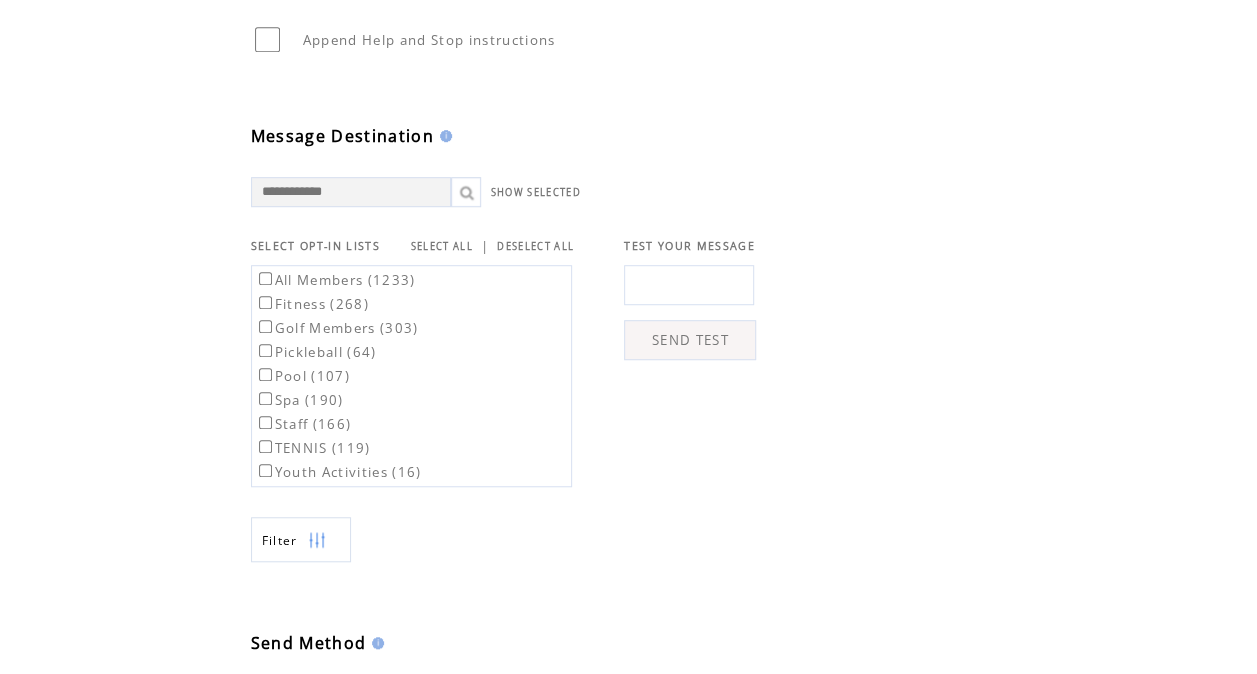 click on "All Members (1233)" at bounding box center [335, 280] 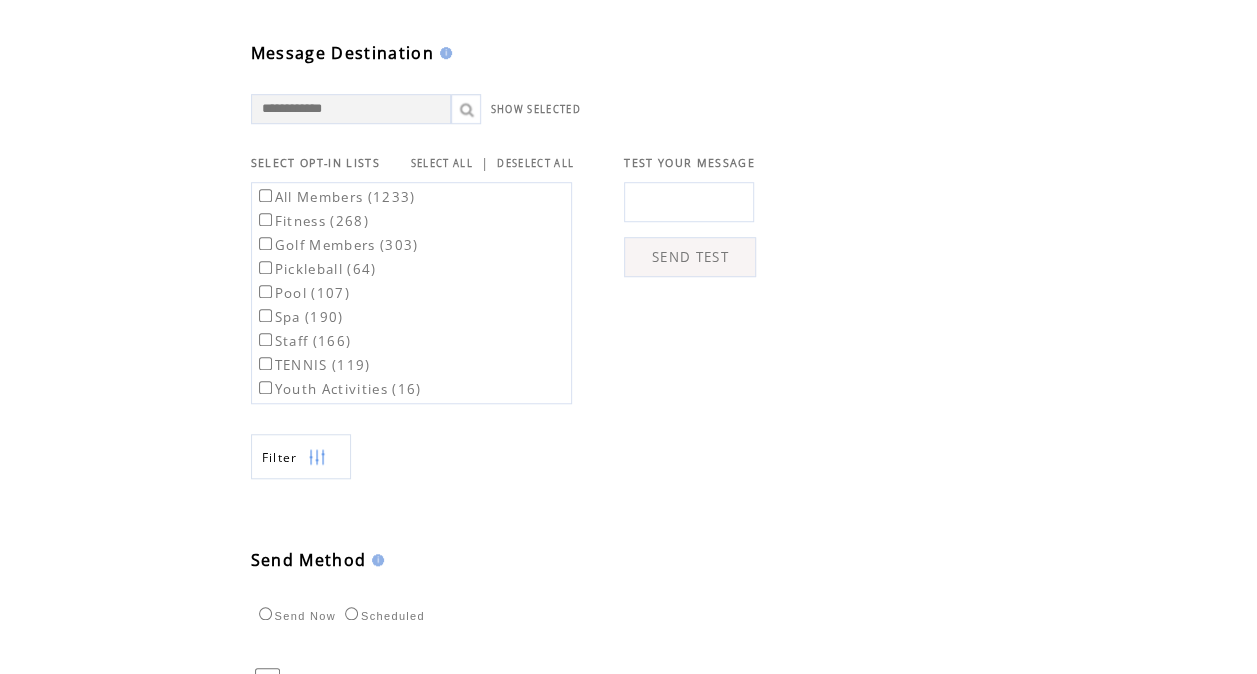 scroll, scrollTop: 798, scrollLeft: 0, axis: vertical 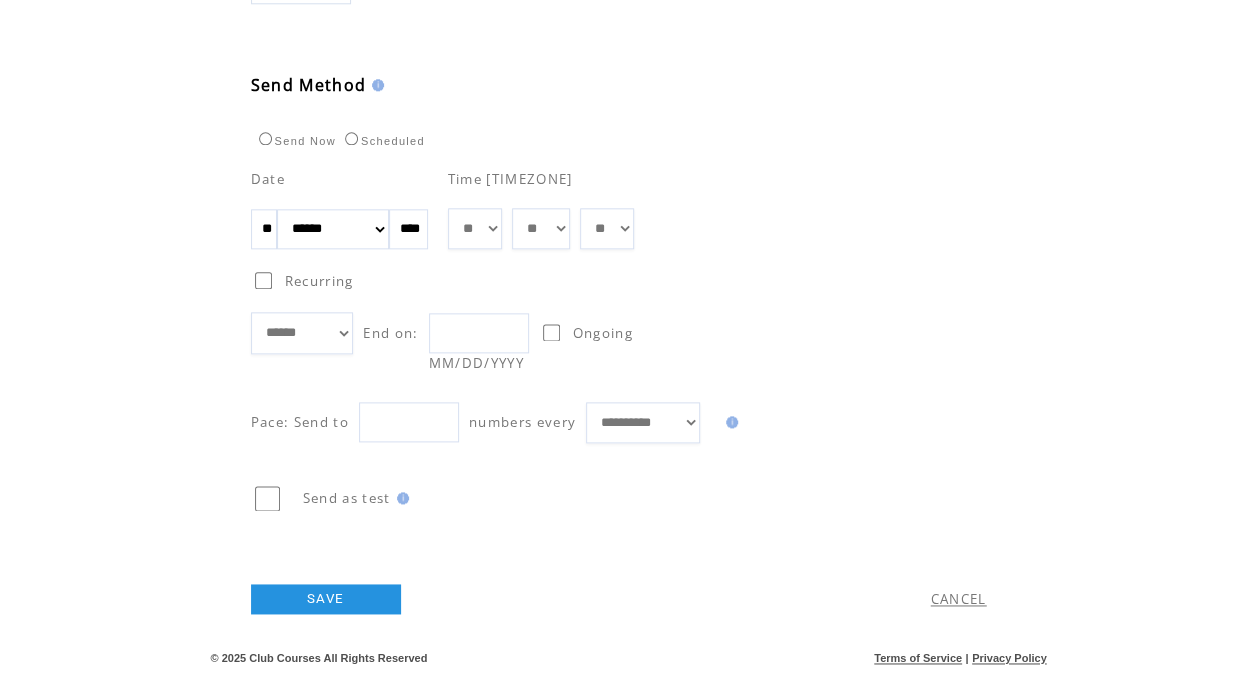 click on "***** 	 ****** 	 ******** 	 ******* 	 ********* 	 *******" at bounding box center [302, 332] 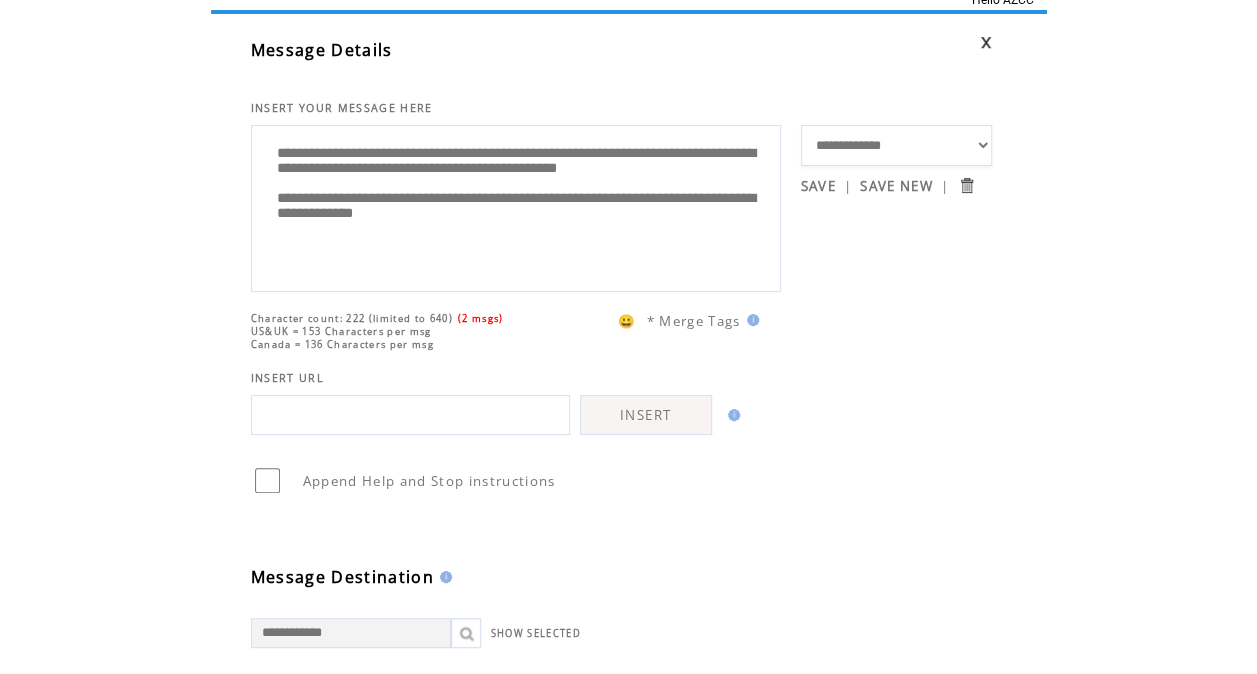 scroll, scrollTop: 0, scrollLeft: 0, axis: both 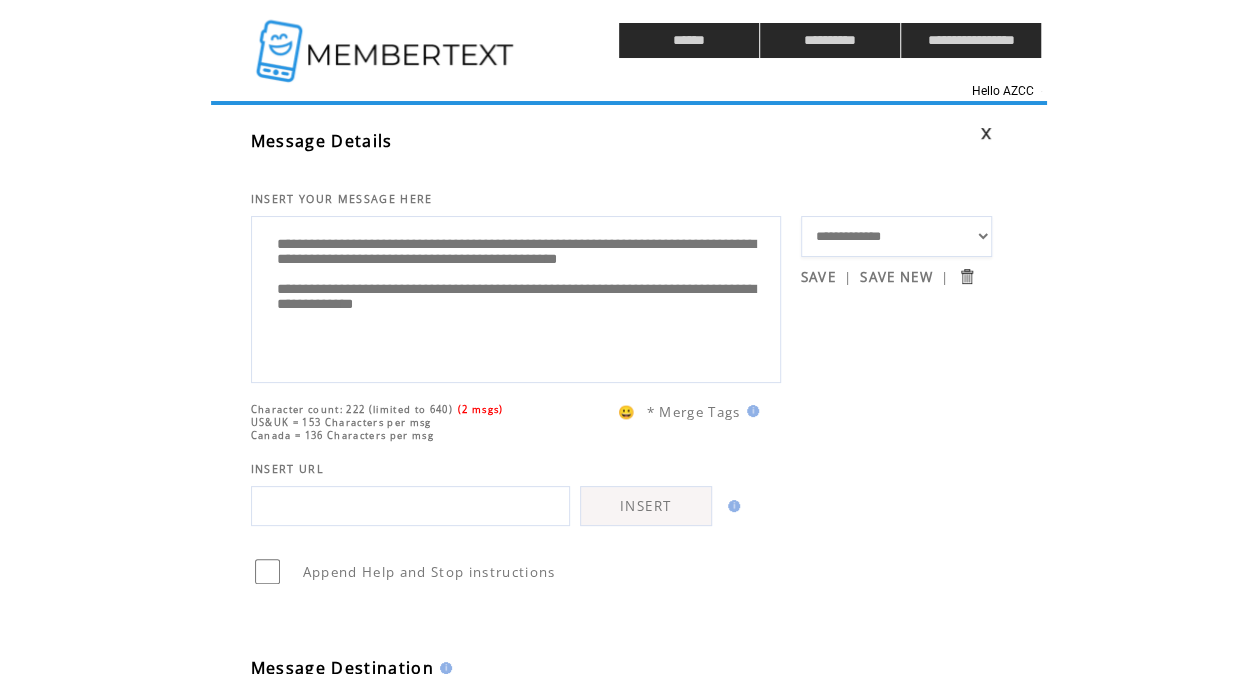 click at bounding box center (387, 40) 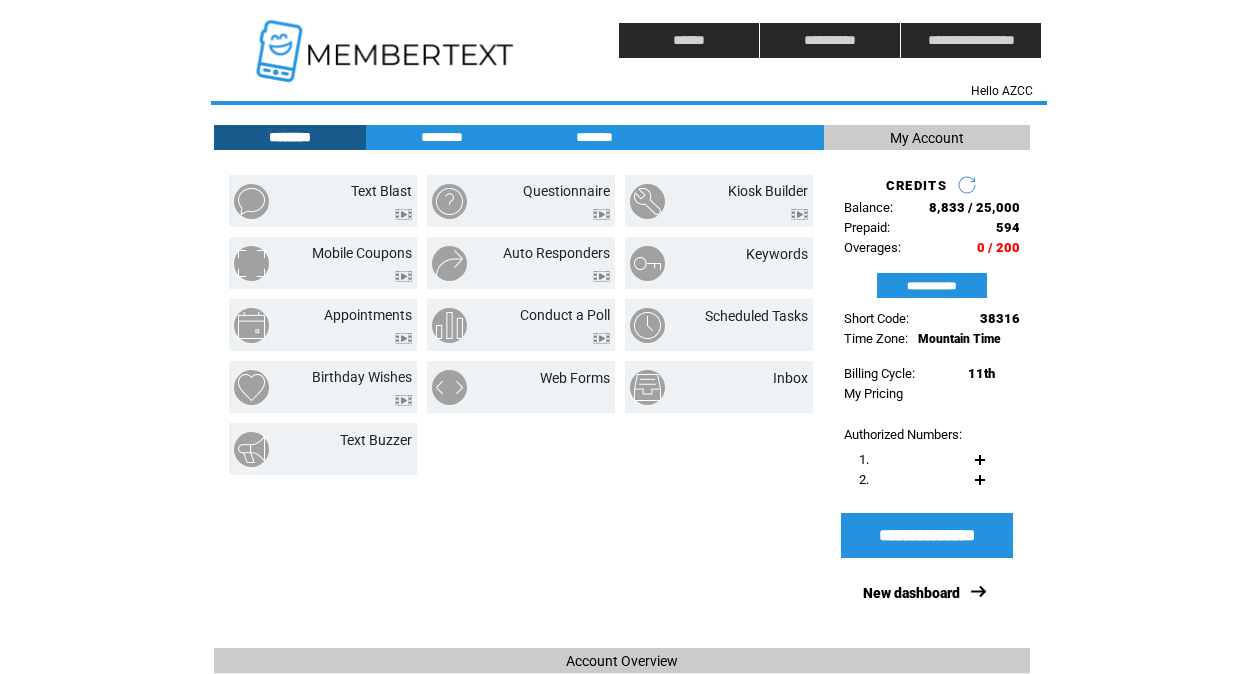 scroll, scrollTop: 0, scrollLeft: 0, axis: both 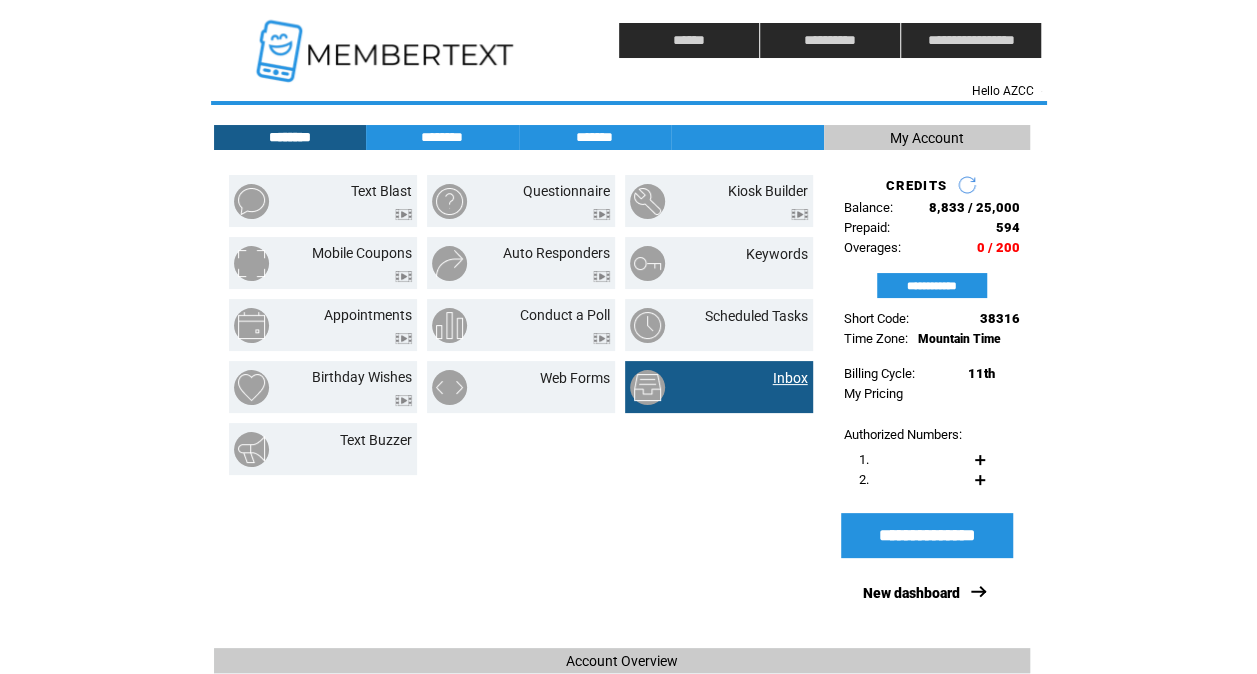 click on "Inbox" at bounding box center [790, 378] 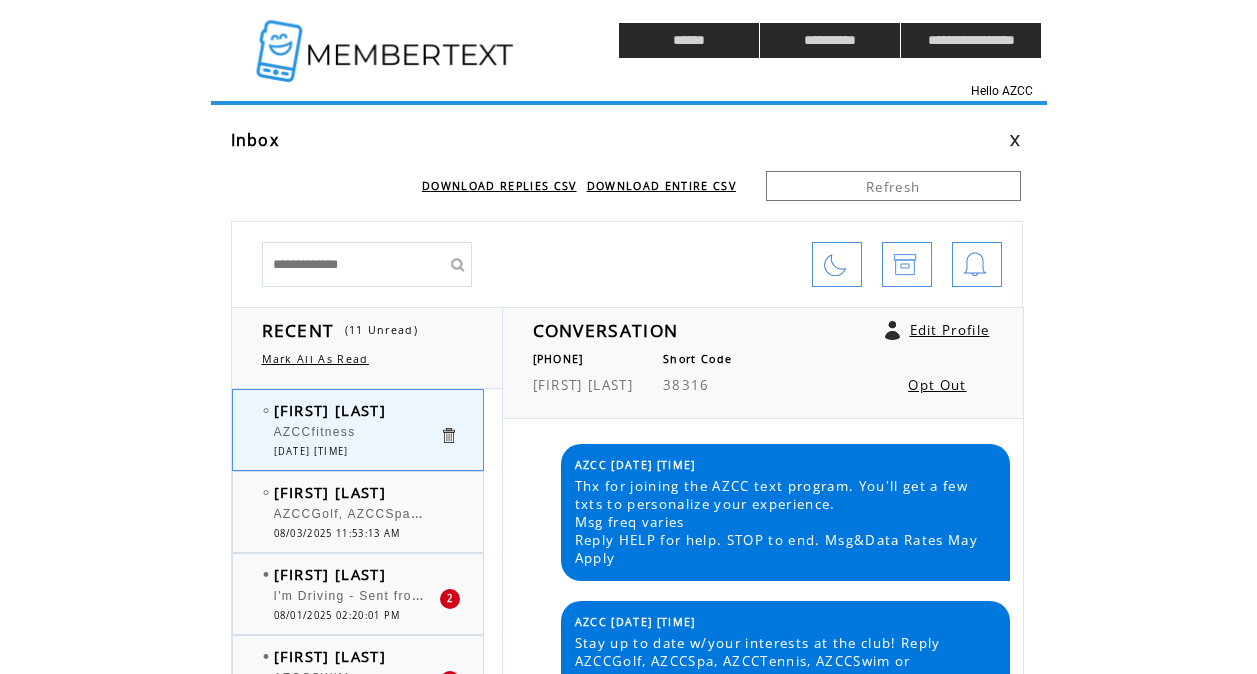 scroll, scrollTop: 0, scrollLeft: 0, axis: both 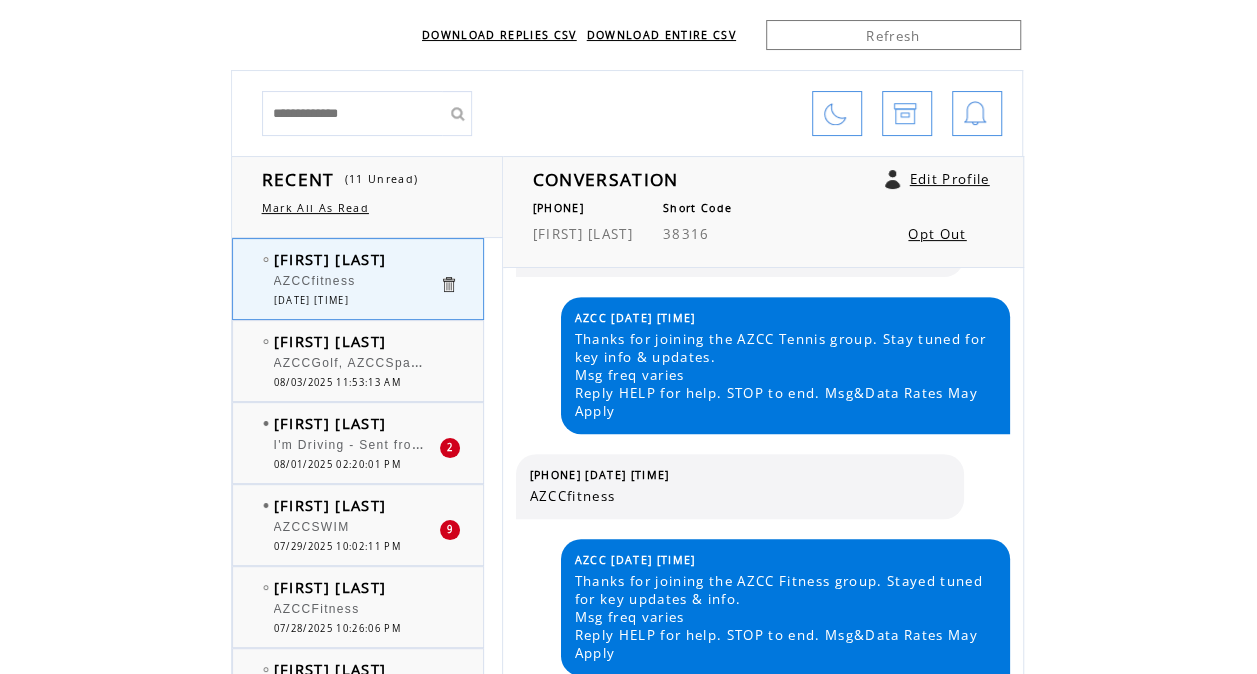 click at bounding box center (975, 114) 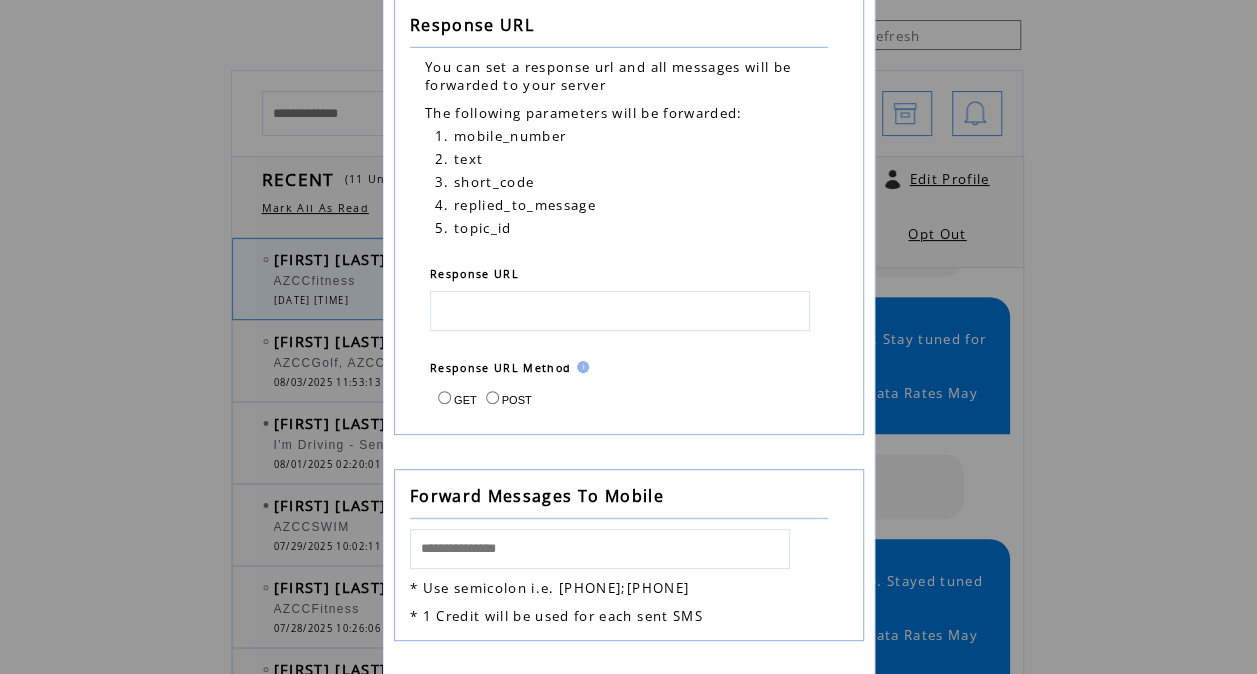 scroll, scrollTop: 0, scrollLeft: 0, axis: both 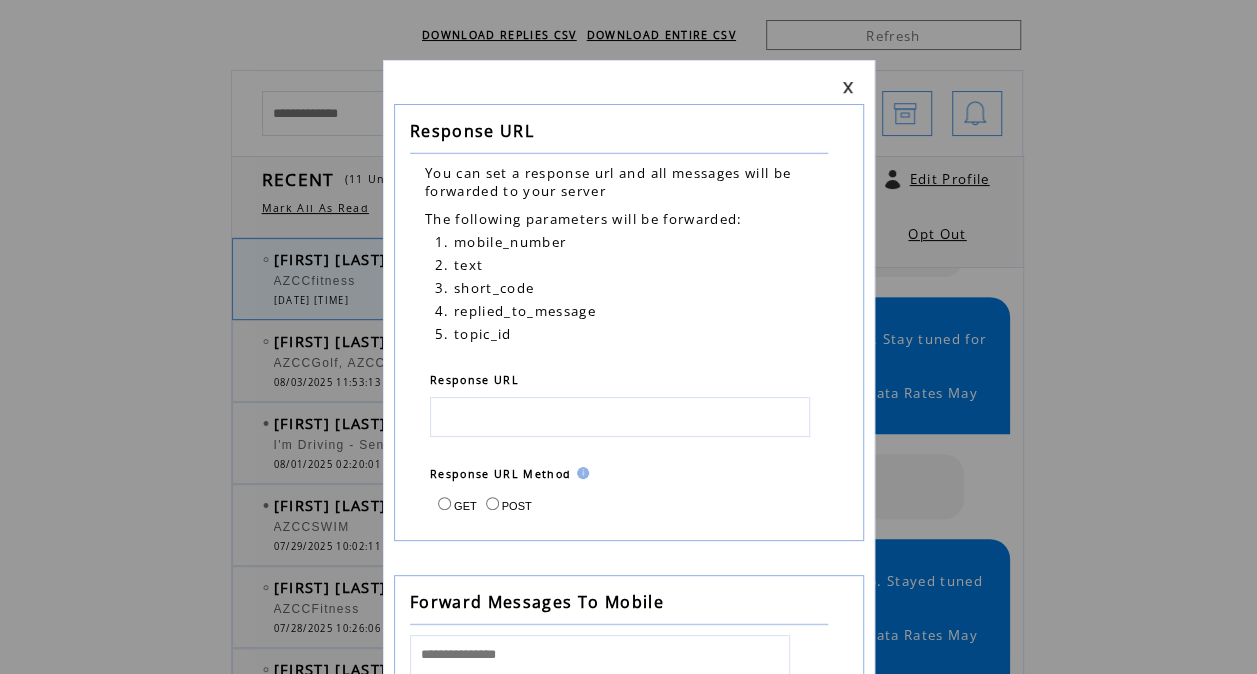 click at bounding box center (848, 87) 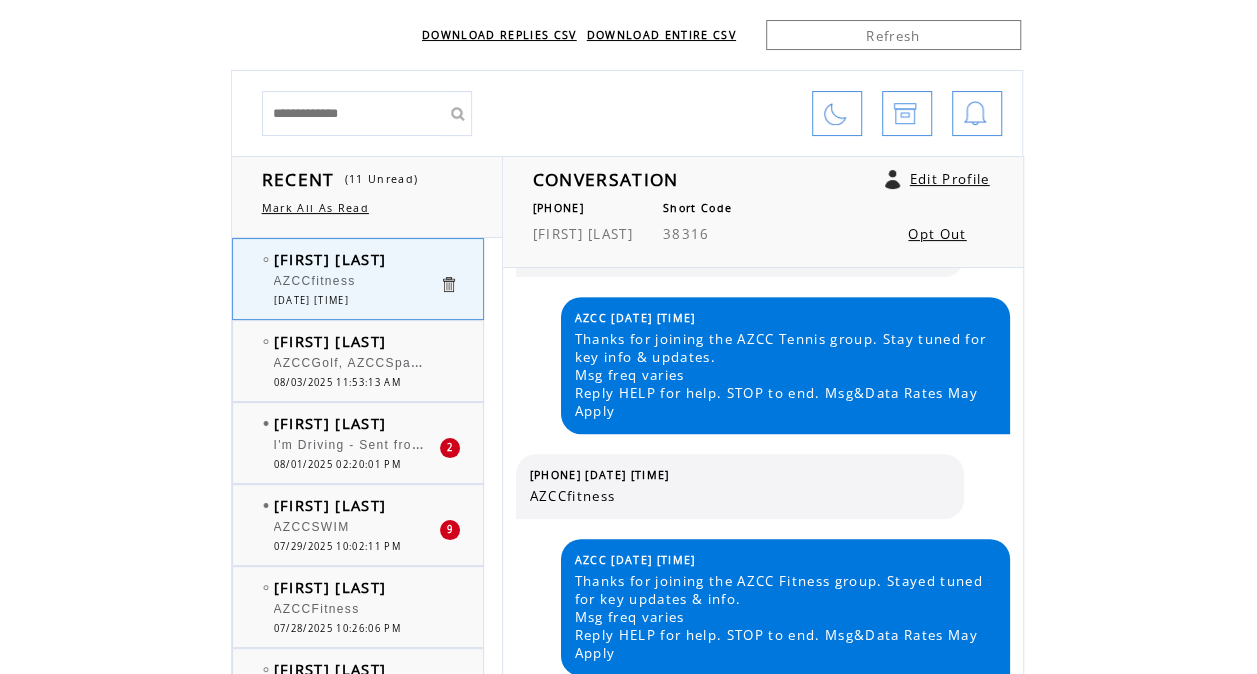 click at bounding box center (835, 114) 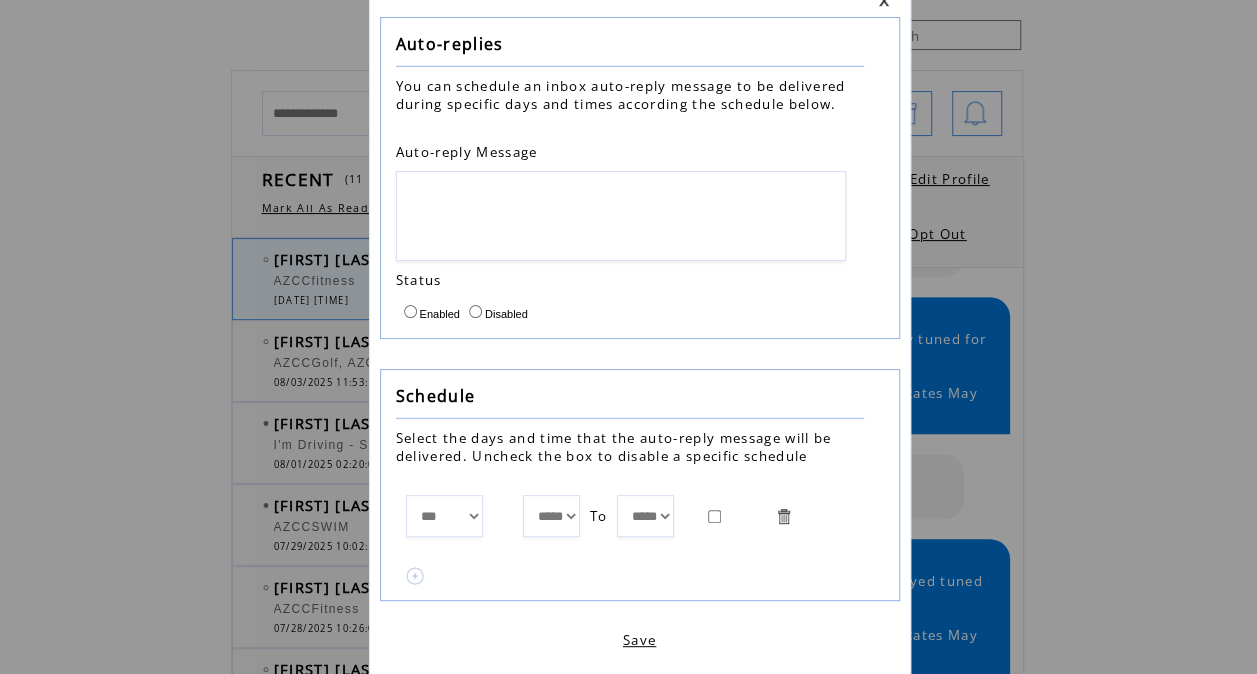 scroll, scrollTop: 91, scrollLeft: 0, axis: vertical 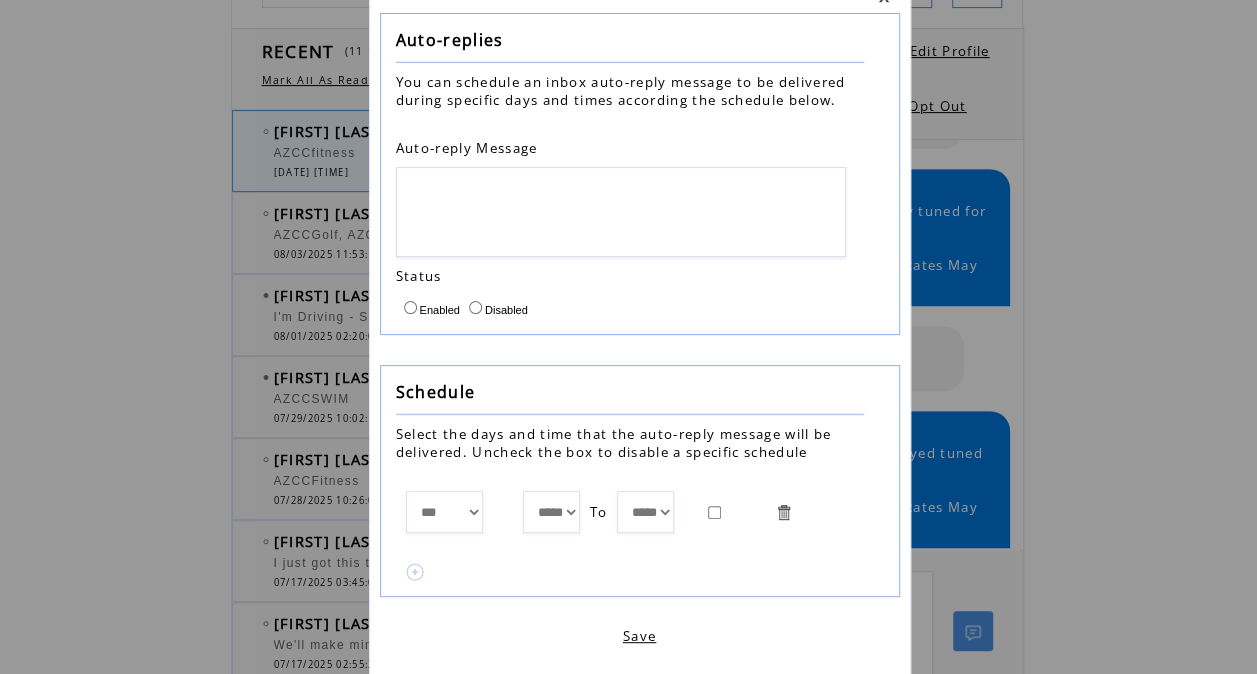 click at bounding box center (621, 212) 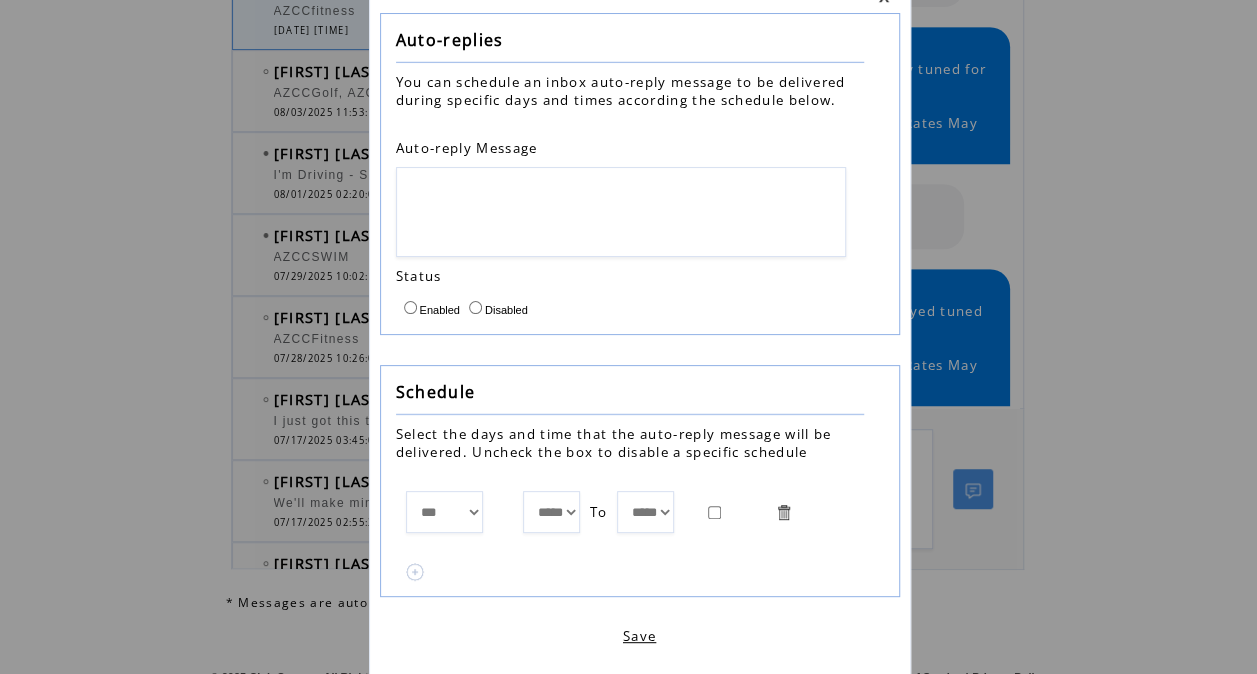 scroll, scrollTop: 440, scrollLeft: 0, axis: vertical 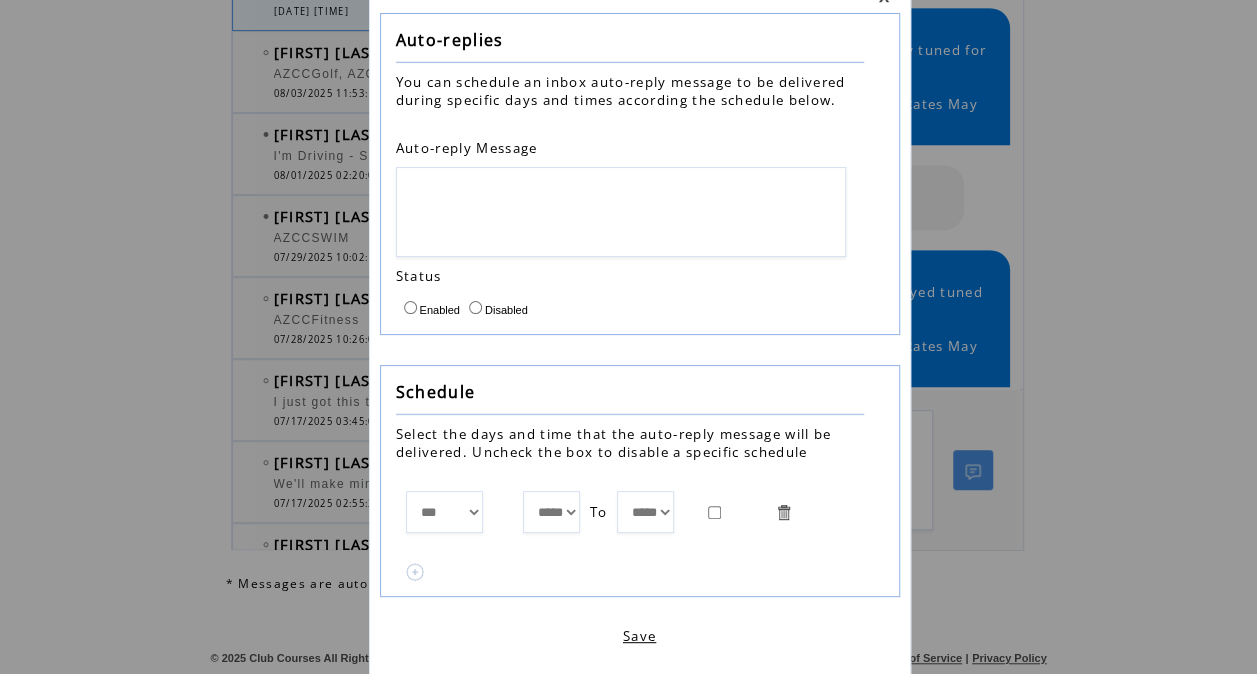 click at bounding box center [415, 572] 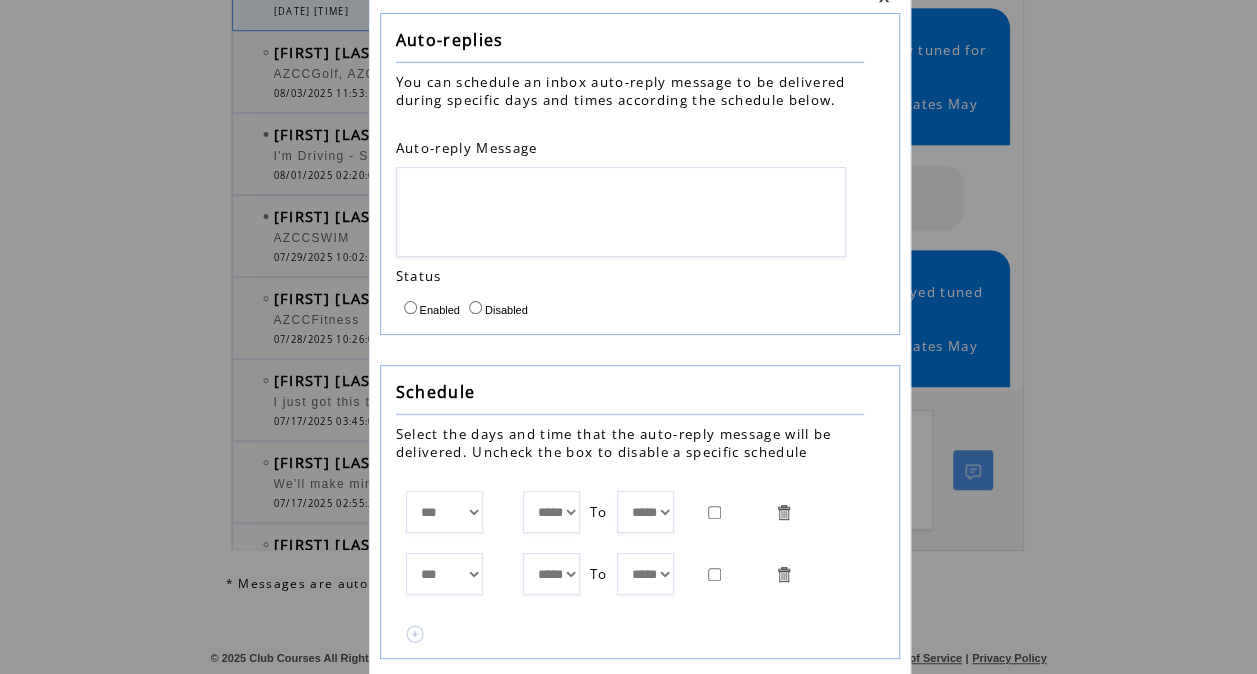 scroll, scrollTop: 152, scrollLeft: 0, axis: vertical 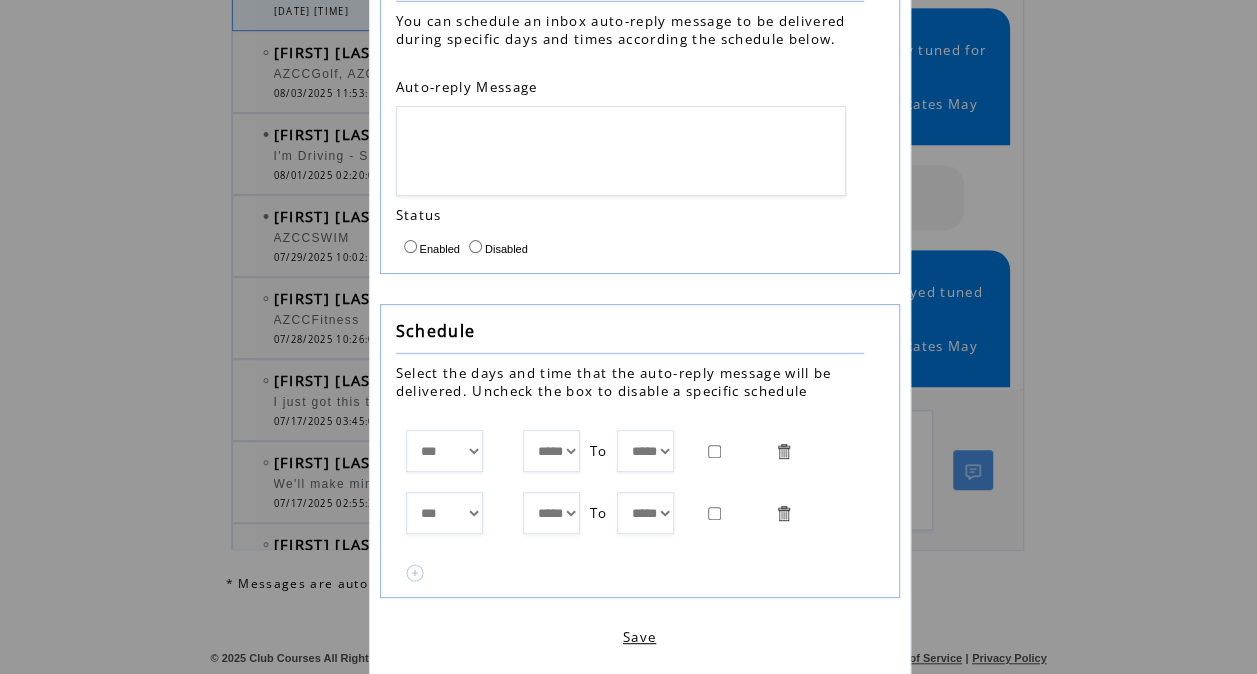click at bounding box center (415, 573) 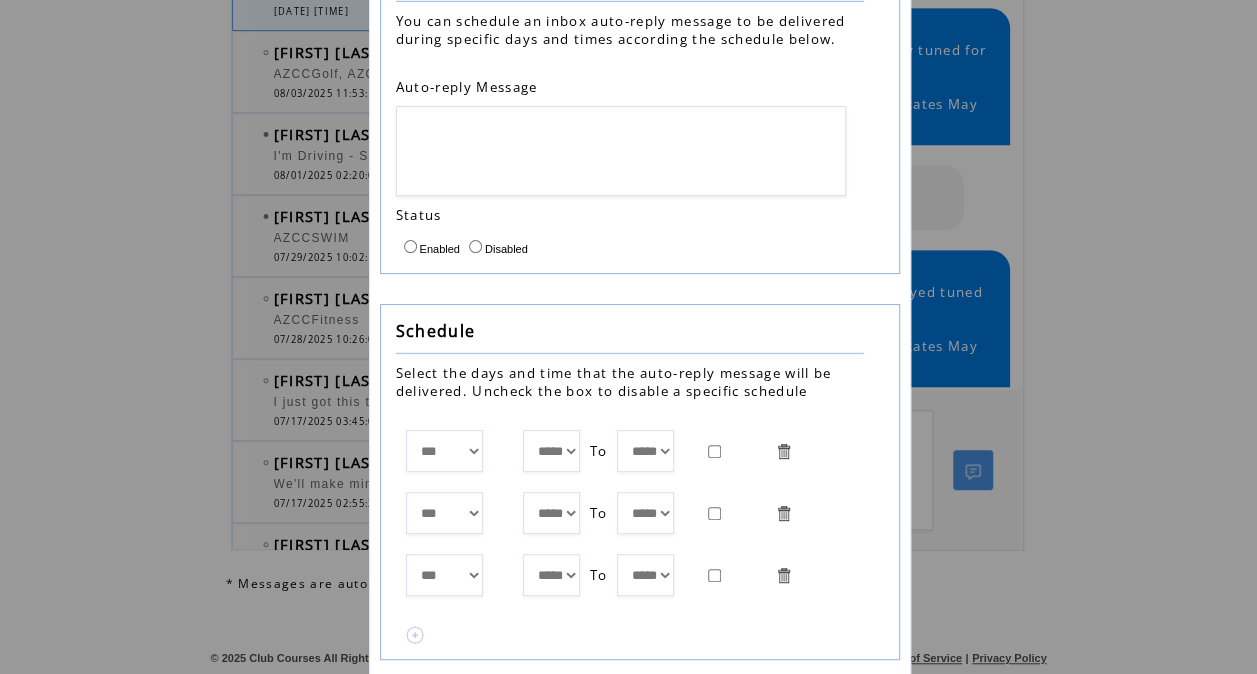 click at bounding box center [415, 635] 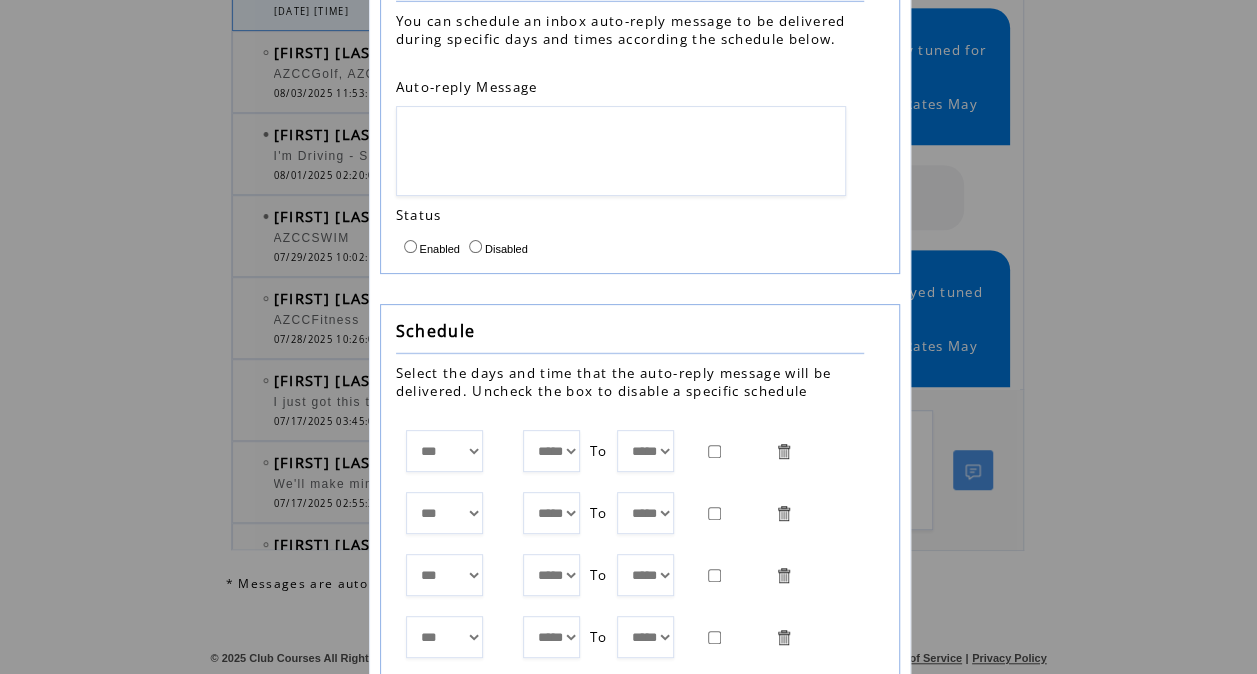 scroll, scrollTop: 275, scrollLeft: 0, axis: vertical 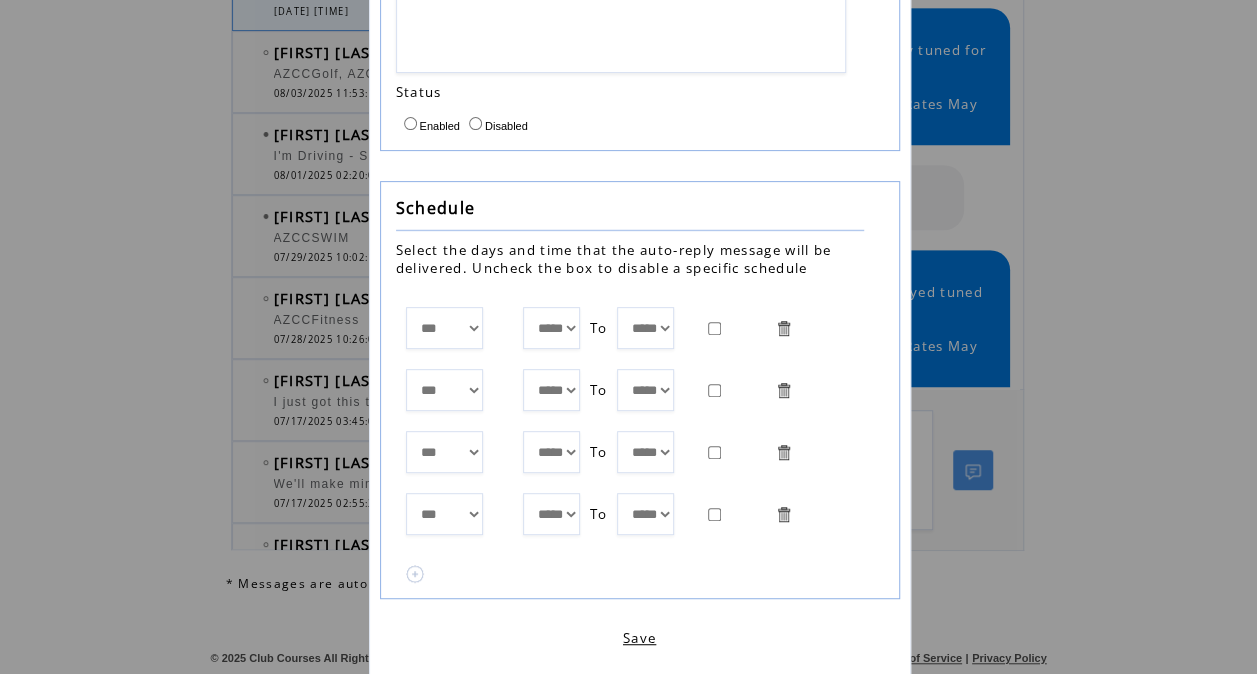 click at bounding box center (415, 574) 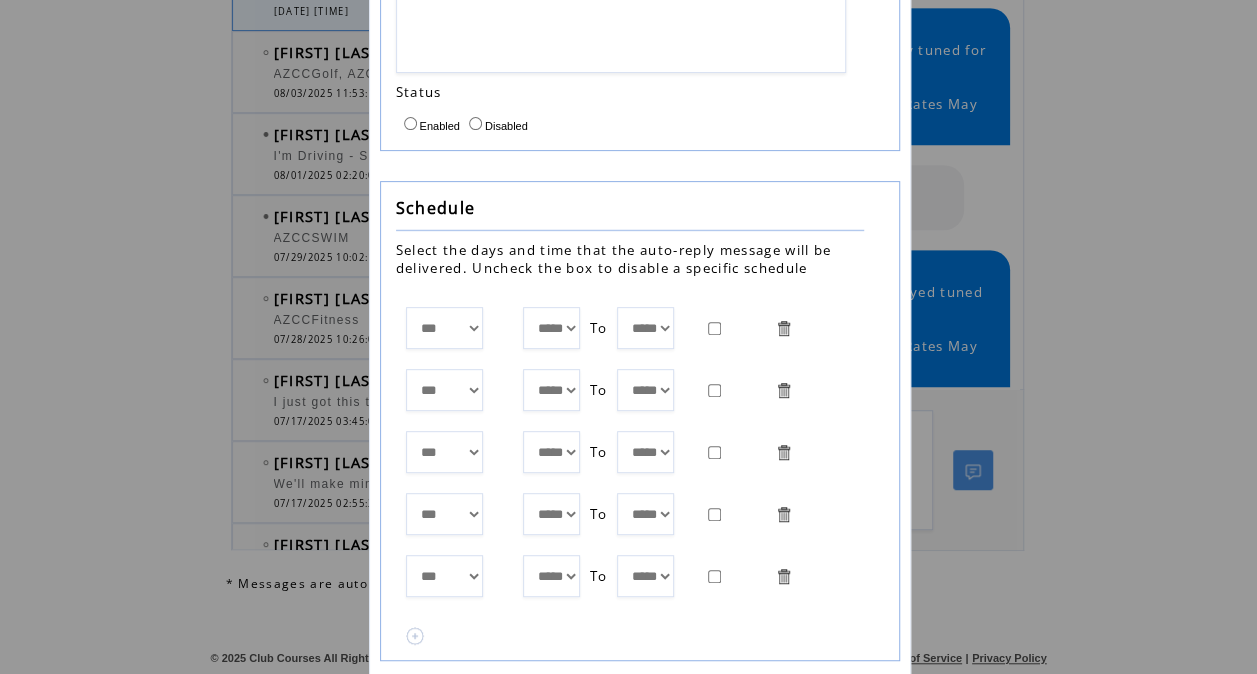click at bounding box center (415, 636) 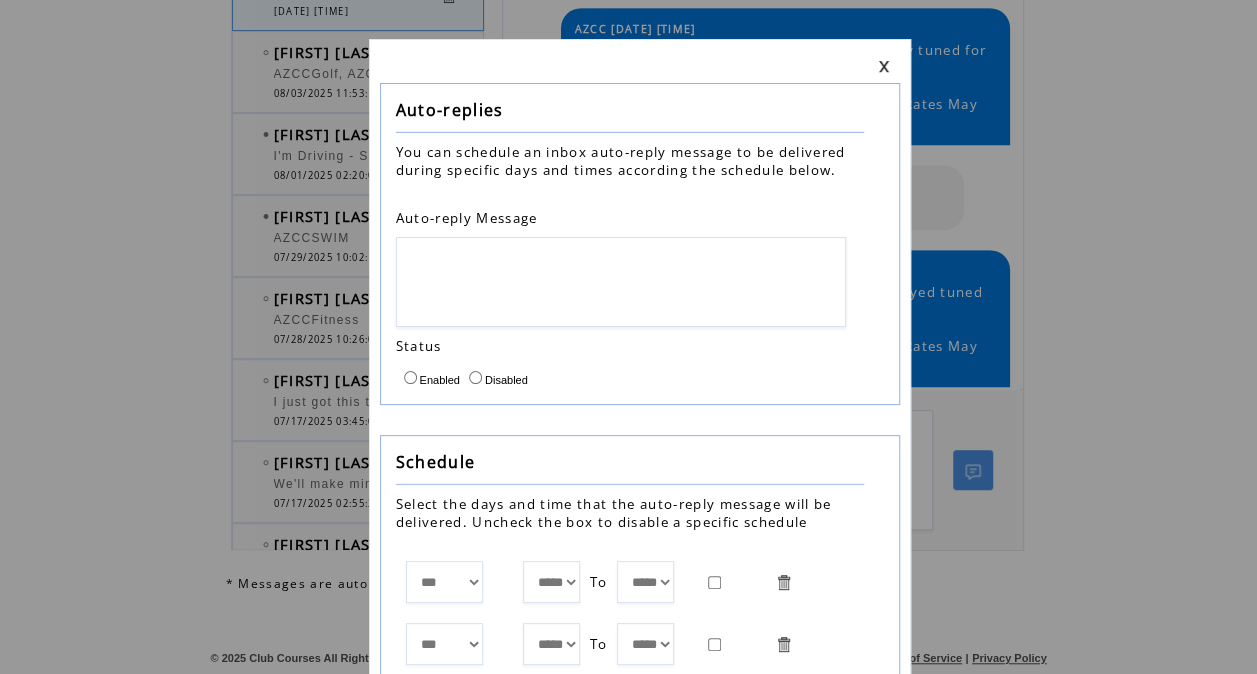 scroll, scrollTop: 20, scrollLeft: 0, axis: vertical 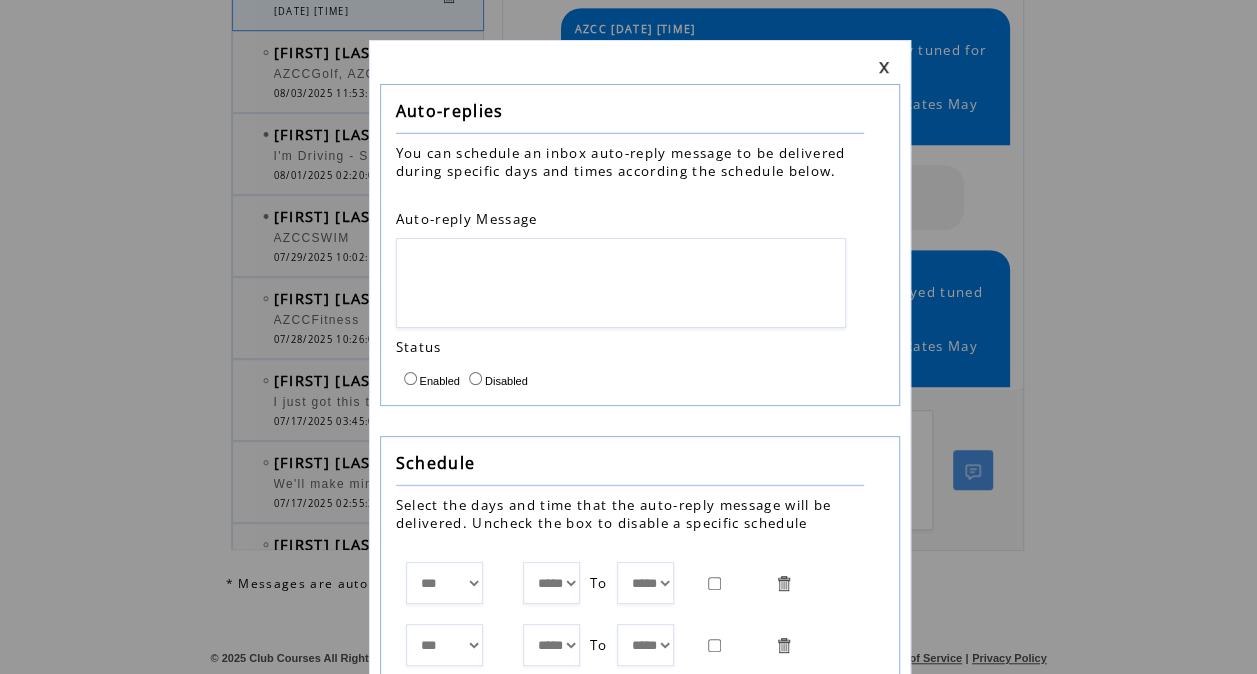 click at bounding box center [884, 67] 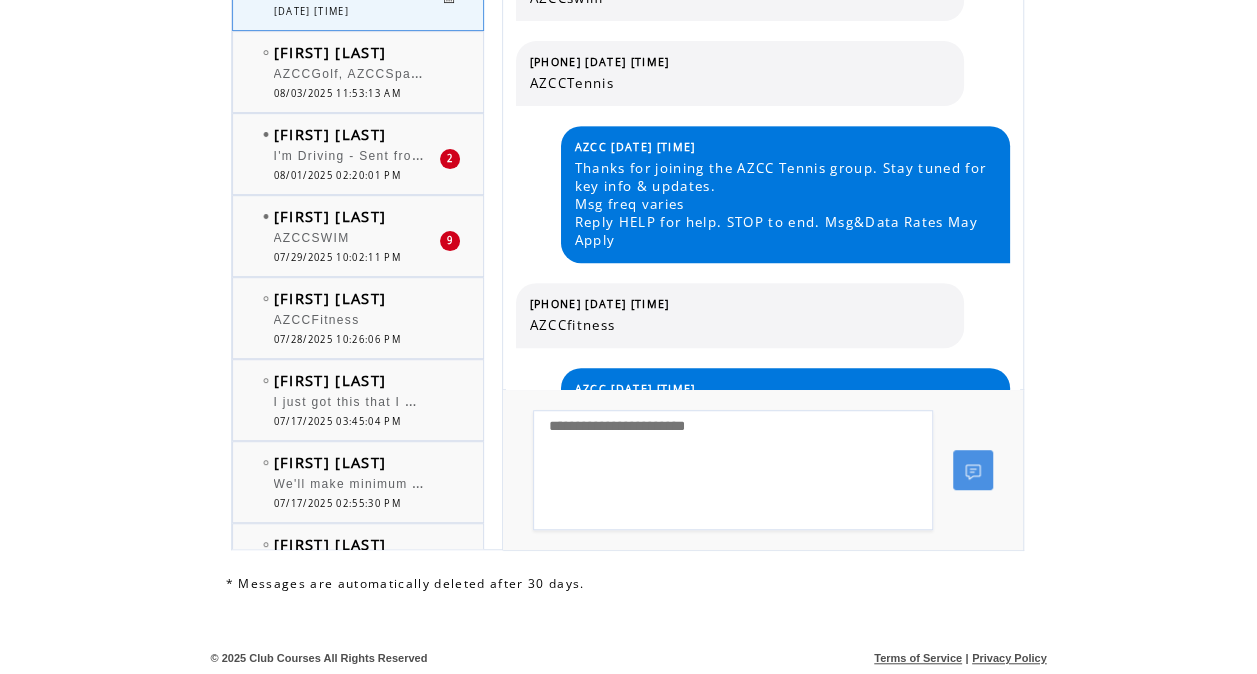 scroll, scrollTop: 316, scrollLeft: 0, axis: vertical 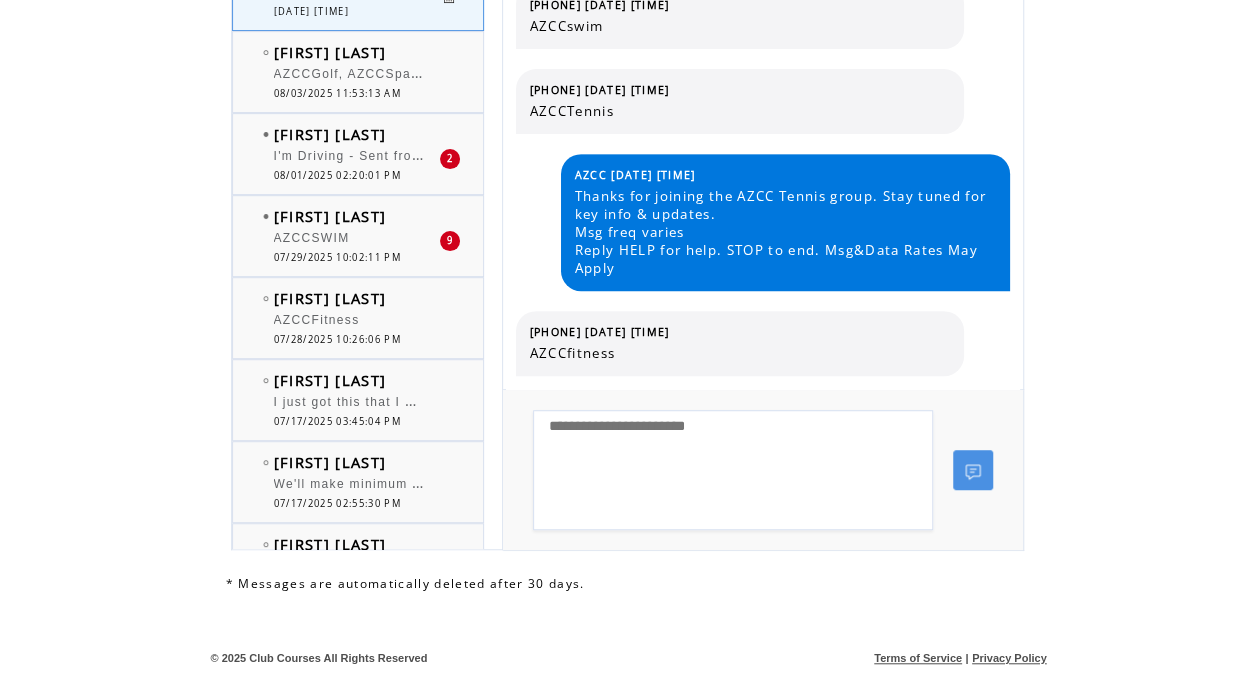 click on "**********" 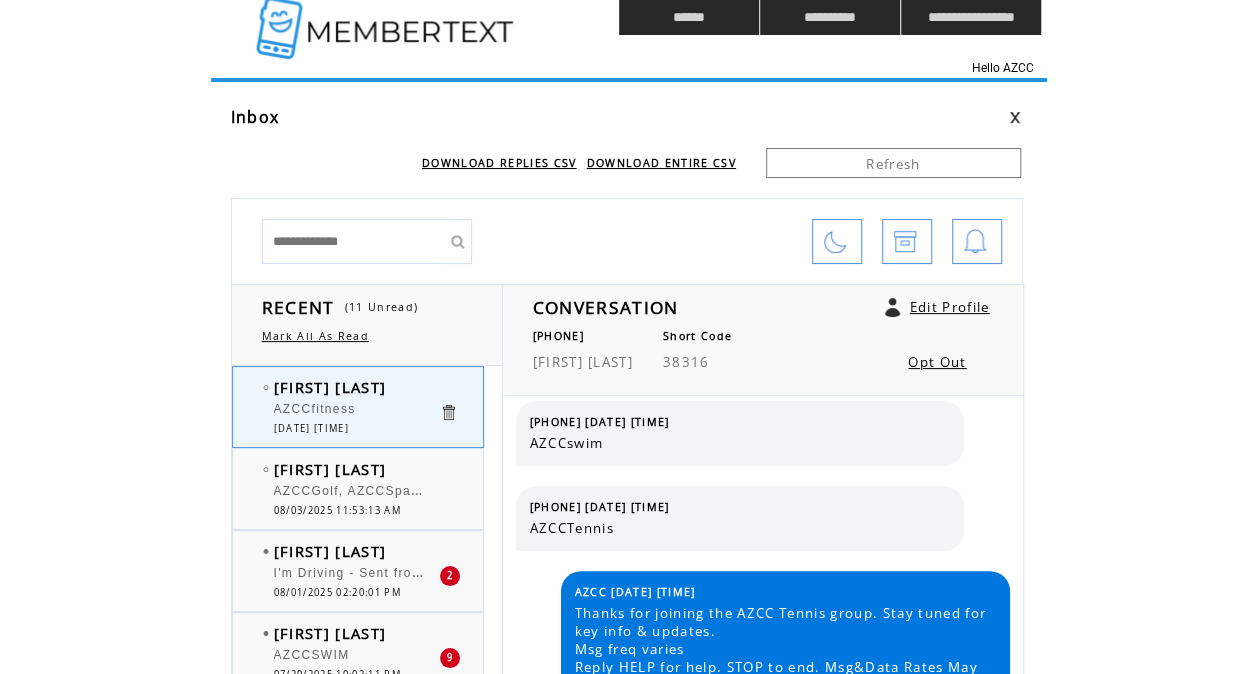 scroll, scrollTop: 0, scrollLeft: 0, axis: both 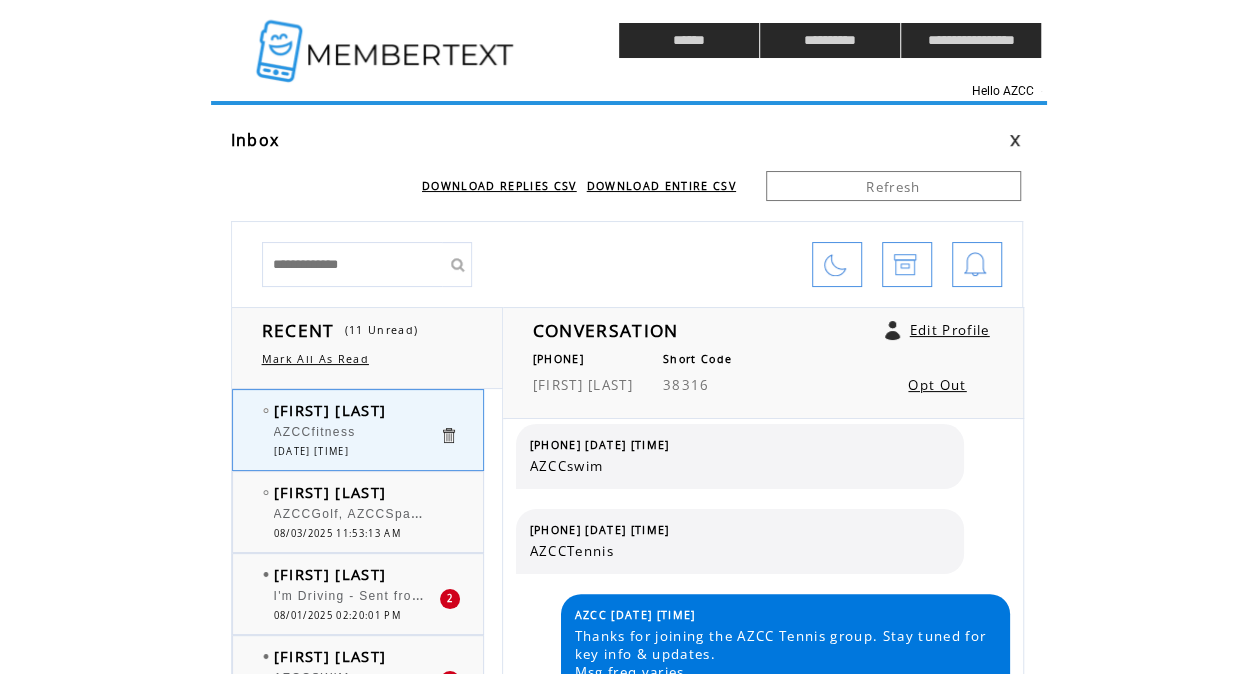 click at bounding box center (977, 264) 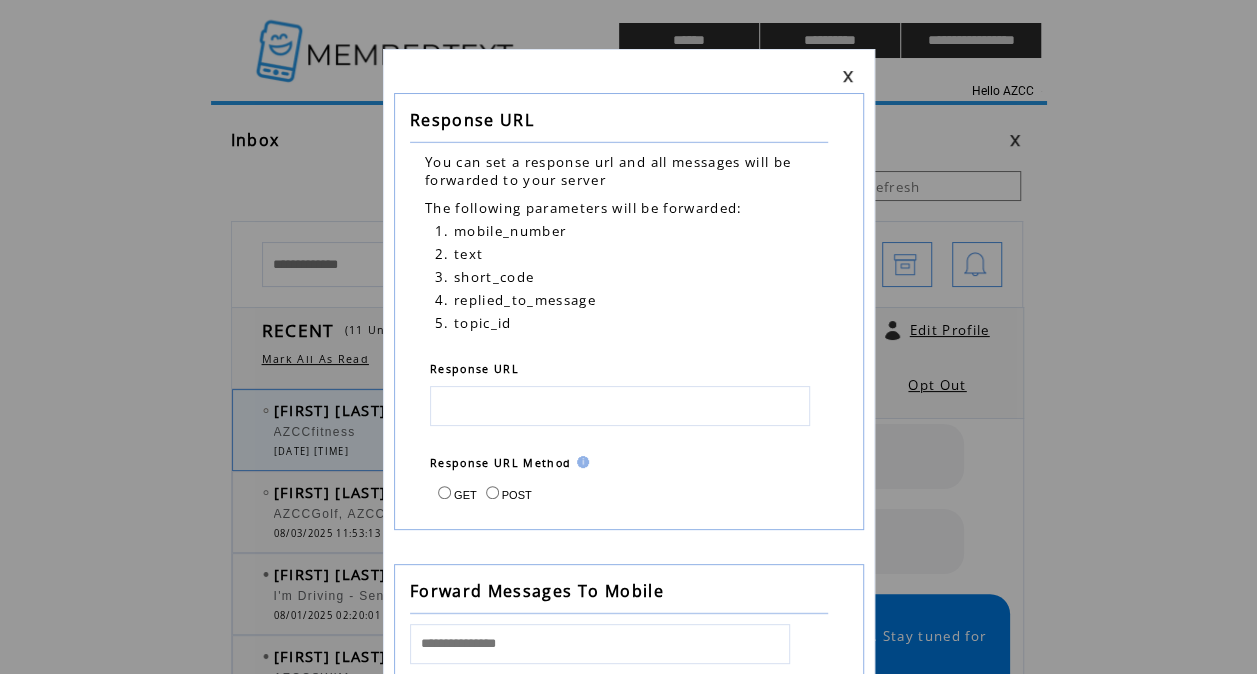 scroll, scrollTop: 6, scrollLeft: 0, axis: vertical 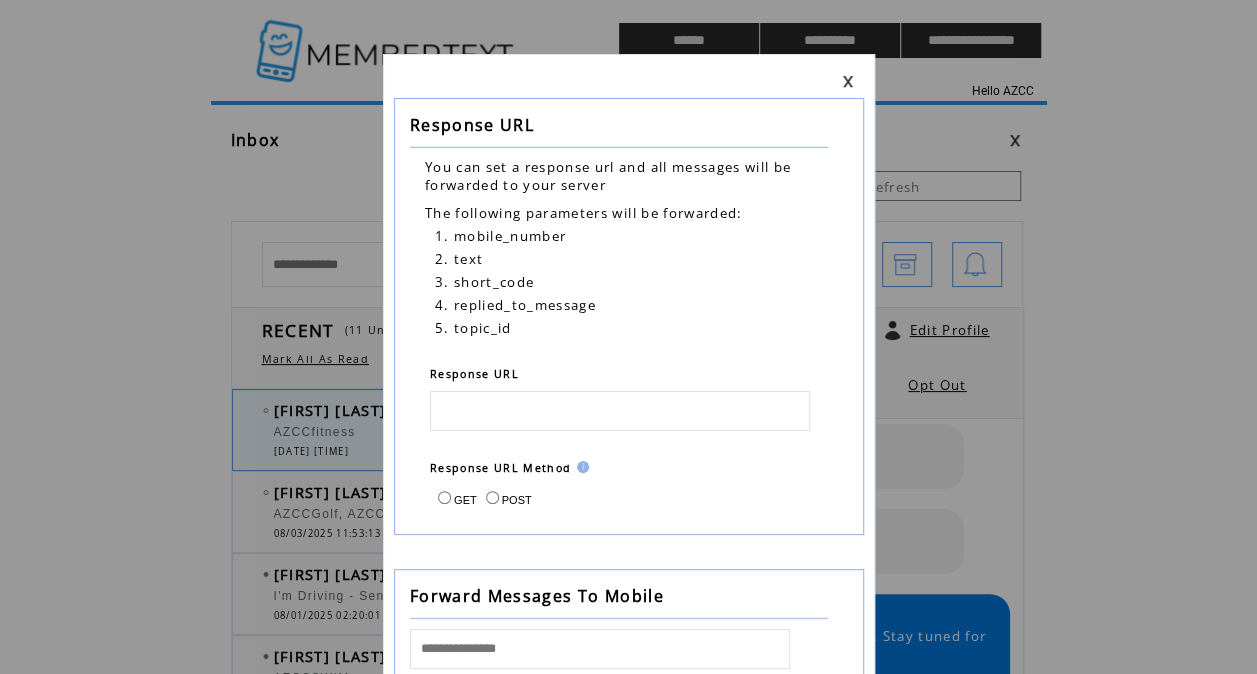 click at bounding box center (629, 81) 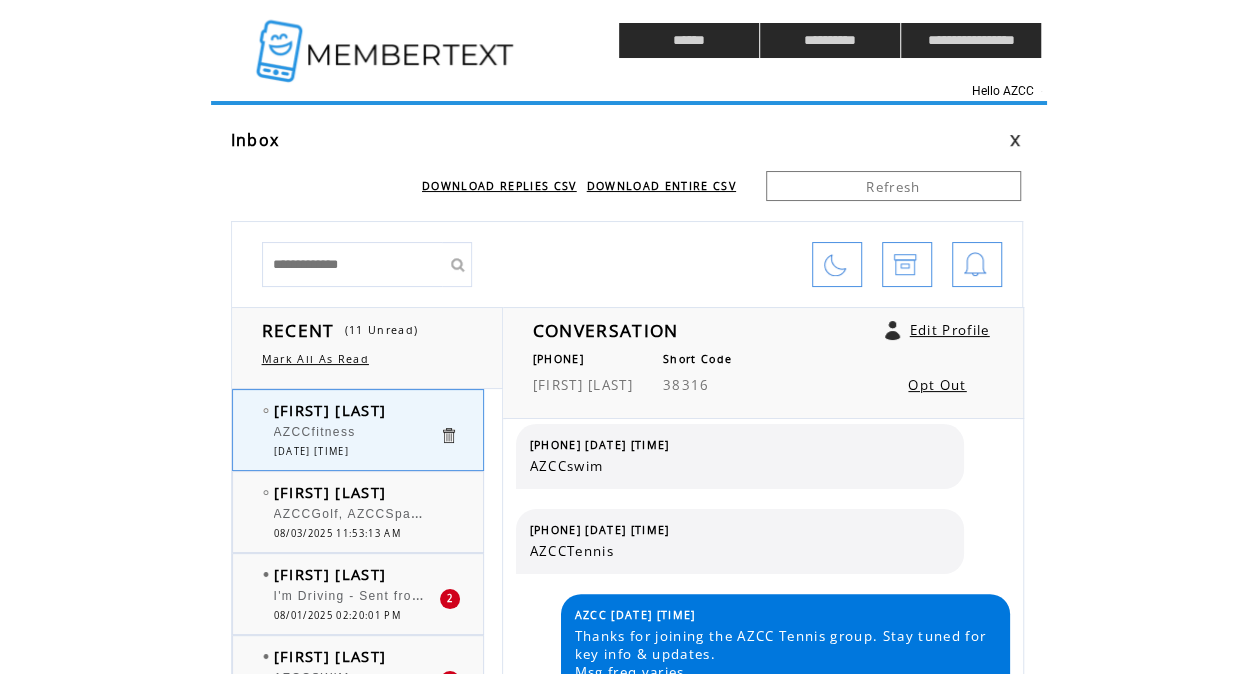 click on "Inbox" at bounding box center [498, 150] 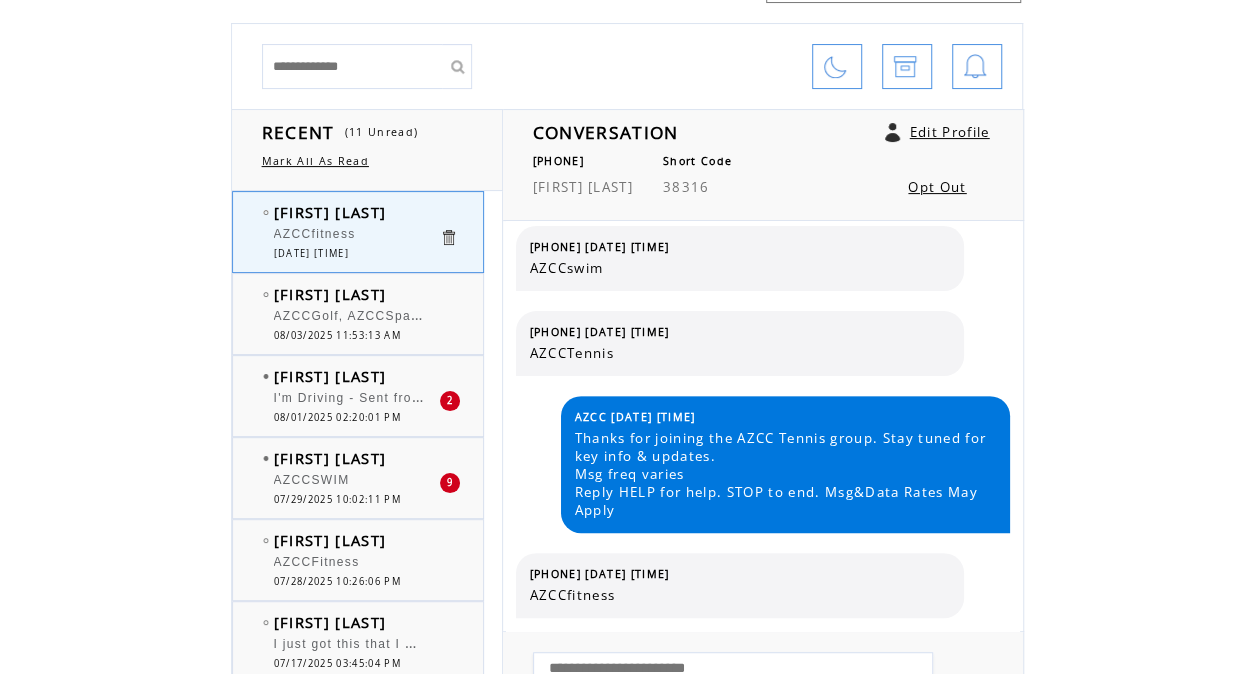 scroll, scrollTop: 204, scrollLeft: 0, axis: vertical 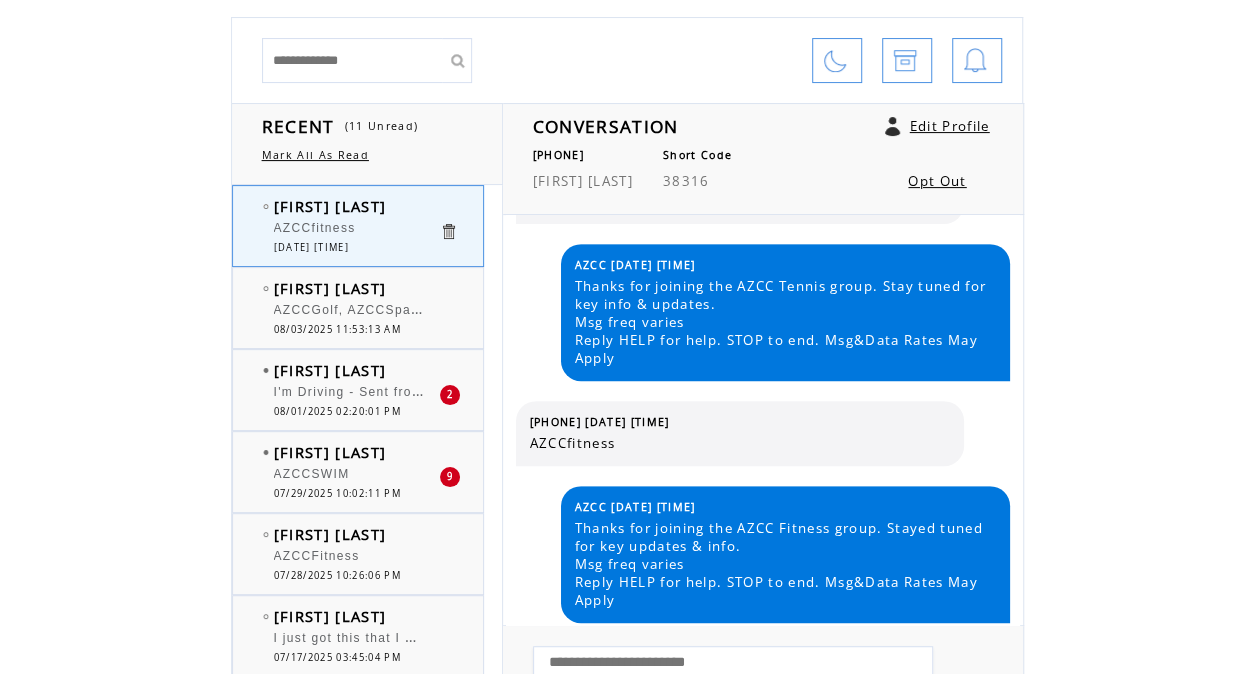 click on "**********" 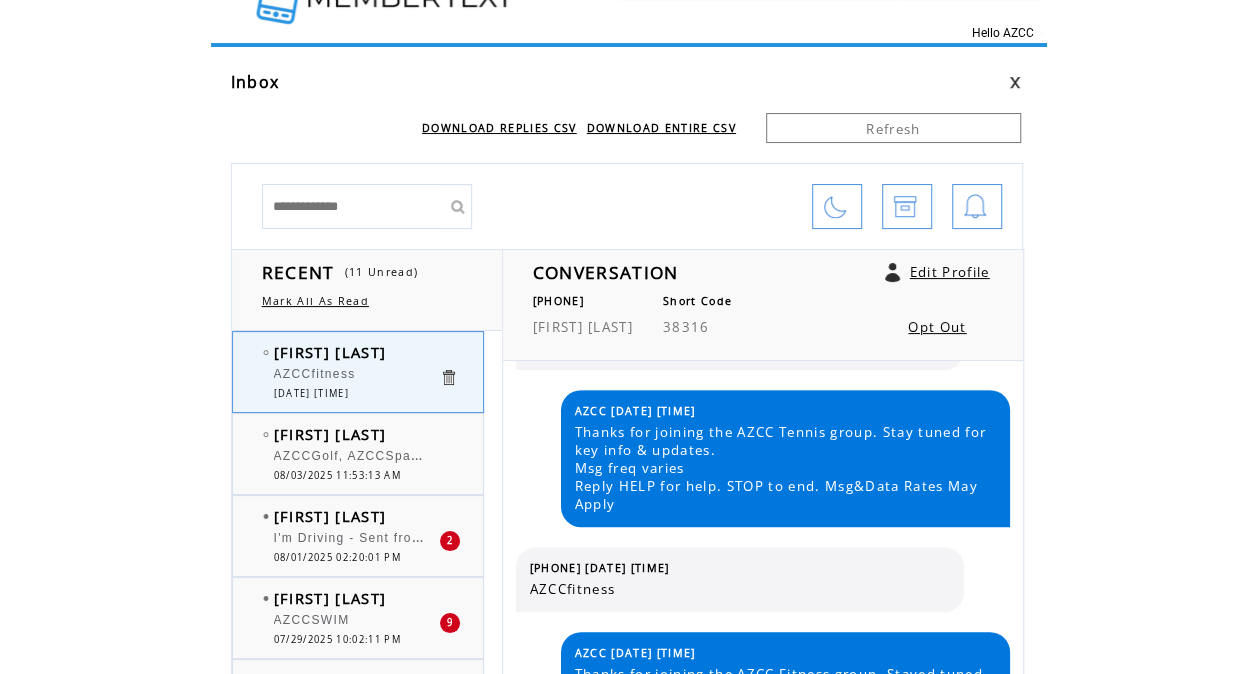 scroll, scrollTop: 0, scrollLeft: 0, axis: both 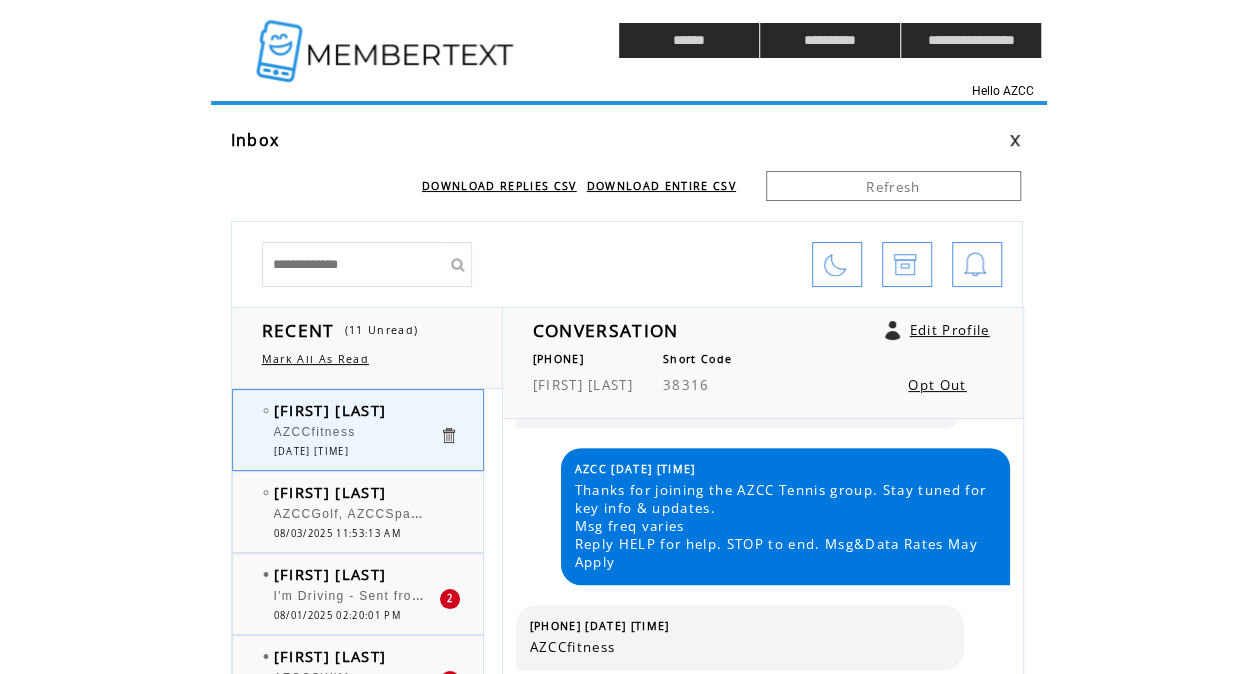 click at bounding box center (387, 40) 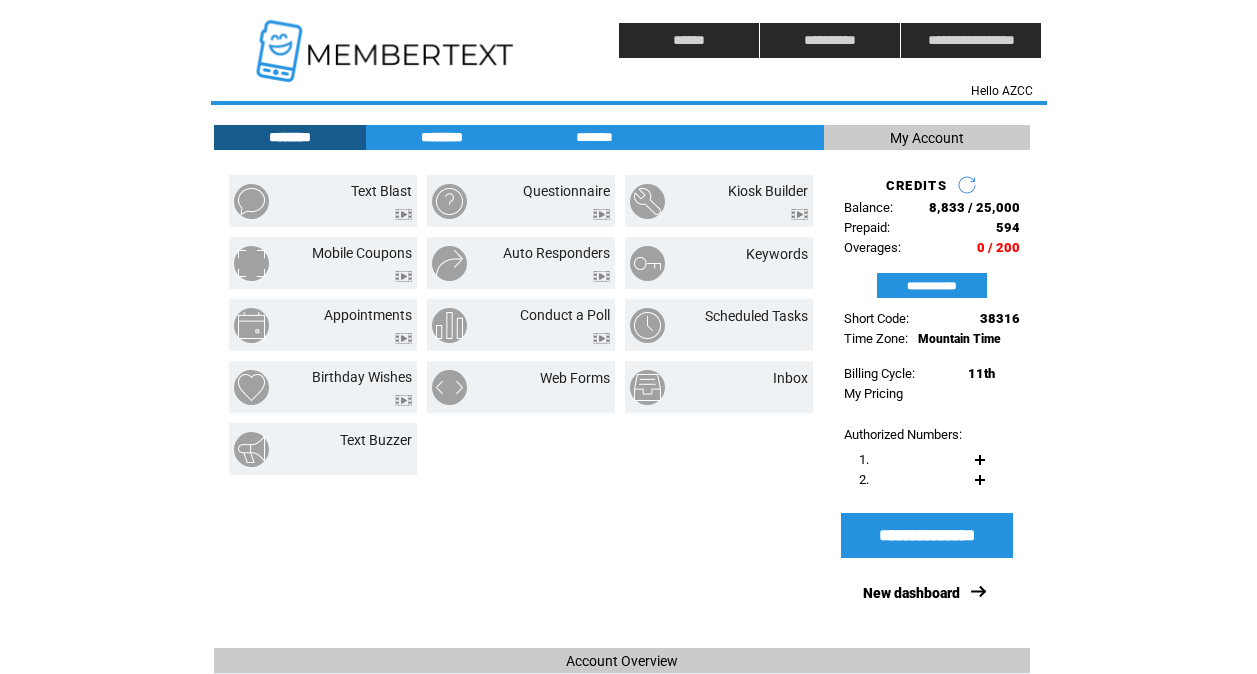 scroll, scrollTop: 0, scrollLeft: 0, axis: both 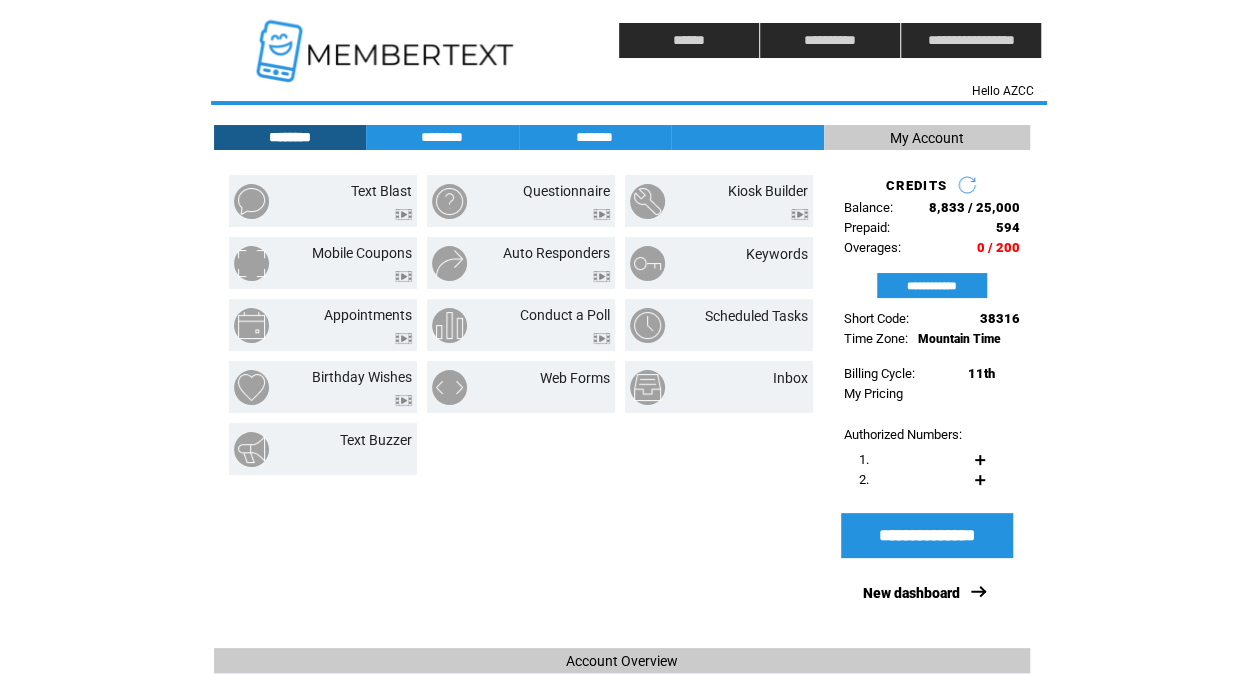 click on "**********" 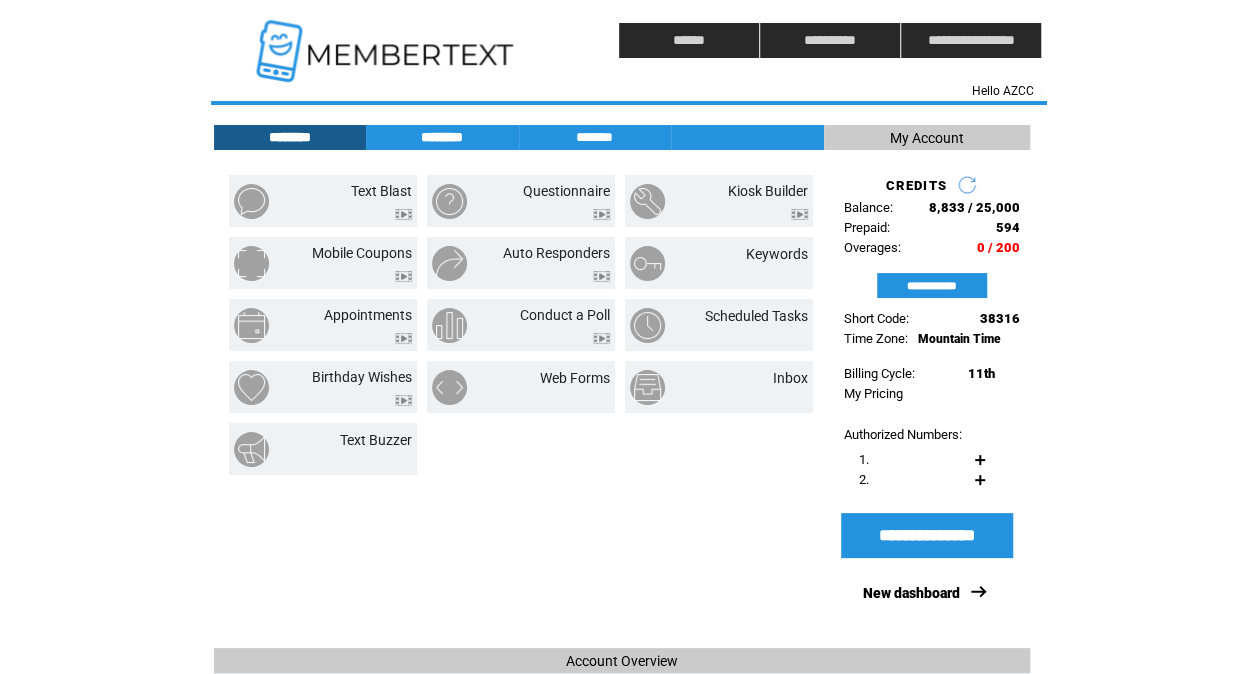 click on "********" at bounding box center [442, 137] 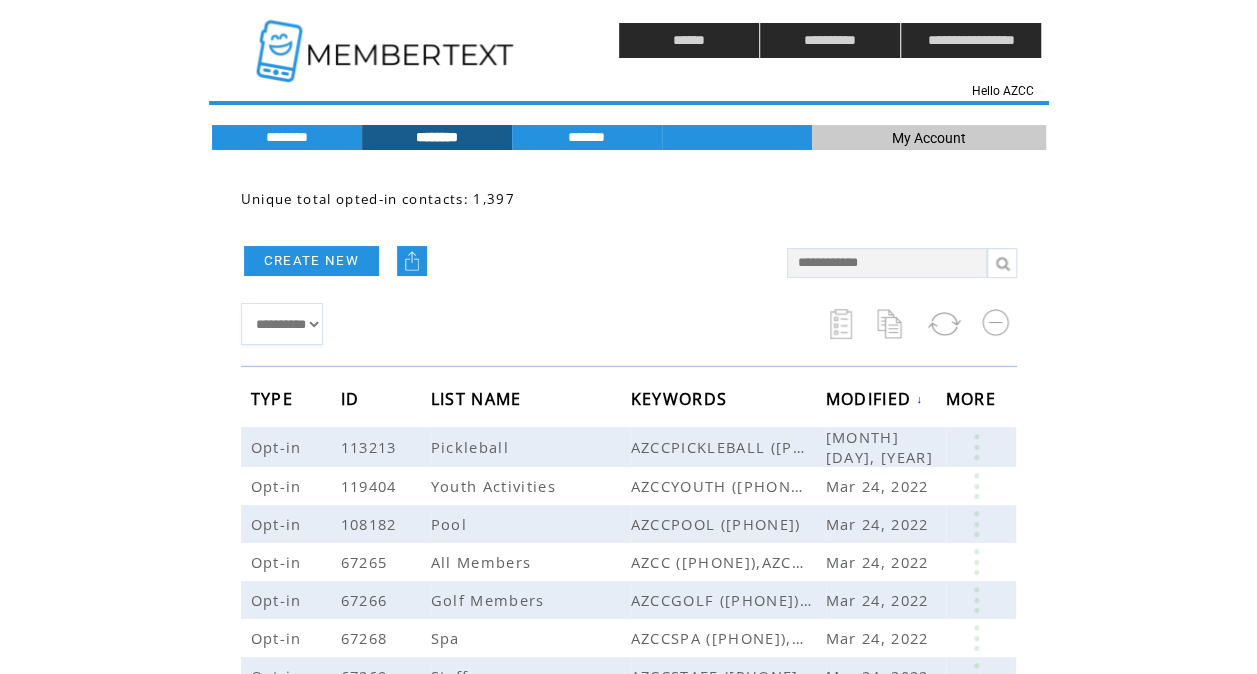 scroll, scrollTop: 154, scrollLeft: 0, axis: vertical 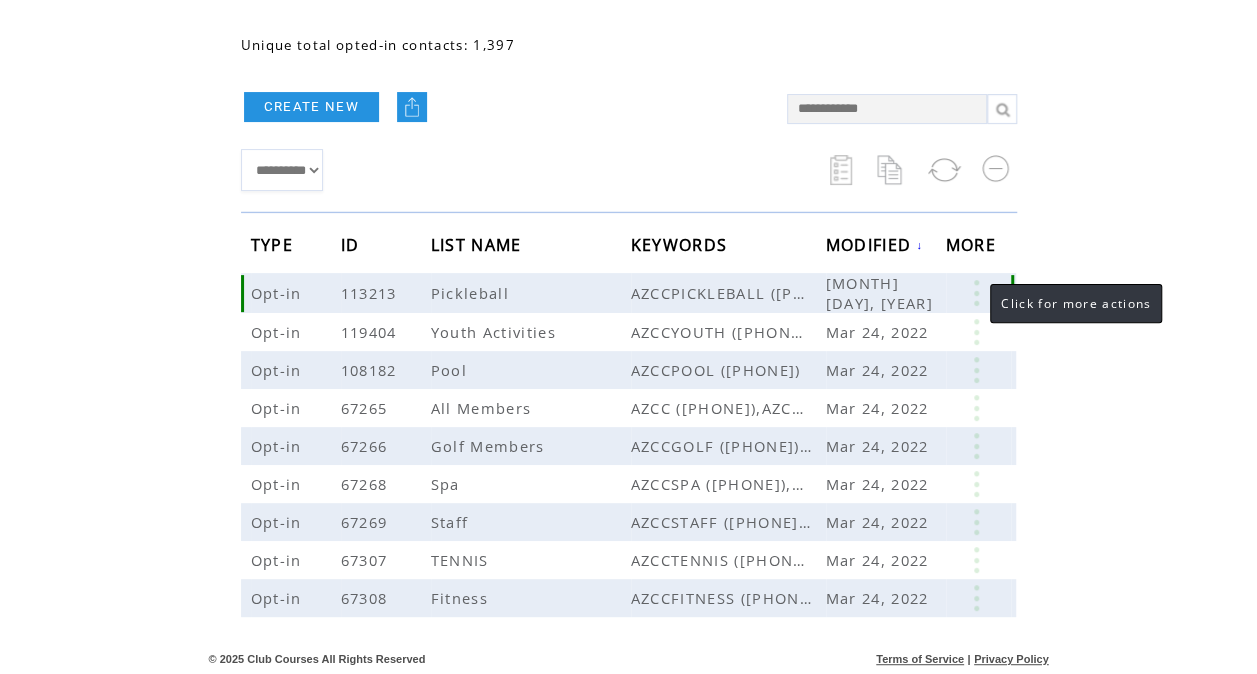 click at bounding box center (976, 293) 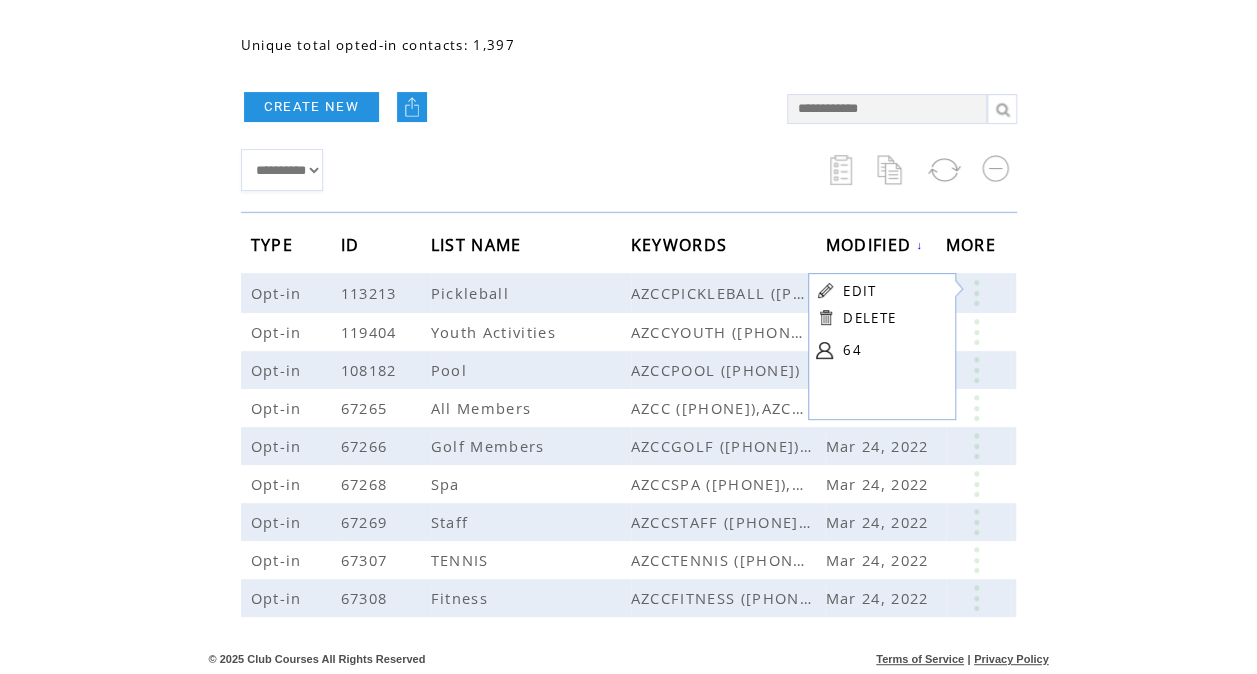click on "EDIT" at bounding box center [859, 291] 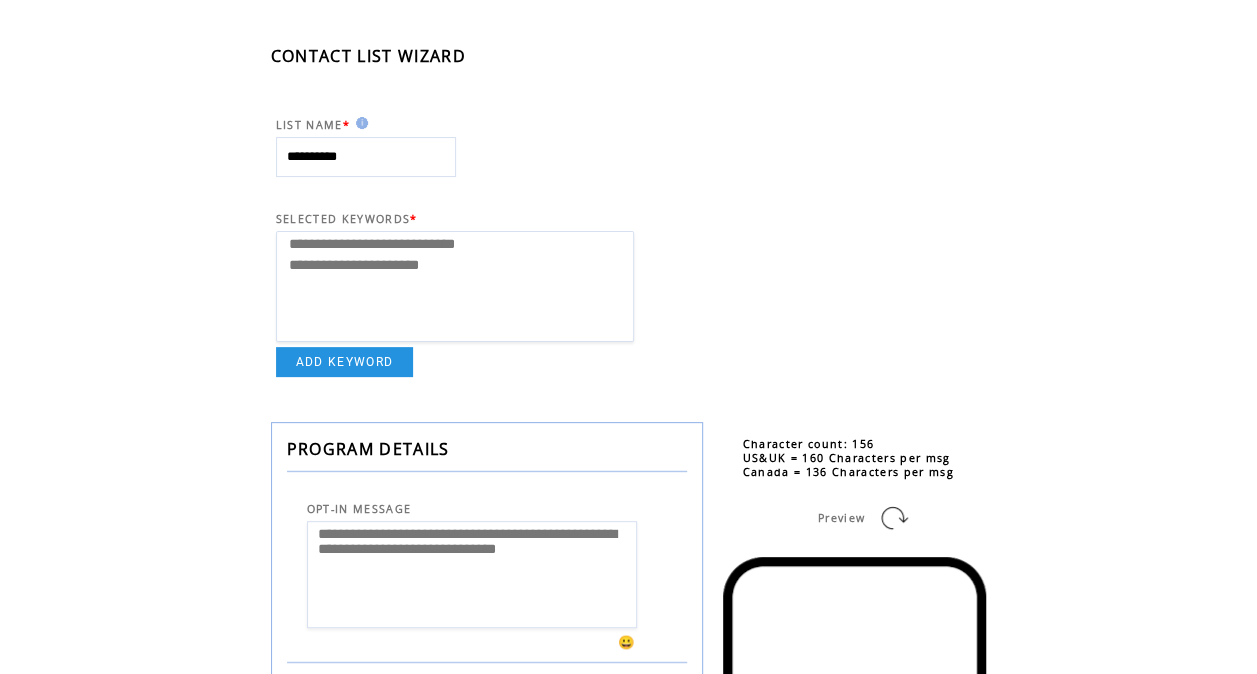 scroll, scrollTop: 123, scrollLeft: 0, axis: vertical 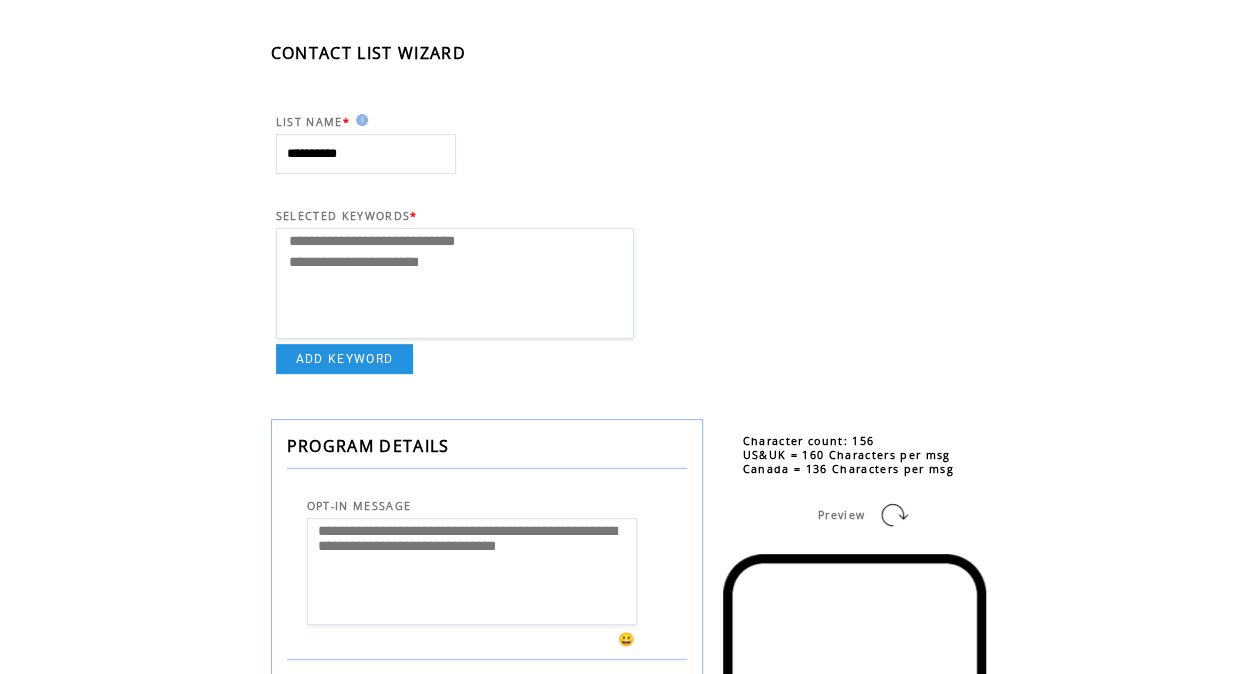 click on "**********" at bounding box center [452, 244] 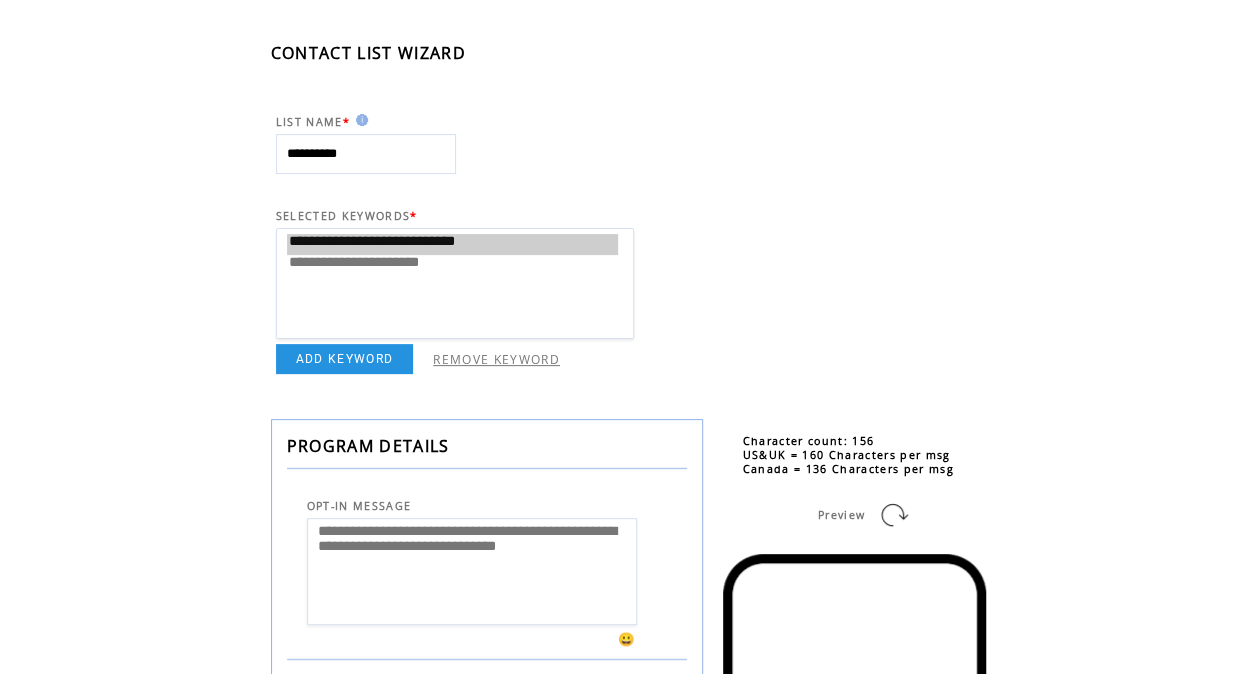 select on "**********" 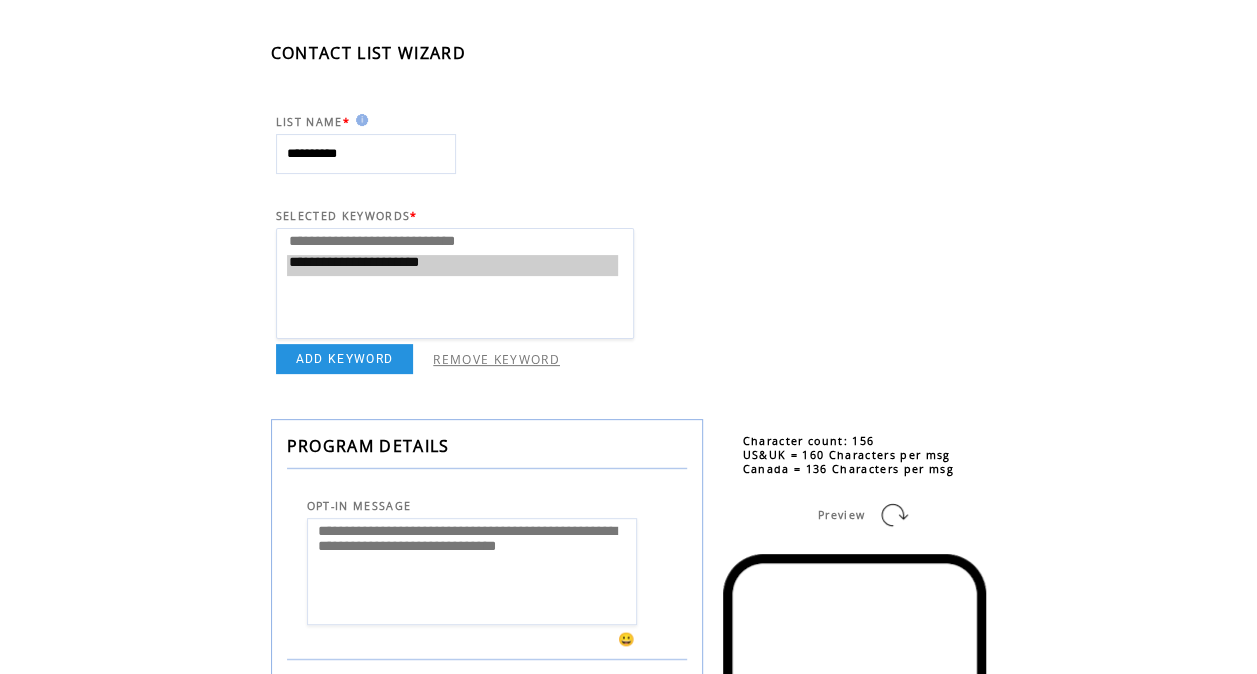 click on "**********" at bounding box center [455, 154] 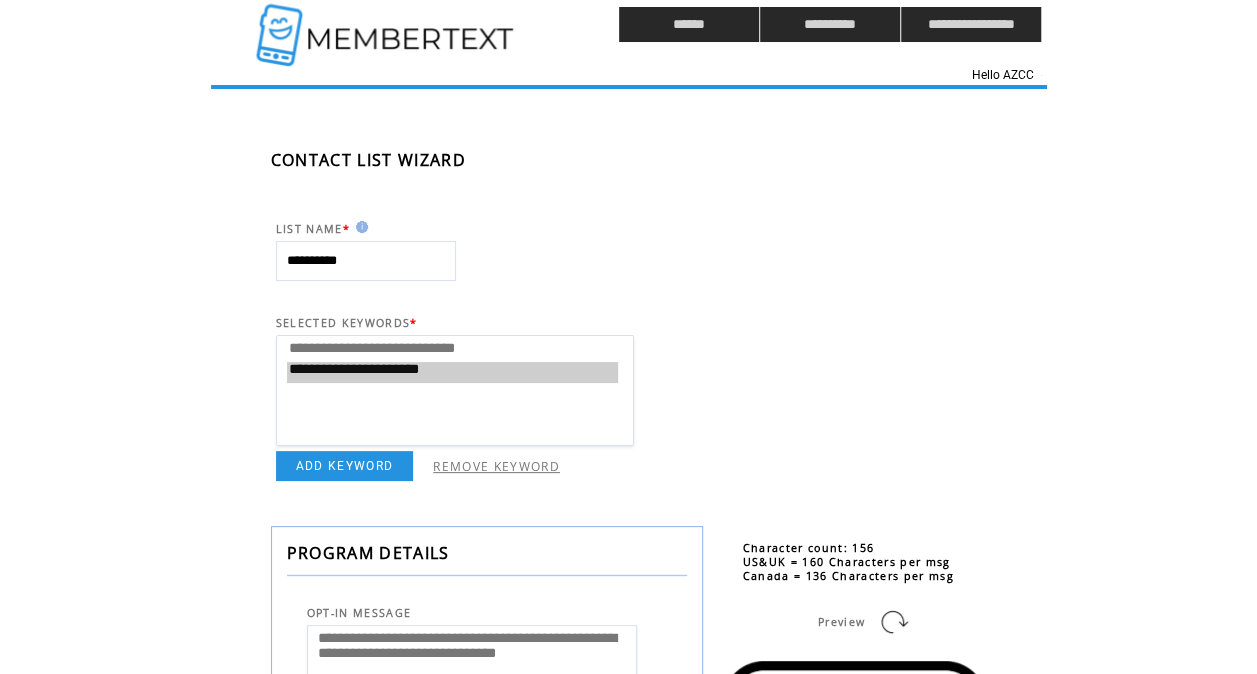 scroll, scrollTop: 0, scrollLeft: 0, axis: both 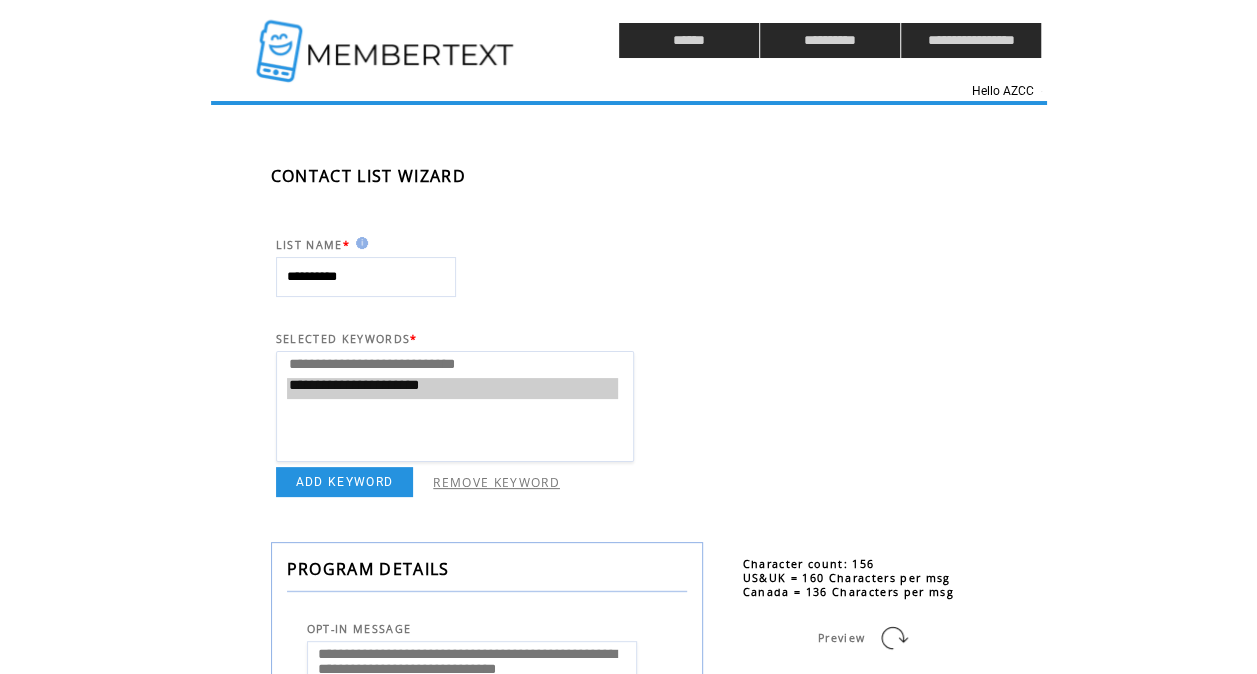 click at bounding box center [387, 40] 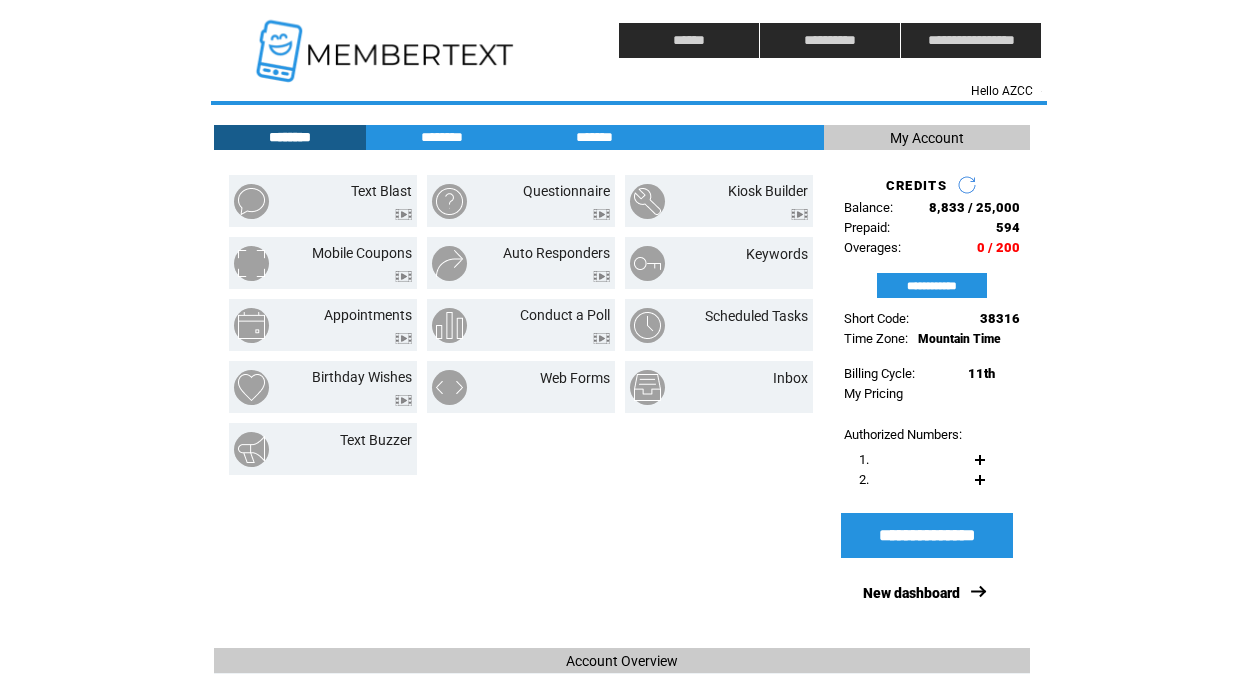 scroll, scrollTop: 0, scrollLeft: 0, axis: both 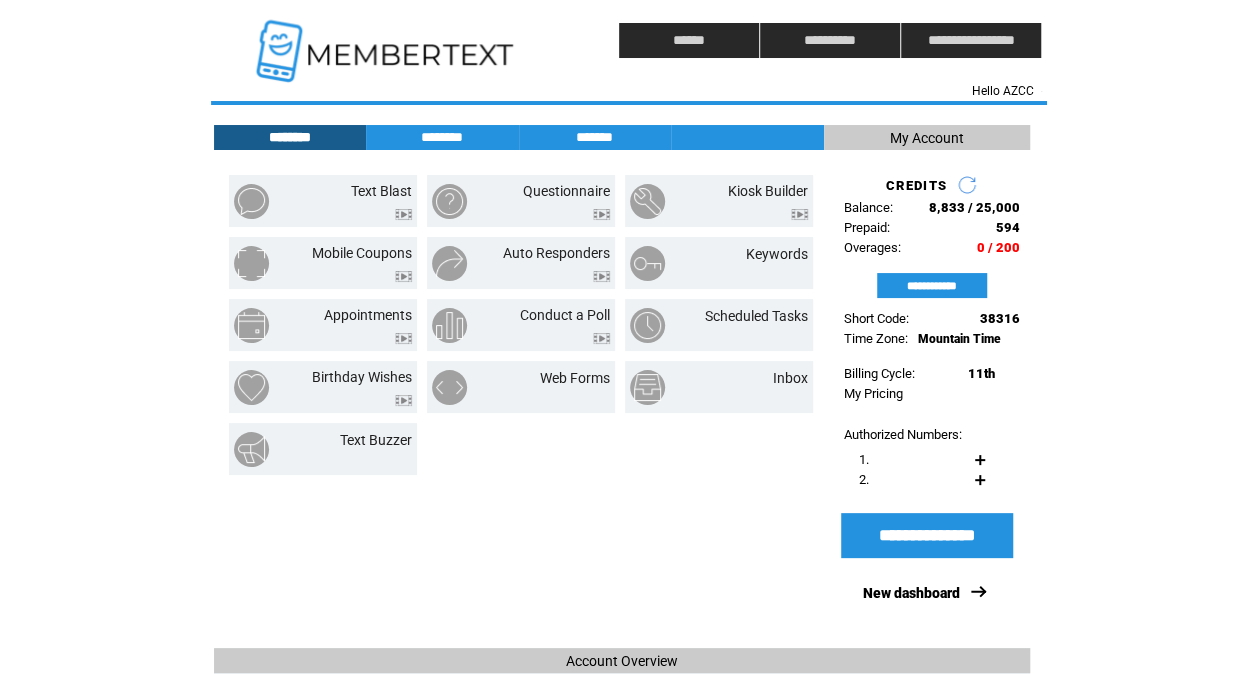 click on "Text Blast
Questionnaire
Kiosk Builder
Mobile Coupons" at bounding box center (519, 404) 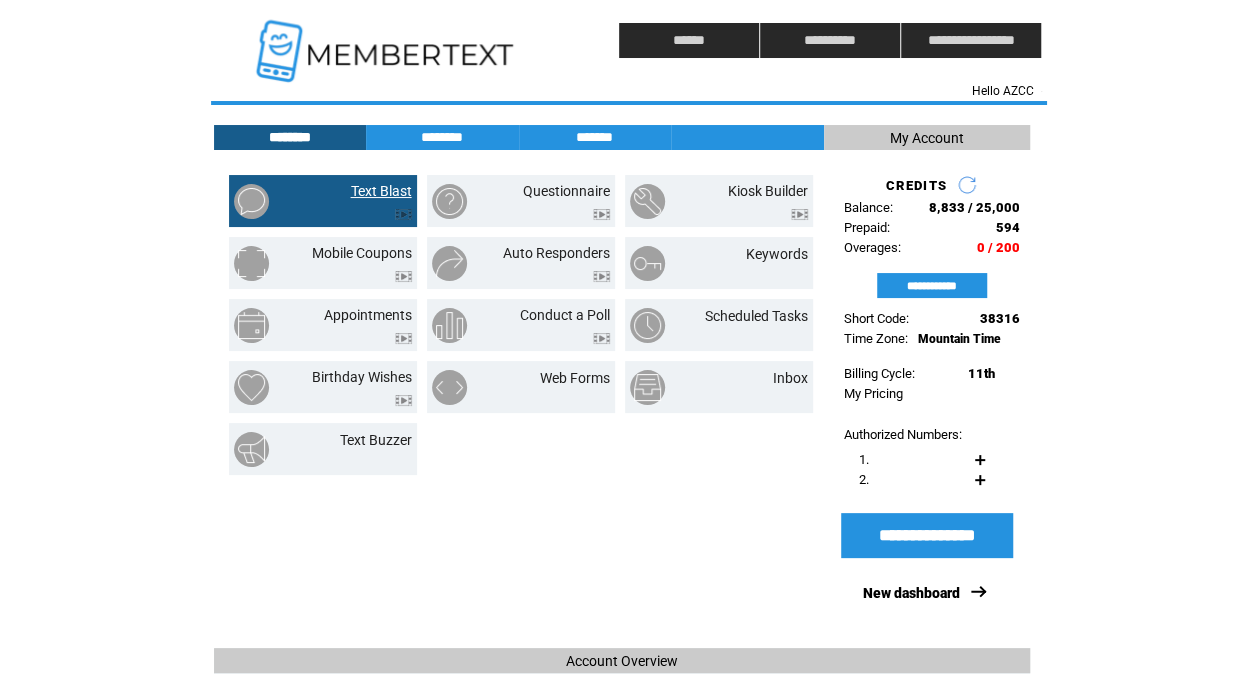 click on "Text Blast" at bounding box center [381, 191] 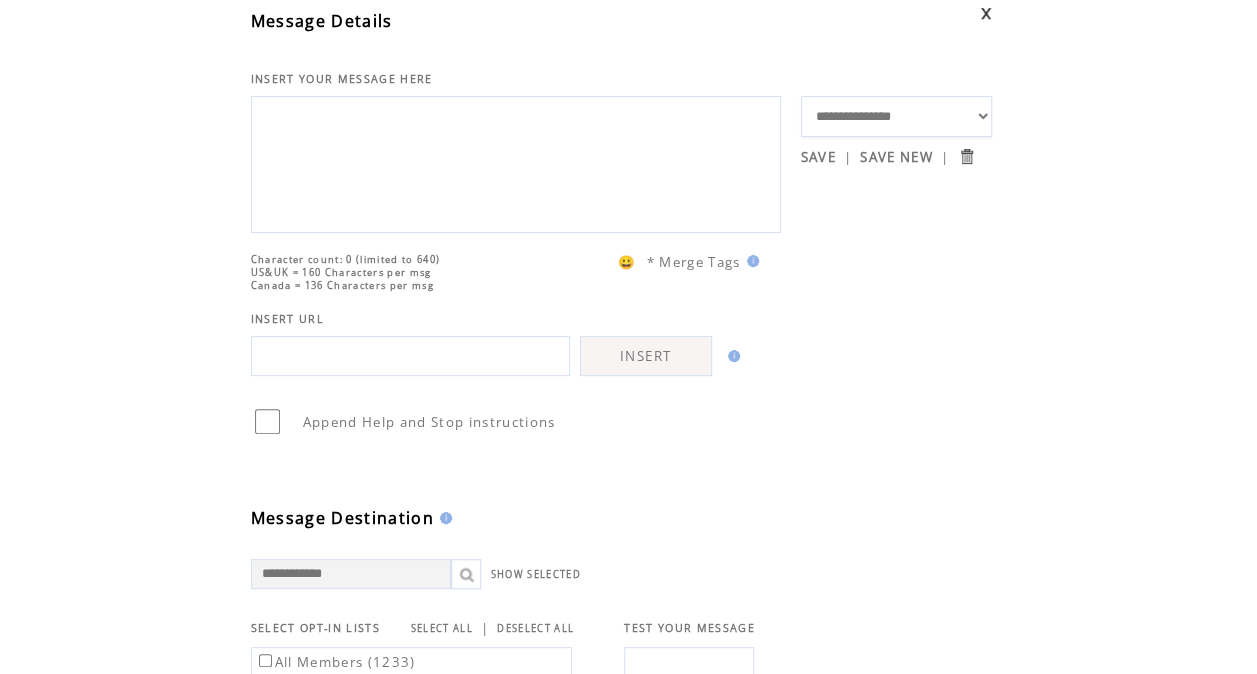 scroll, scrollTop: 0, scrollLeft: 0, axis: both 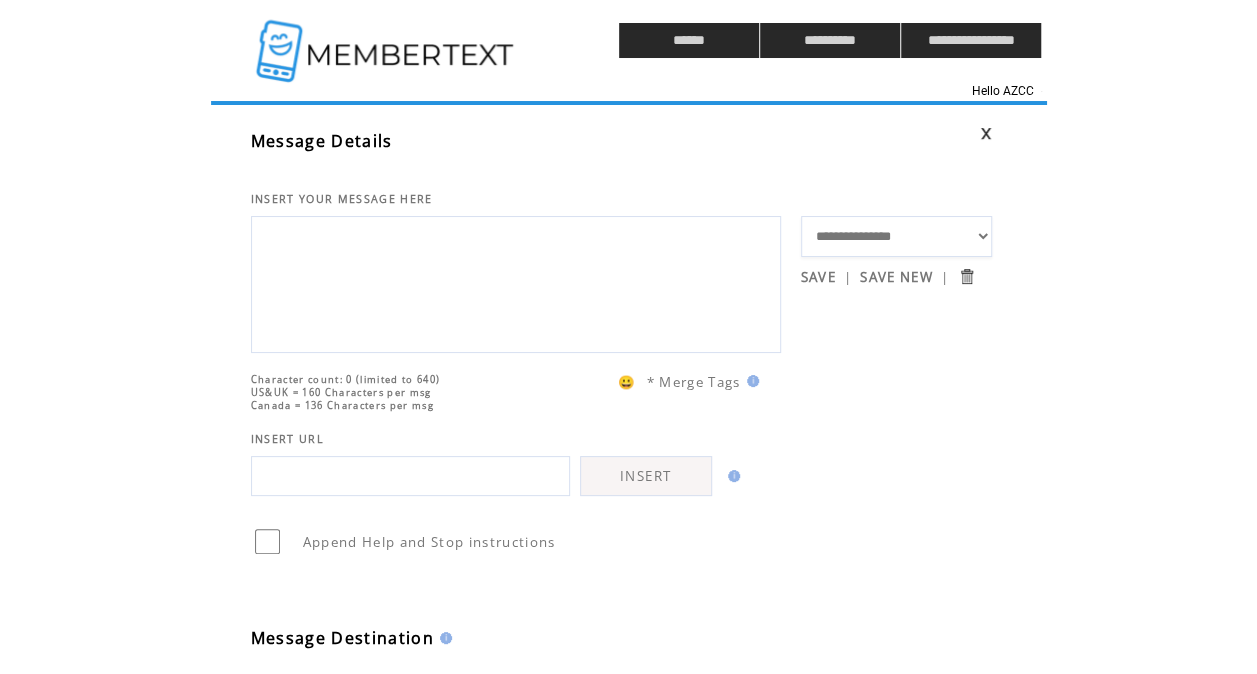 click on "INSERT YOUR MESSAGE HERE" at bounding box center [526, 179] 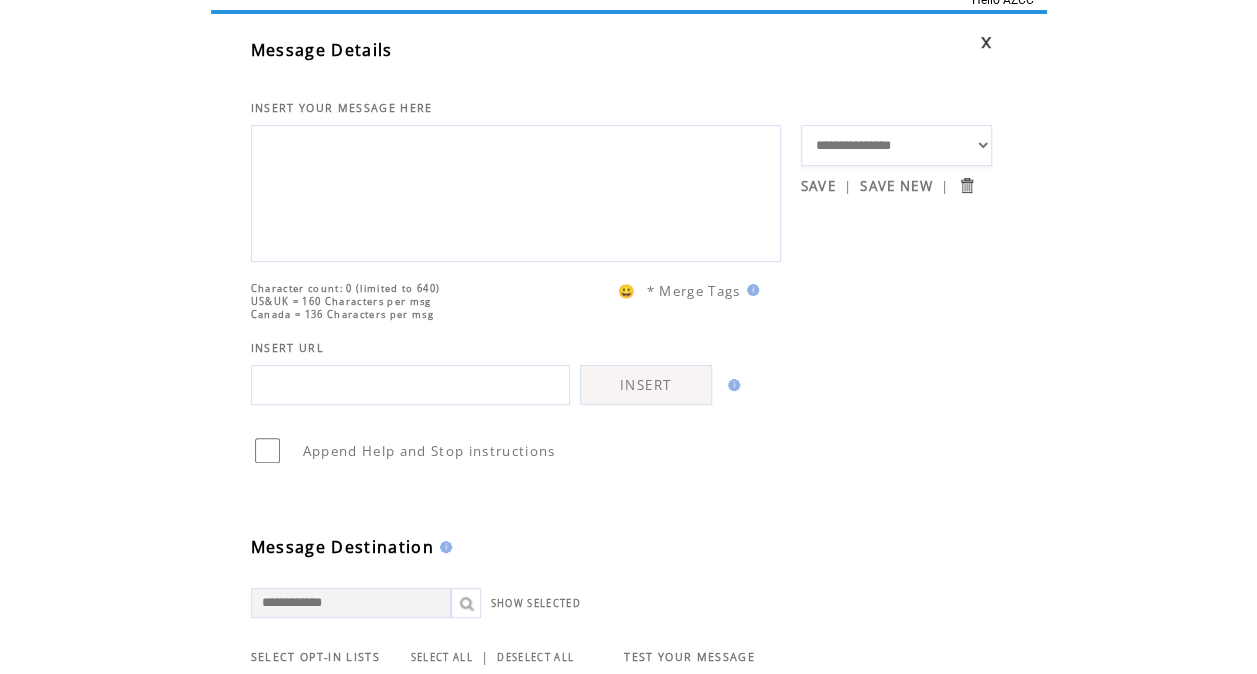 scroll, scrollTop: 101, scrollLeft: 0, axis: vertical 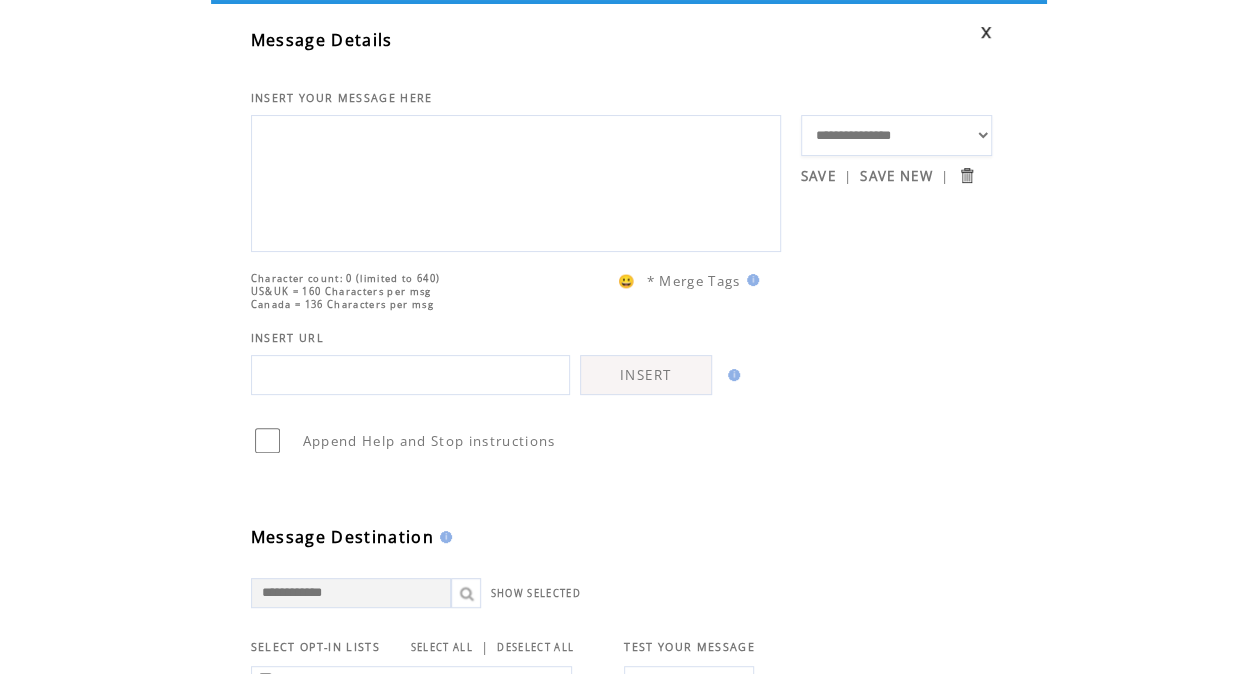 click on "Message Details" at bounding box center [526, 32] 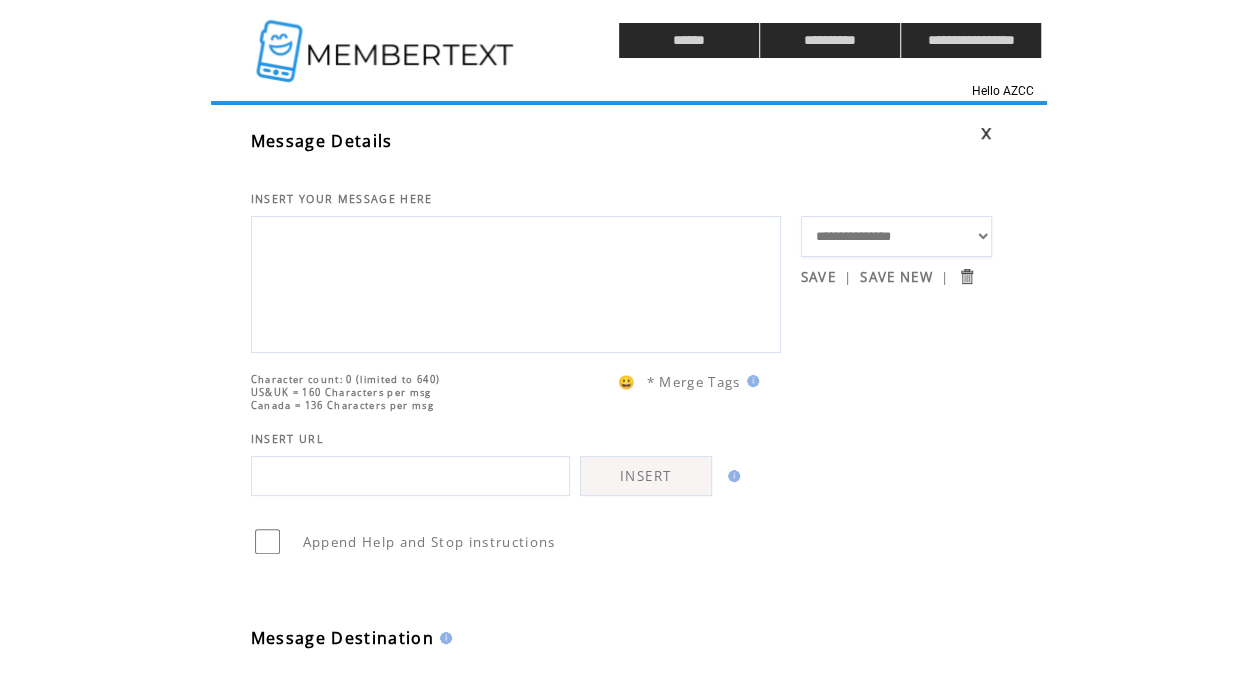 click at bounding box center (387, 40) 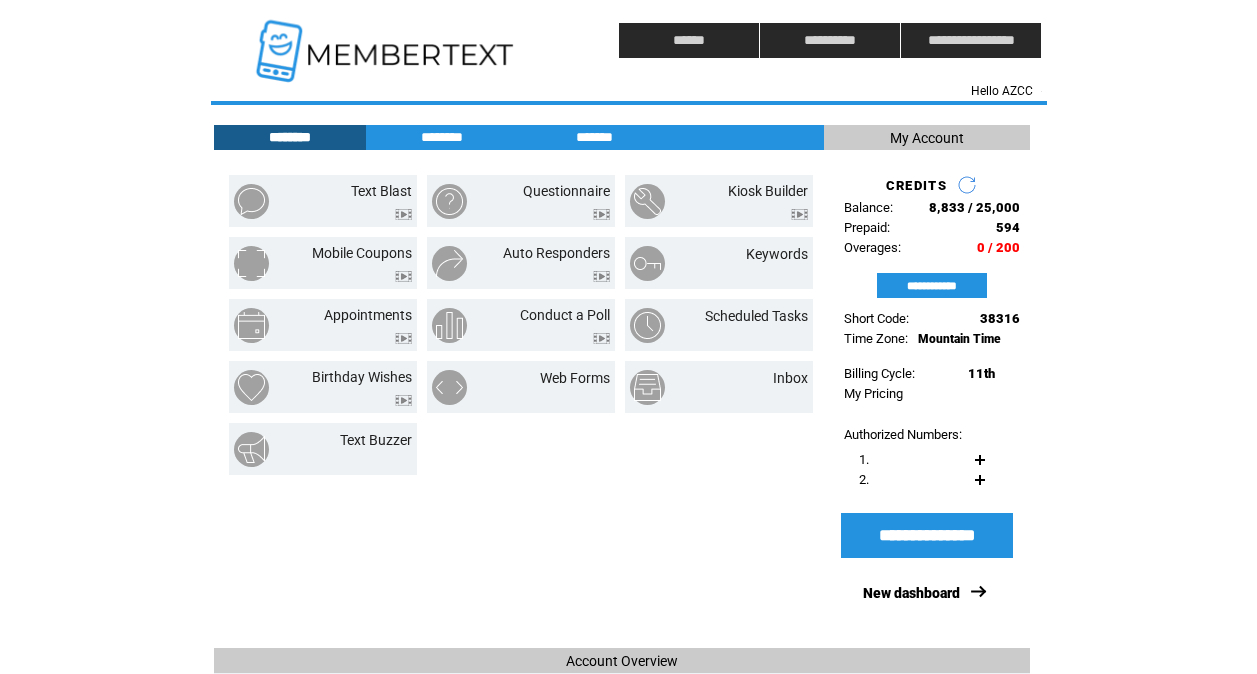 scroll, scrollTop: 0, scrollLeft: 0, axis: both 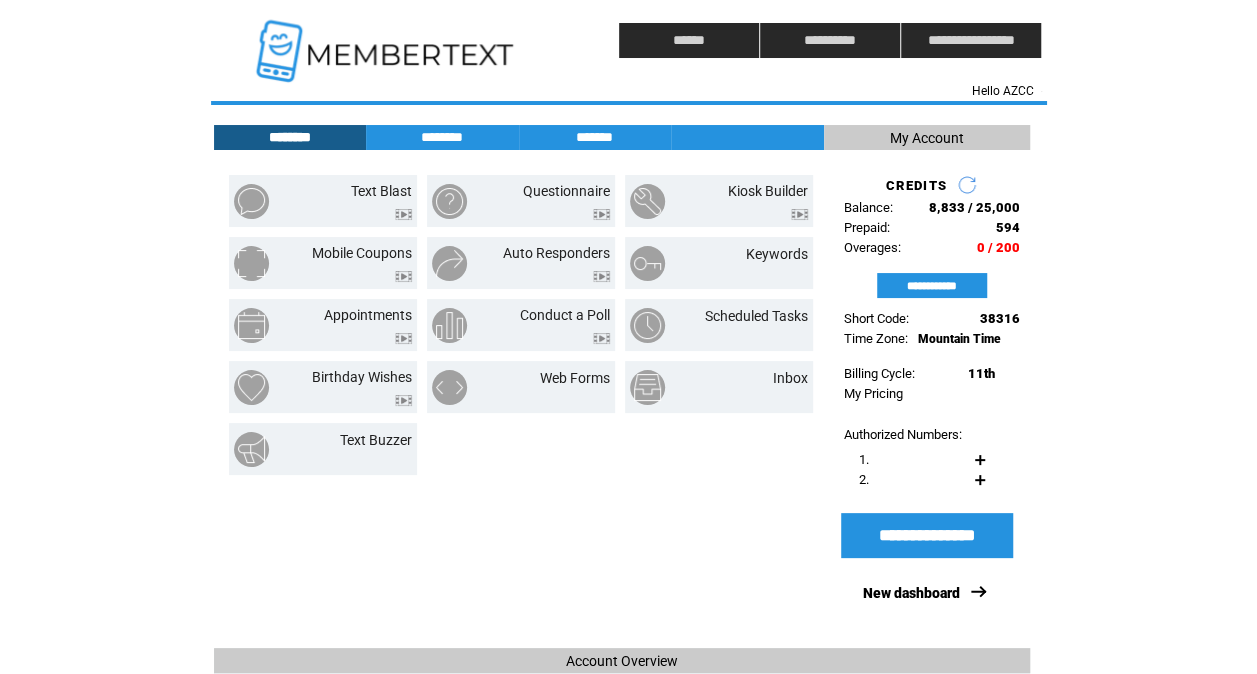 click on "**********" 